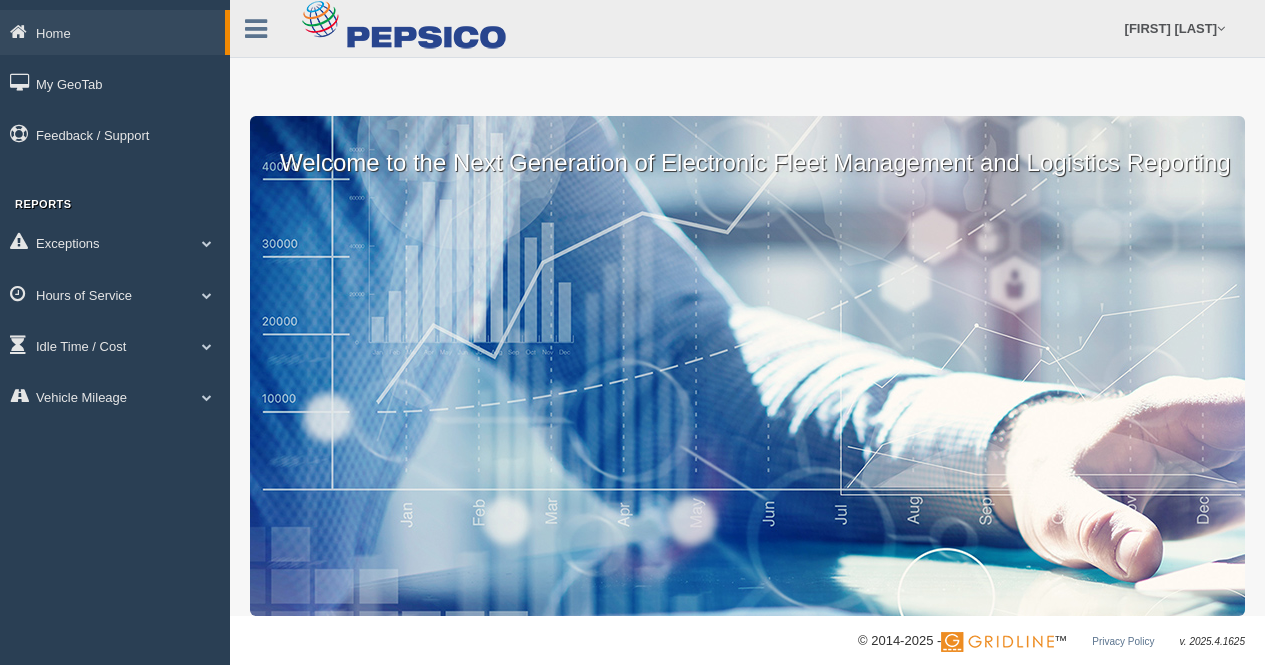 scroll, scrollTop: 0, scrollLeft: 0, axis: both 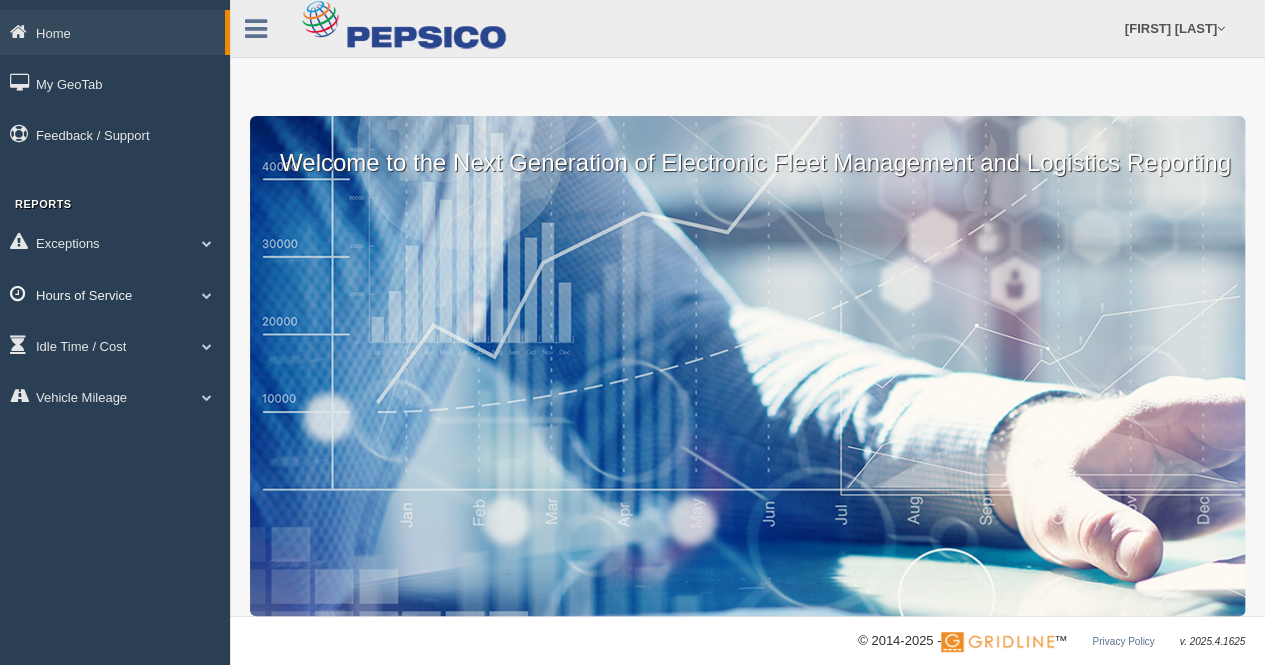 click at bounding box center (207, 295) 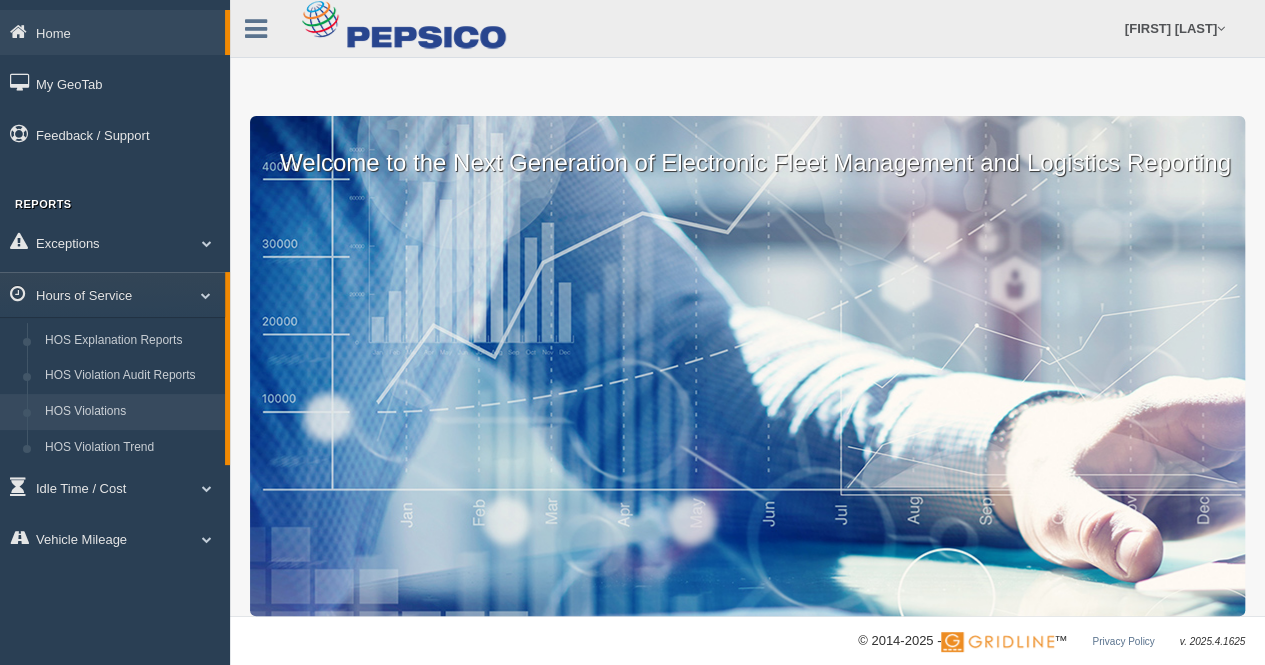 click on "HOS Violations" at bounding box center (130, 412) 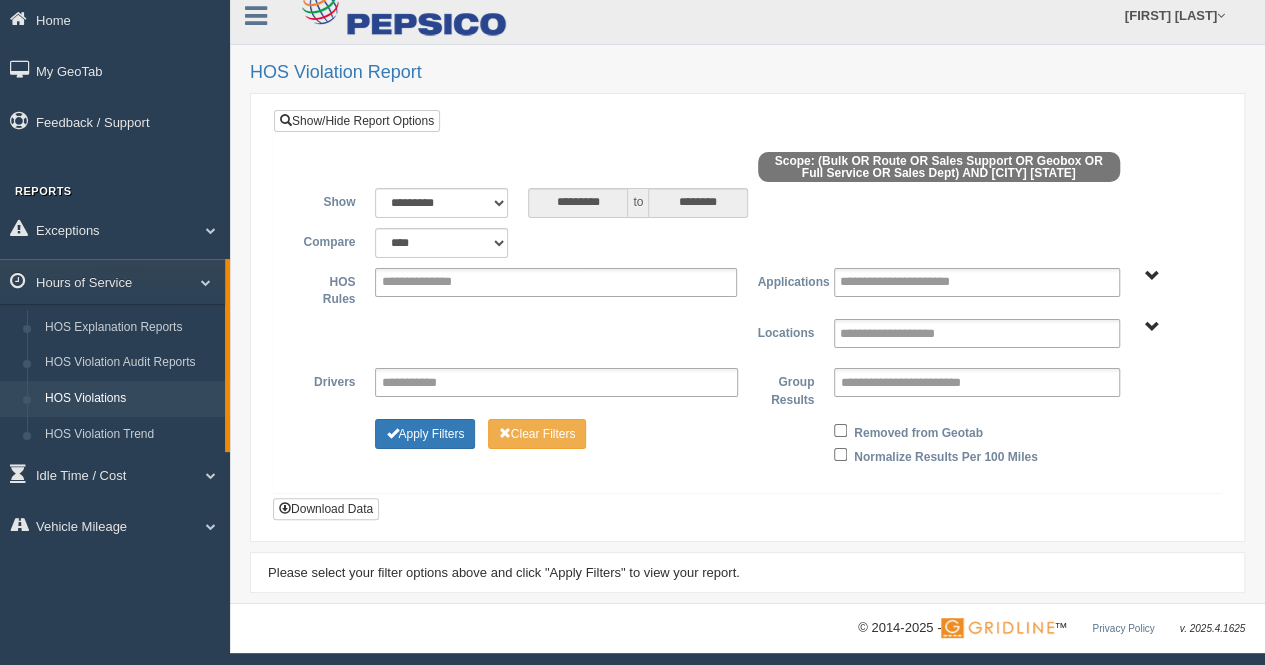 scroll, scrollTop: 16, scrollLeft: 0, axis: vertical 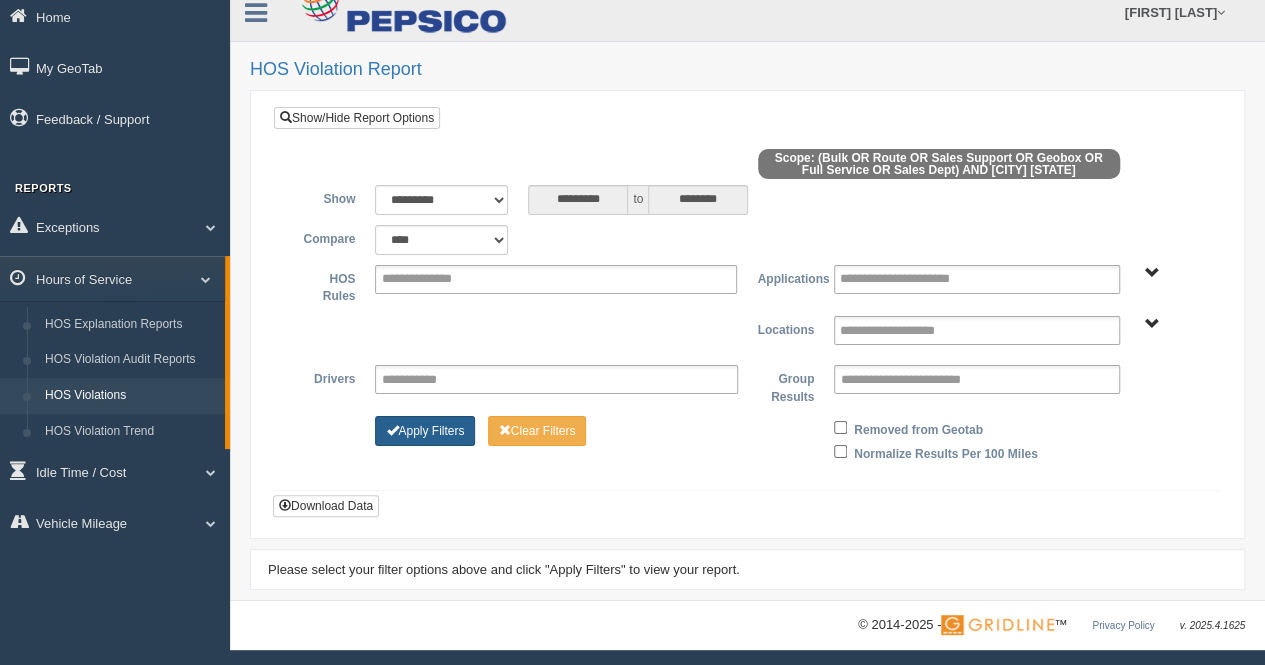 click on "Apply Filters" at bounding box center [425, 431] 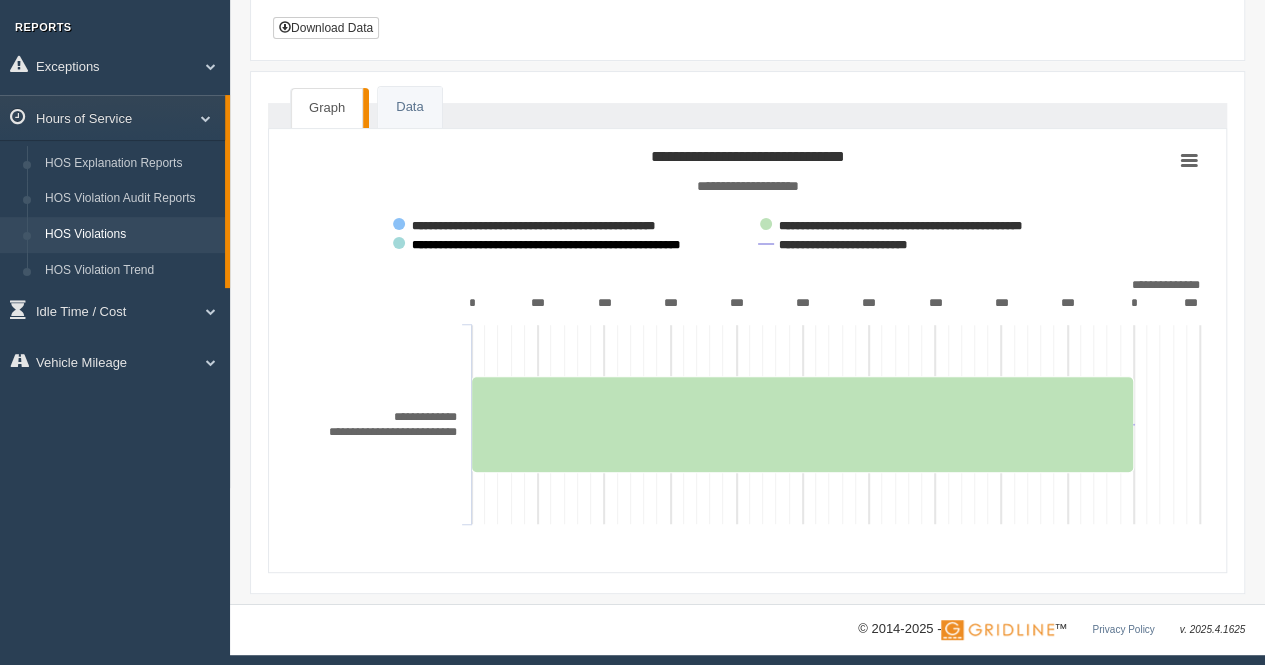 scroll, scrollTop: 182, scrollLeft: 0, axis: vertical 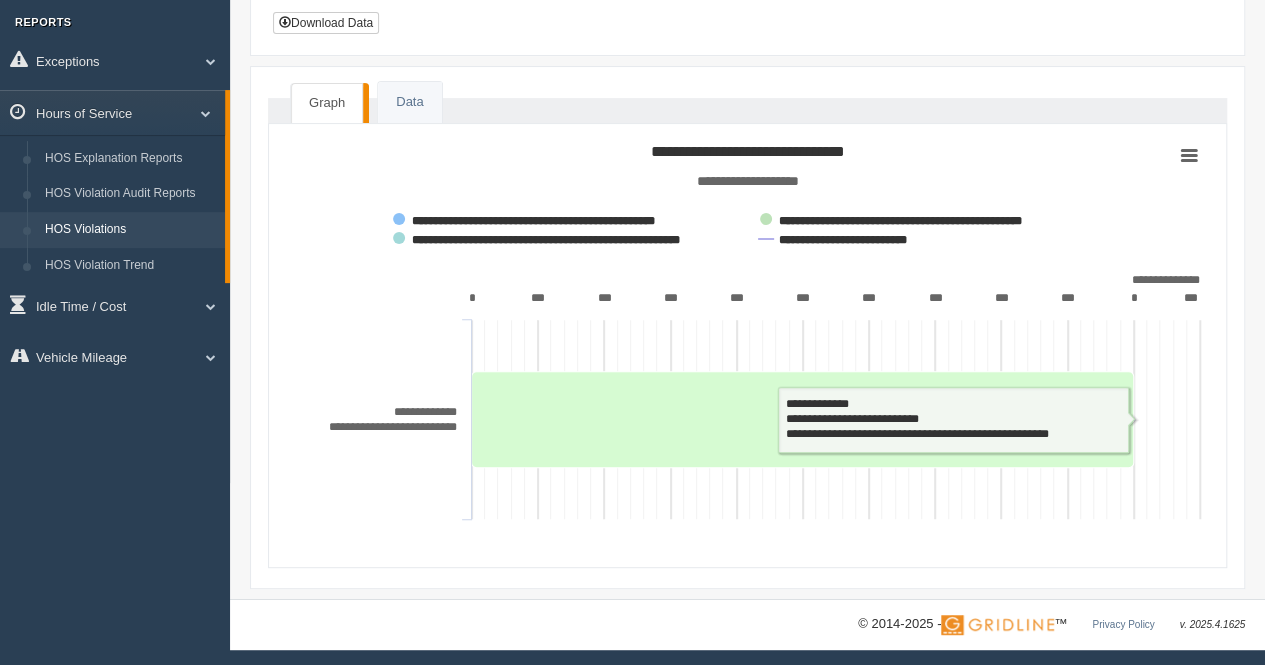 click 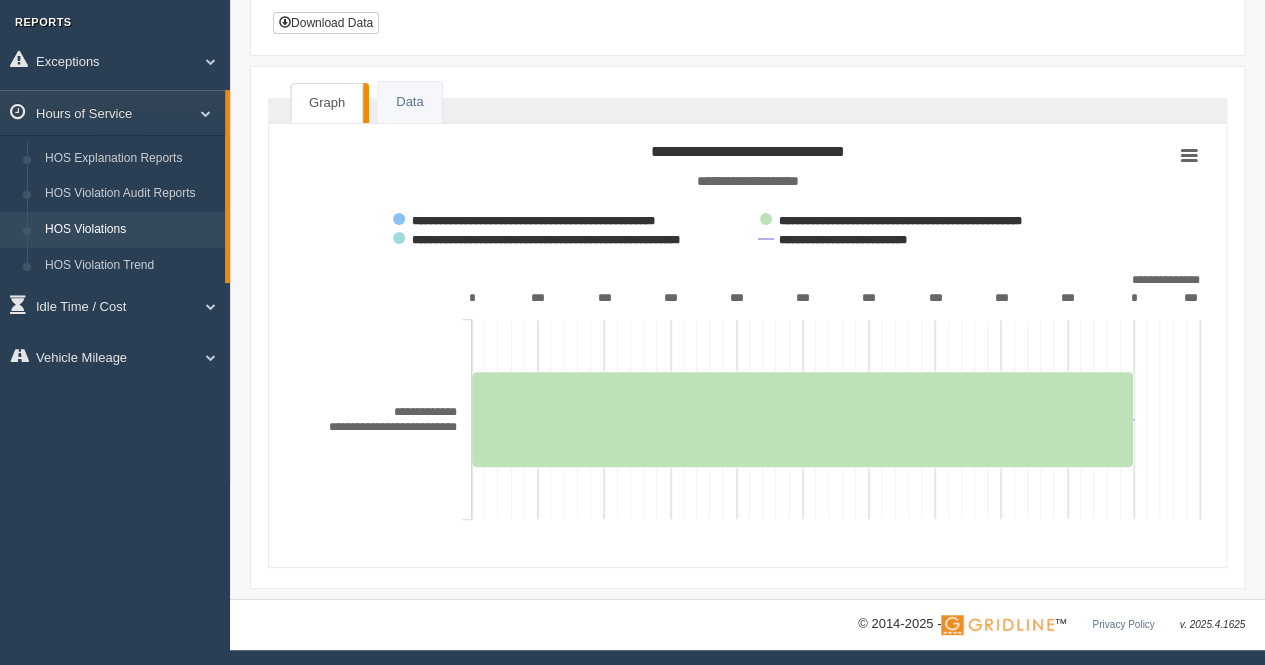 drag, startPoint x: 444, startPoint y: 417, endPoint x: 424, endPoint y: 403, distance: 24.41311 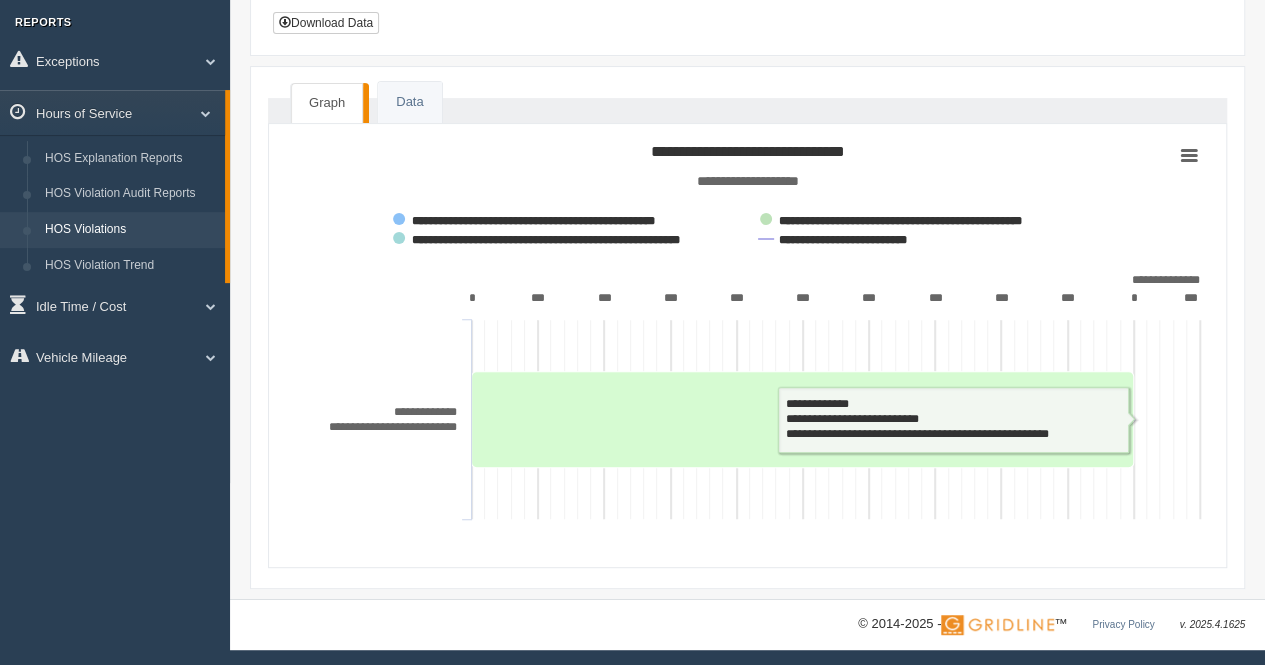 click 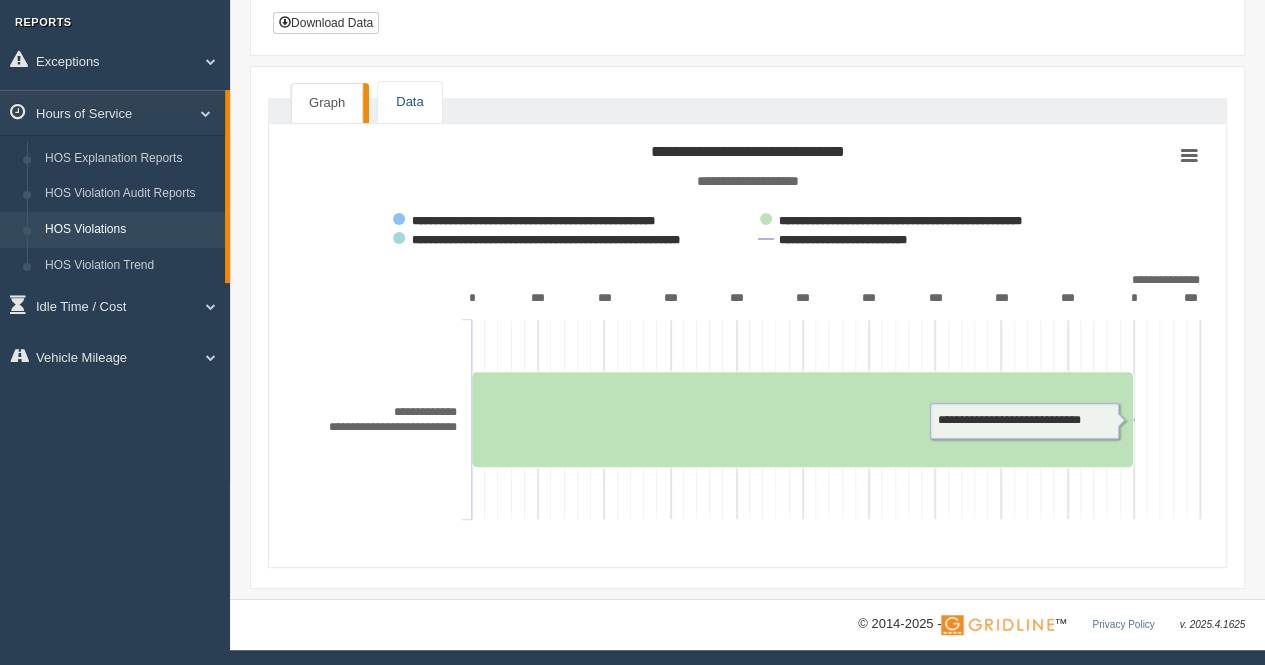 click on "Data" at bounding box center [409, 102] 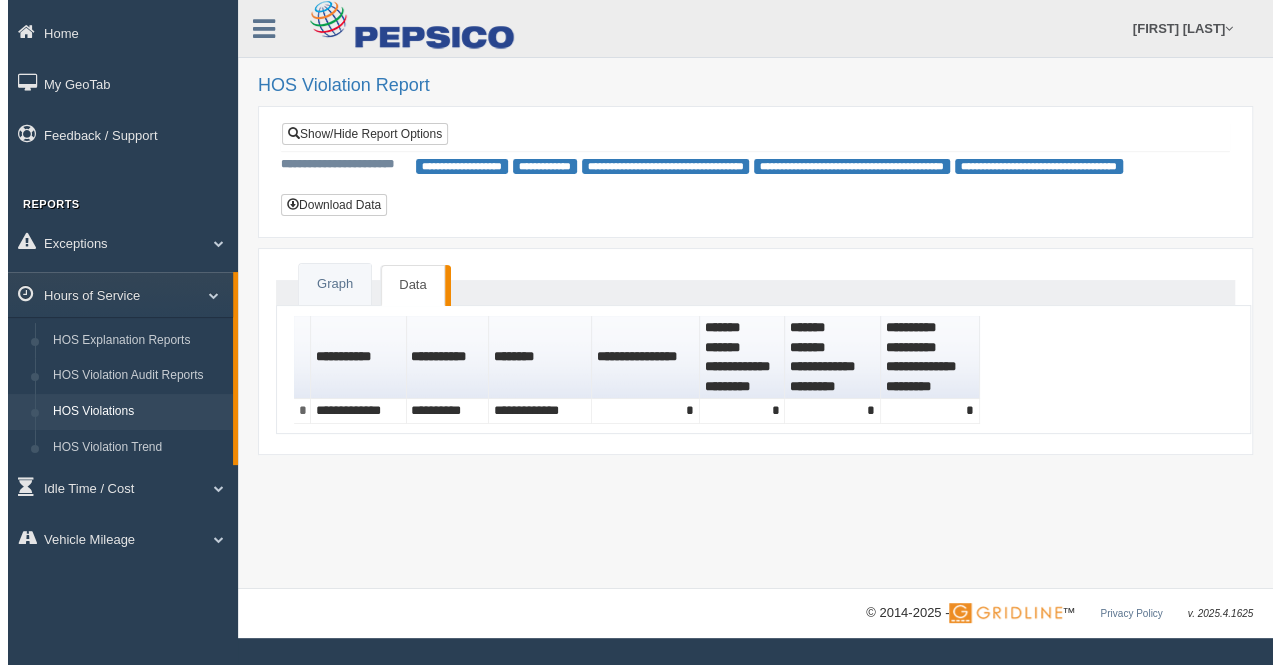 scroll, scrollTop: 0, scrollLeft: 0, axis: both 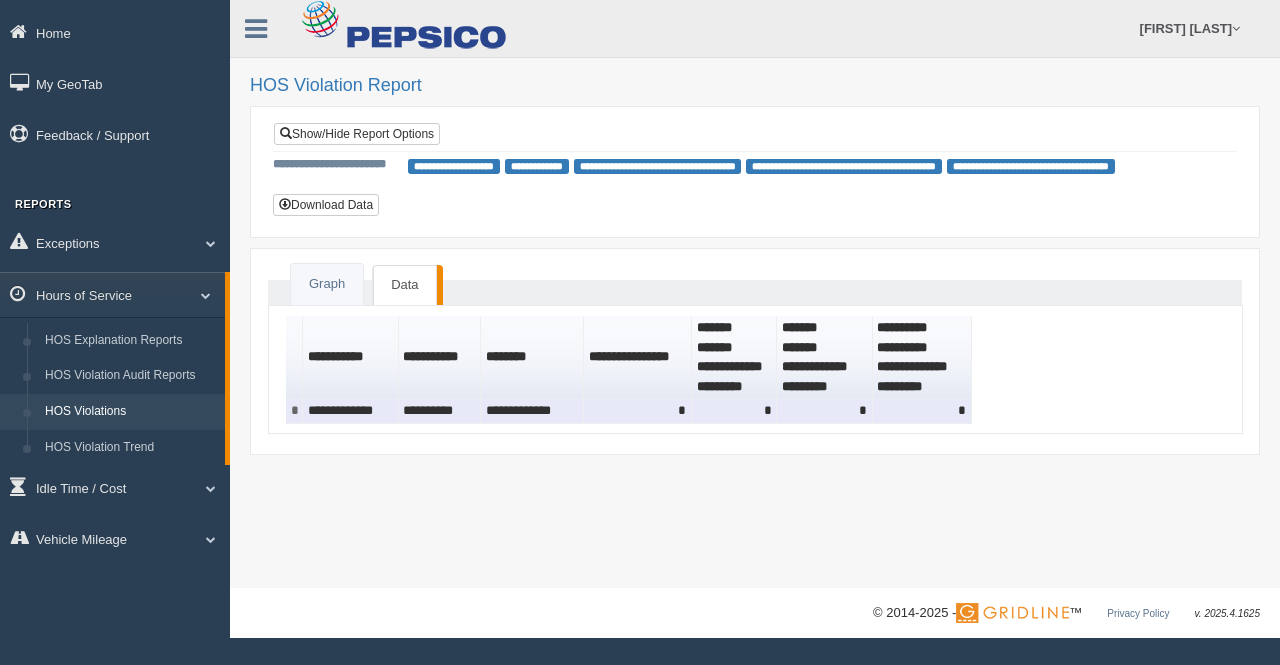 click on "**********" at bounding box center [440, 411] 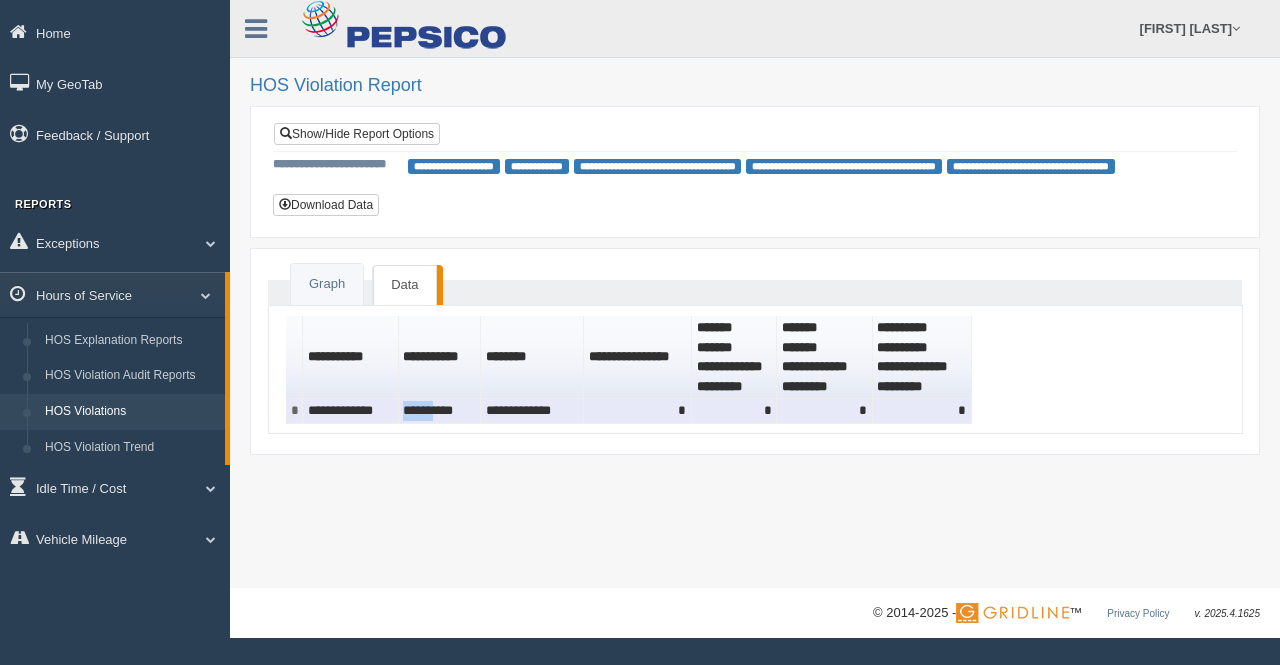 click on "**********" at bounding box center (440, 411) 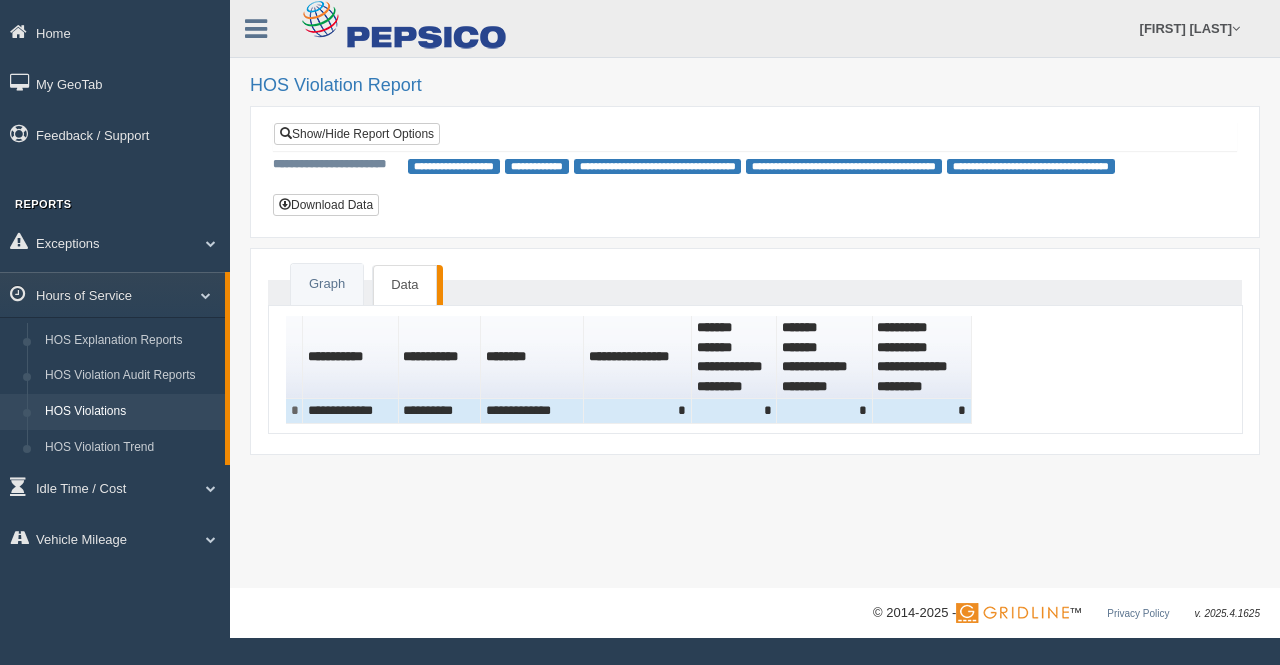 click on "**********" at bounding box center [350, 357] 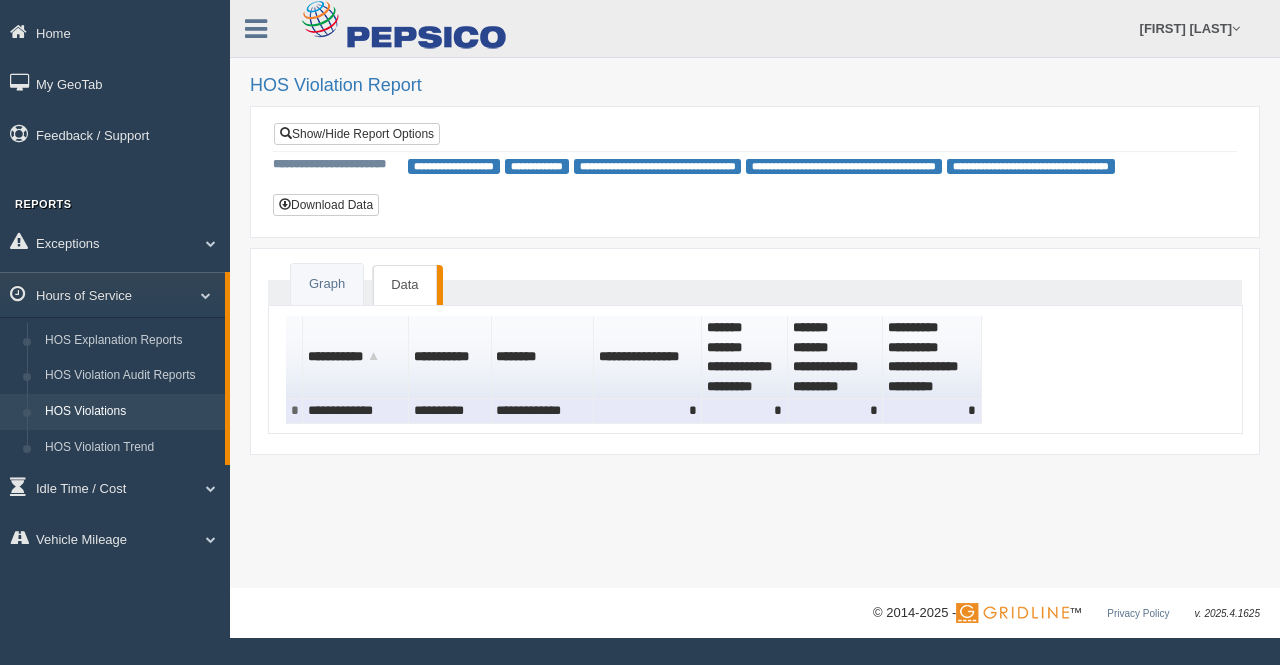 click on "**********" at bounding box center [356, 411] 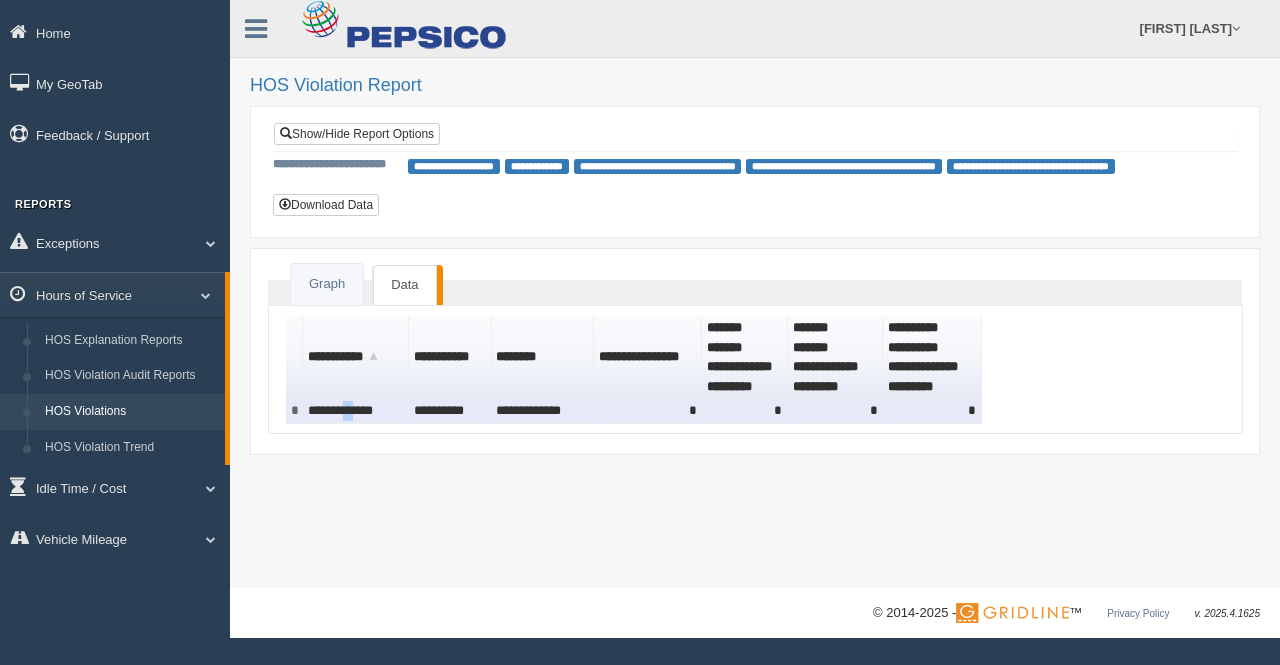 click on "**********" at bounding box center (356, 411) 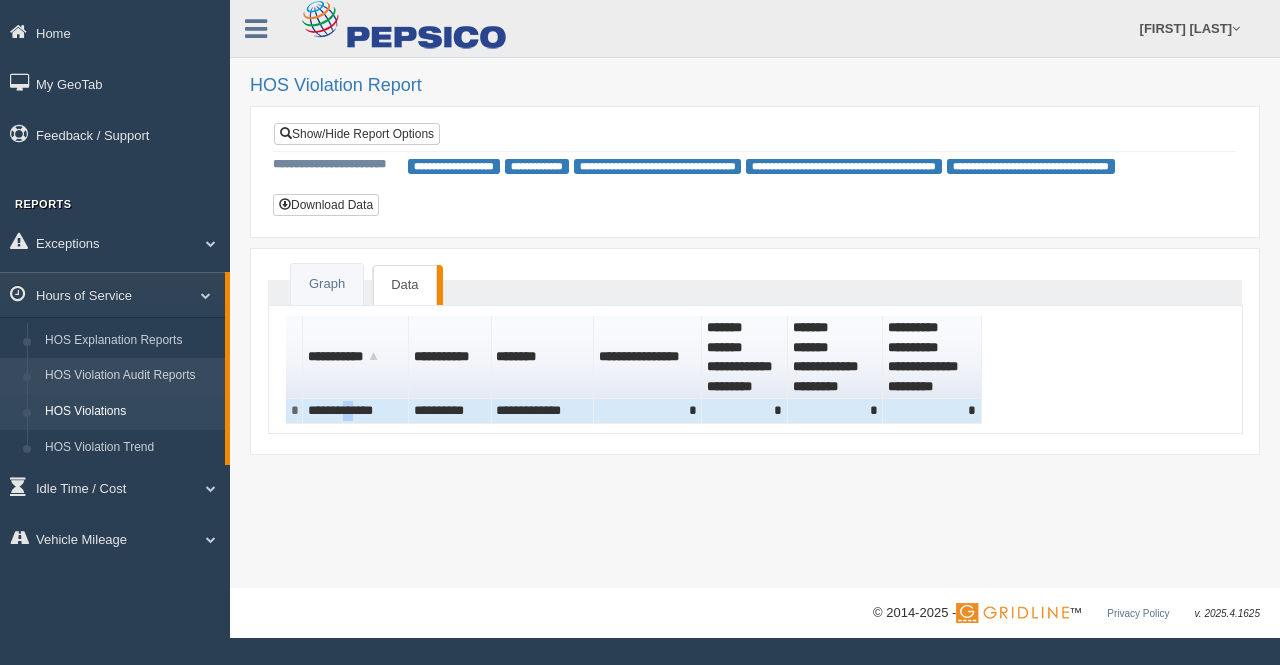 click on "HOS Violation Audit Reports" at bounding box center (130, 376) 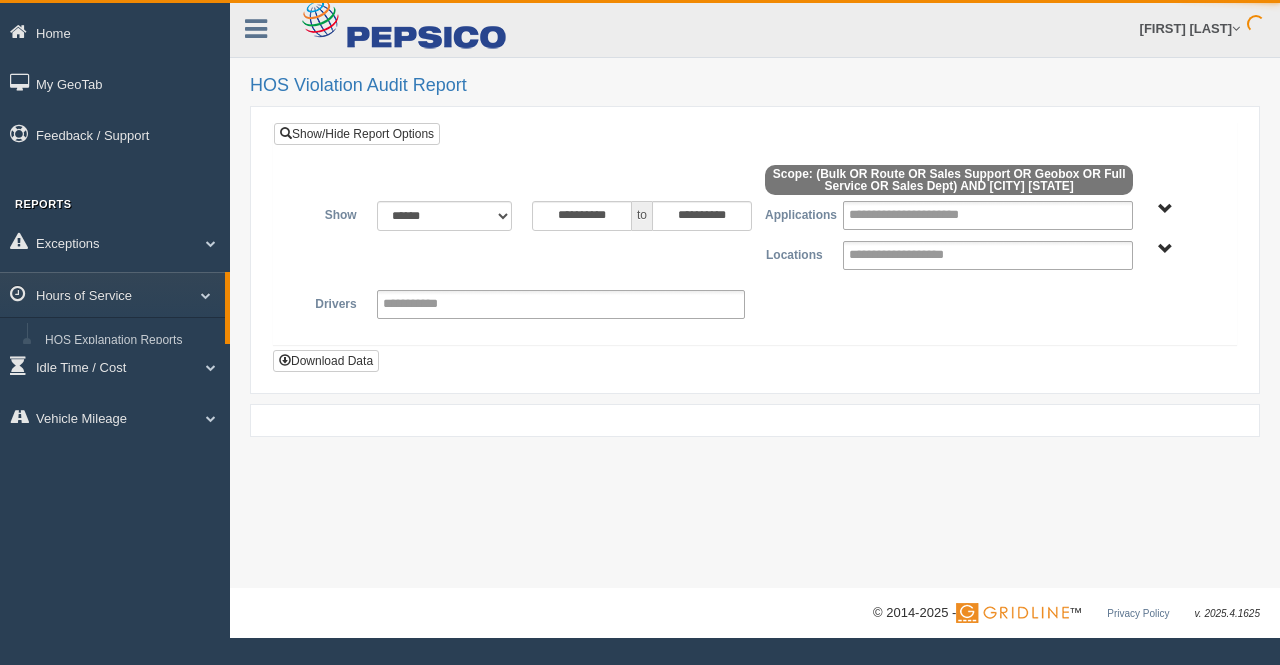 scroll, scrollTop: 0, scrollLeft: 0, axis: both 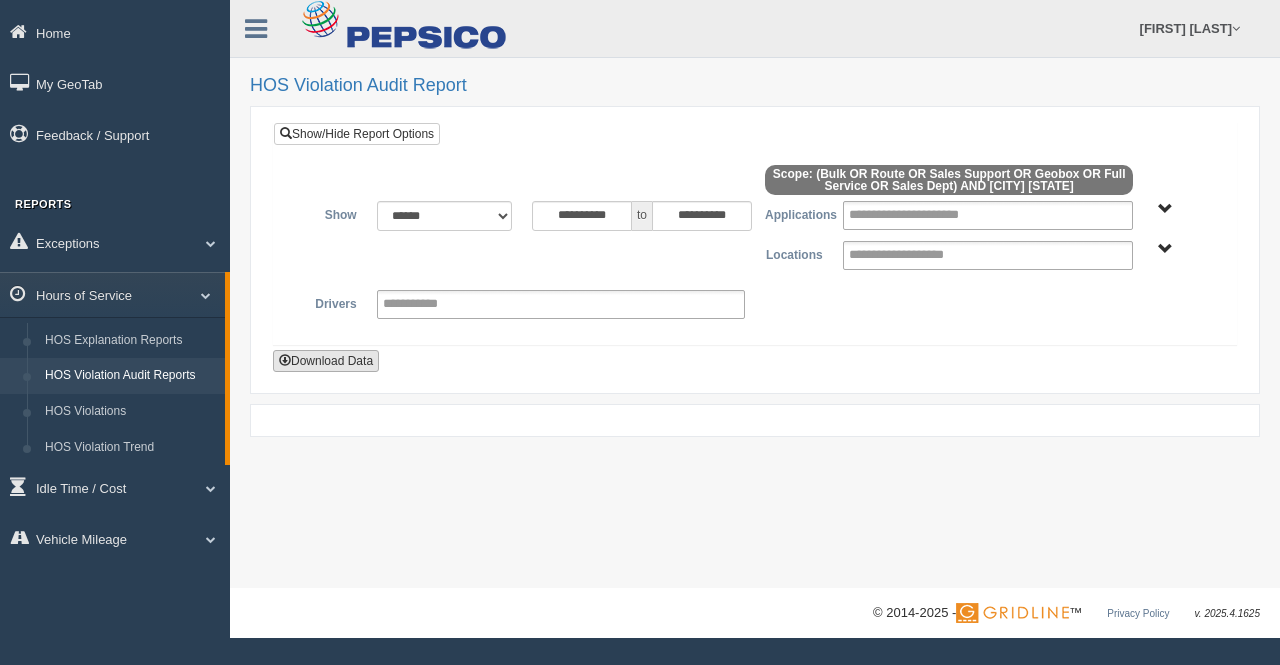 click on "Download Data" at bounding box center (326, 361) 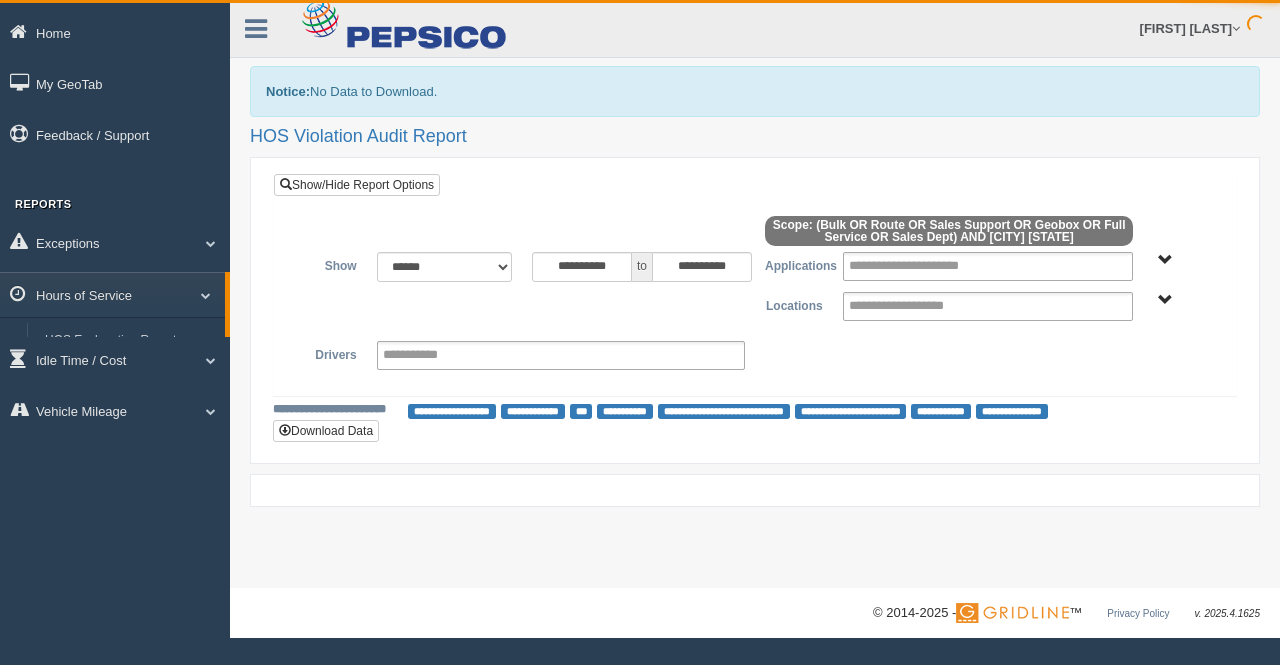 scroll, scrollTop: 0, scrollLeft: 0, axis: both 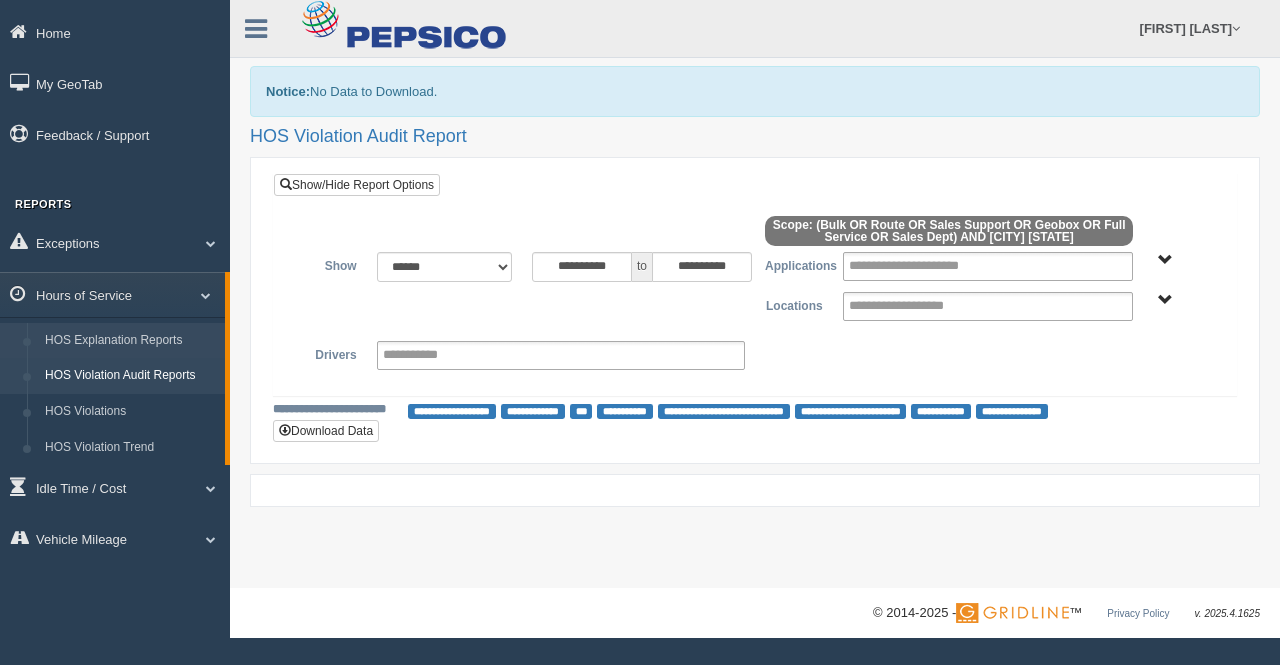 click on "HOS Explanation Reports" at bounding box center [130, 341] 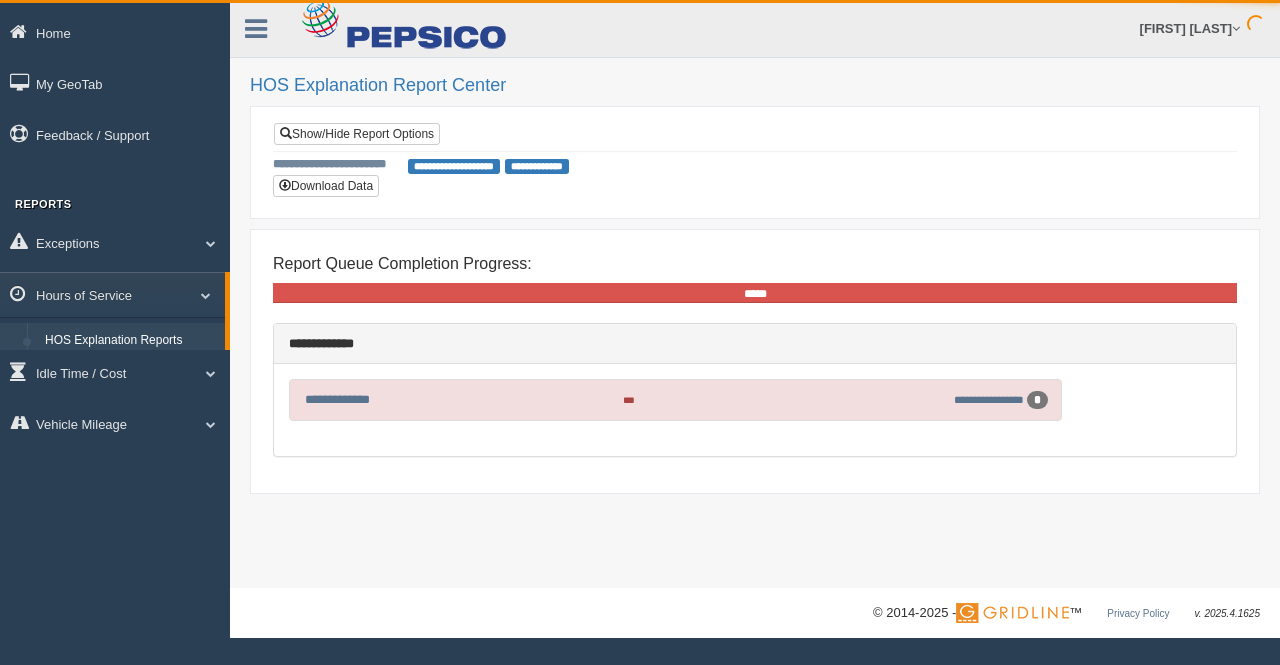 scroll, scrollTop: 0, scrollLeft: 0, axis: both 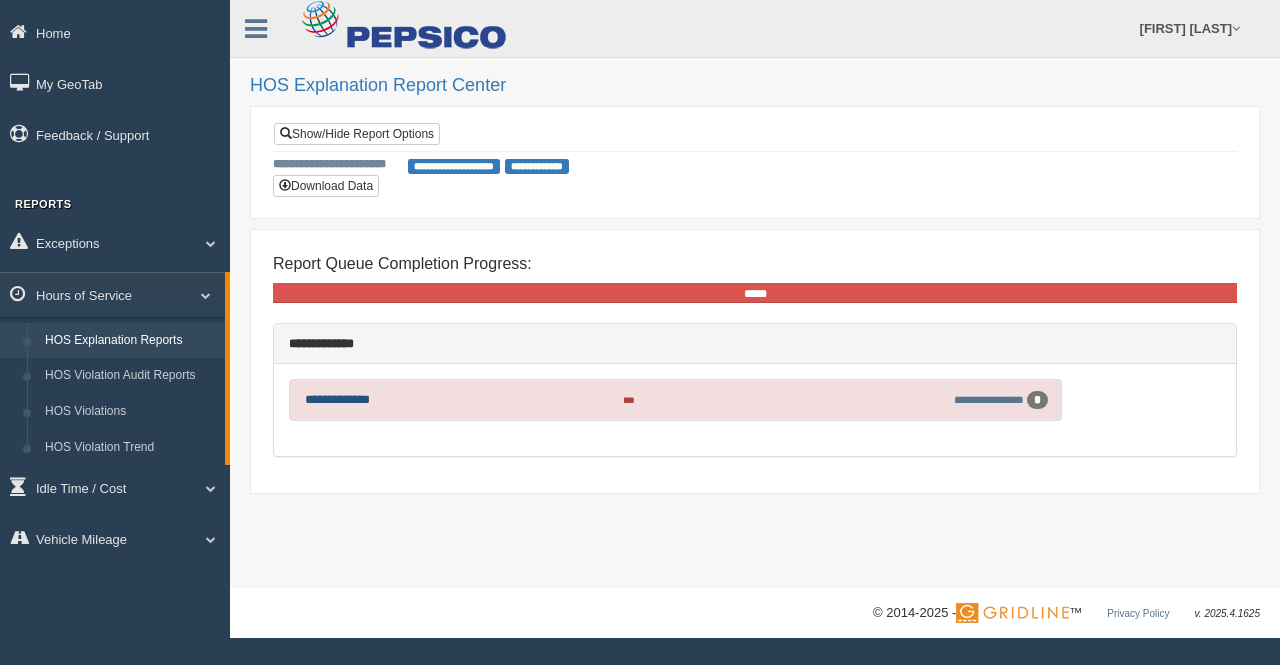 click on "**********" at bounding box center (337, 399) 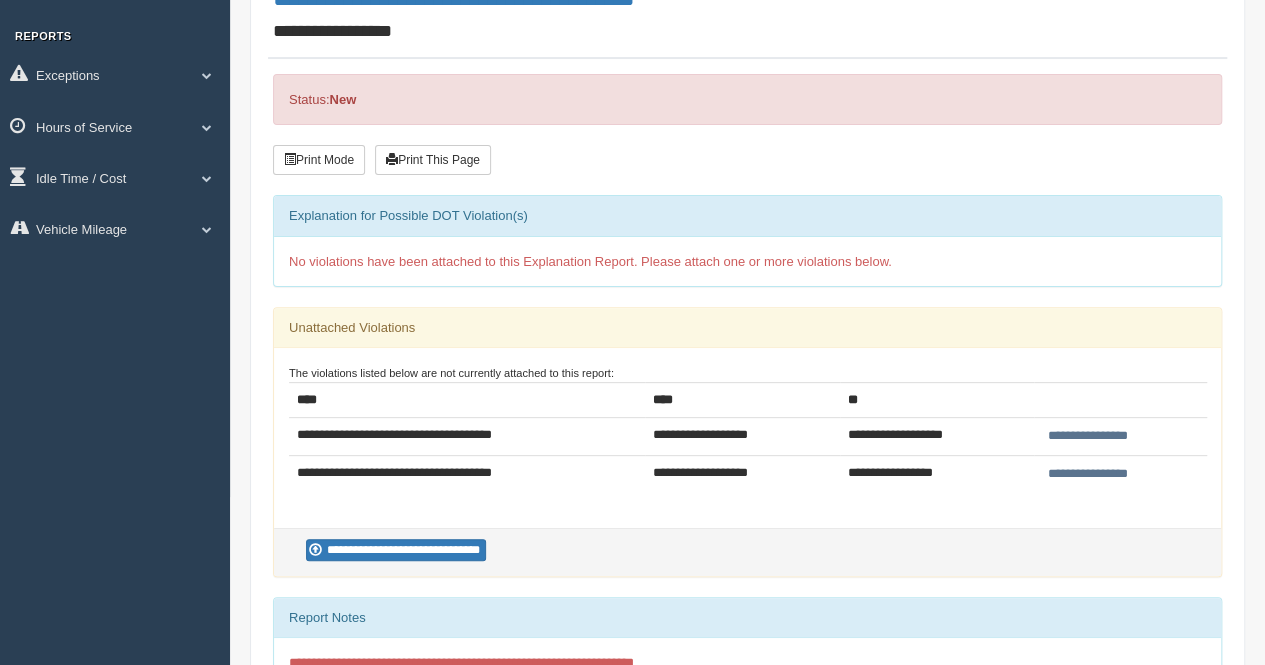 scroll, scrollTop: 200, scrollLeft: 0, axis: vertical 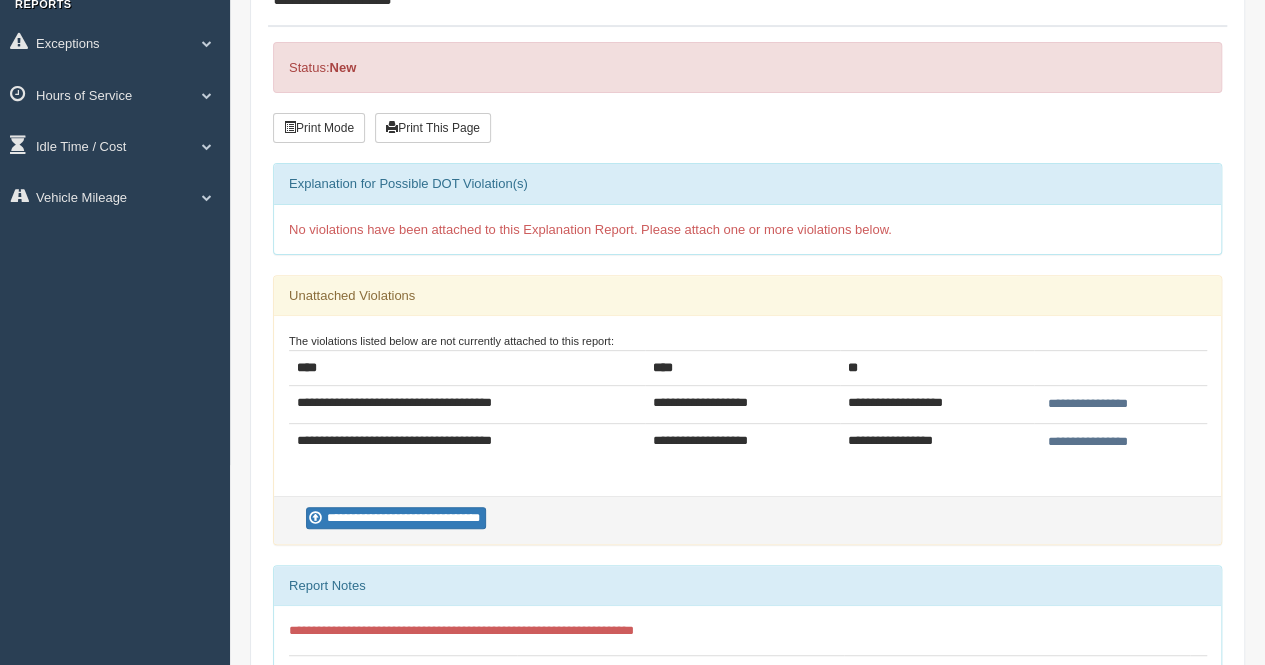 click on "**********" at bounding box center (1088, 404) 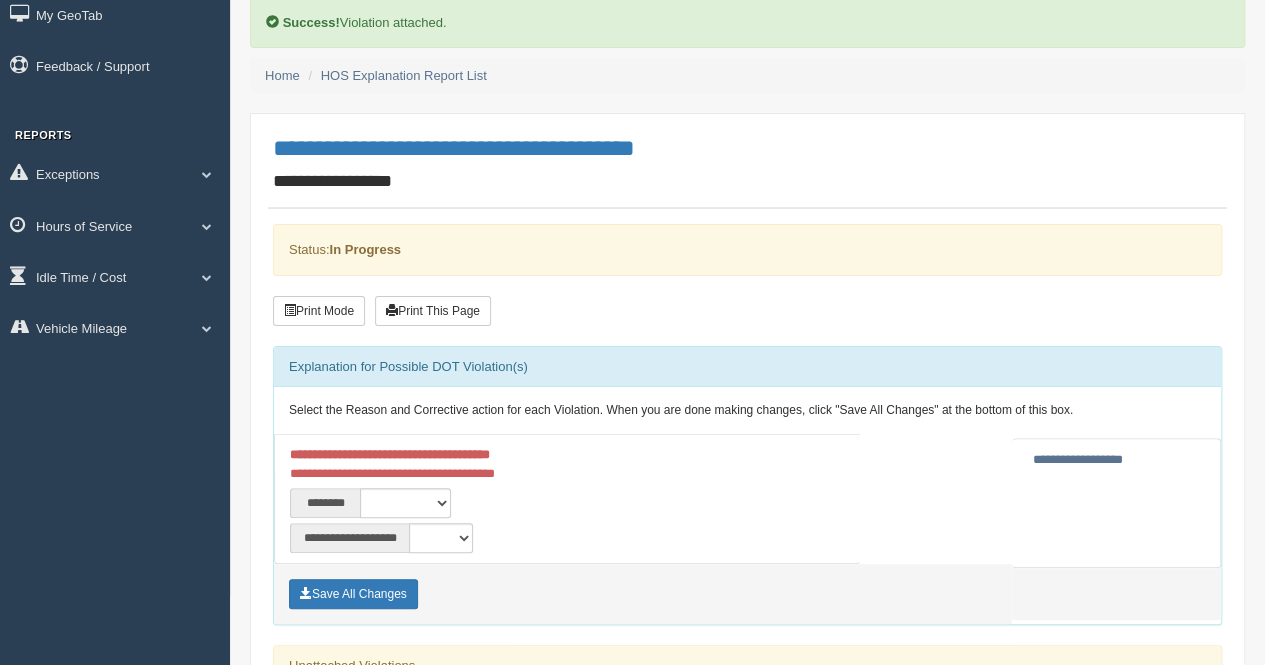 scroll, scrollTop: 100, scrollLeft: 0, axis: vertical 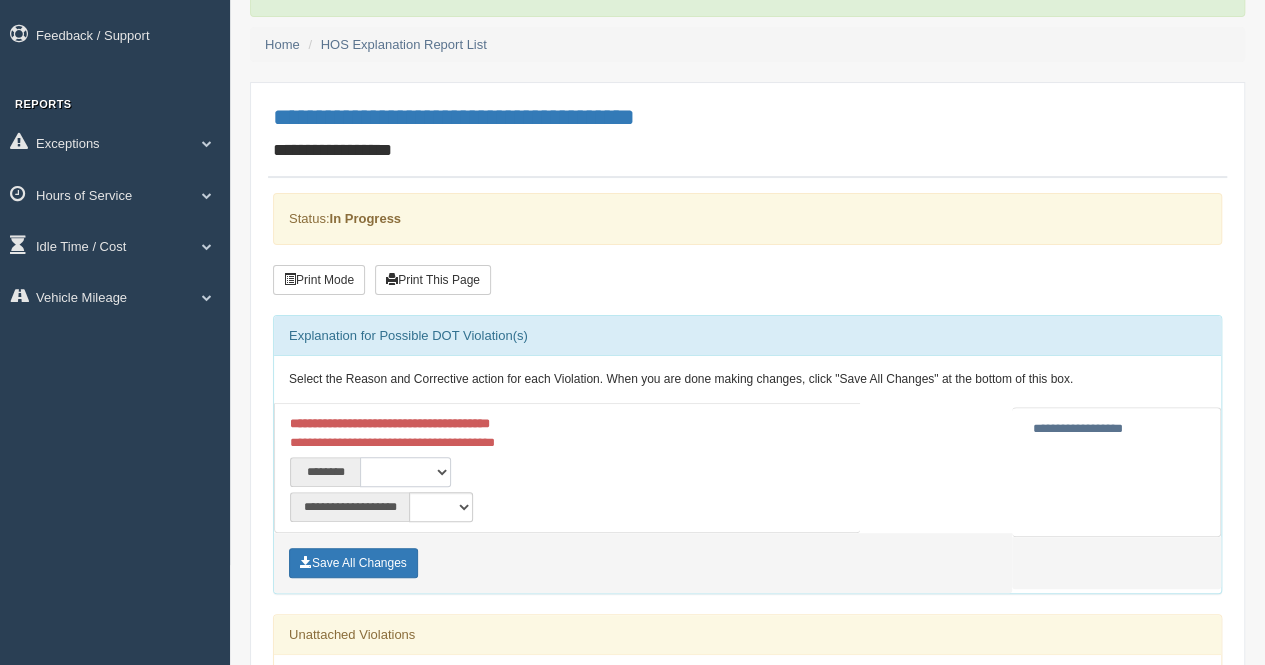 click on "**********" at bounding box center [405, 472] 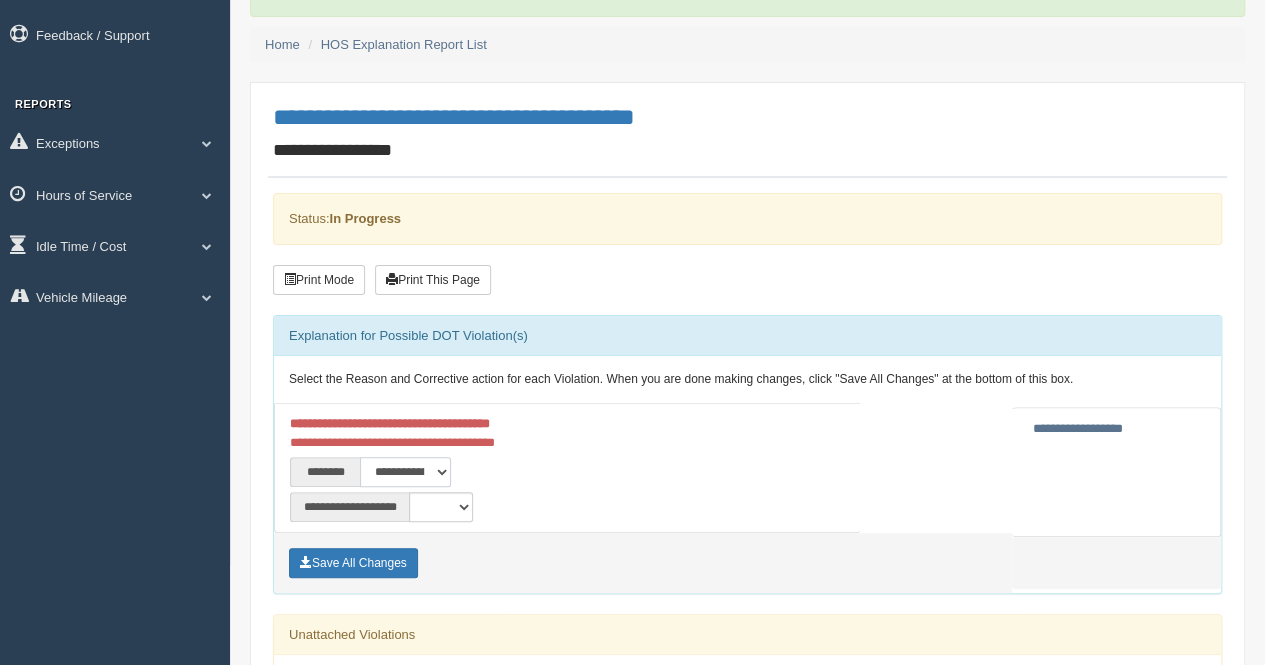 click on "**********" at bounding box center [405, 472] 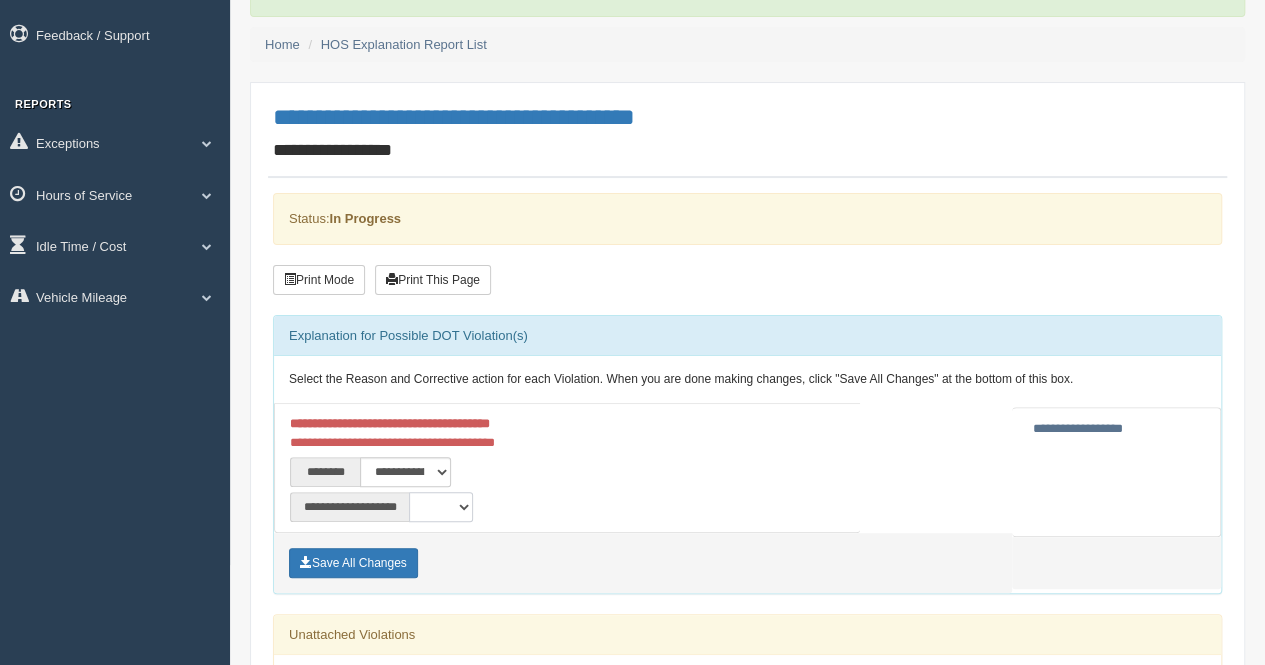 click on "**********" at bounding box center (441, 507) 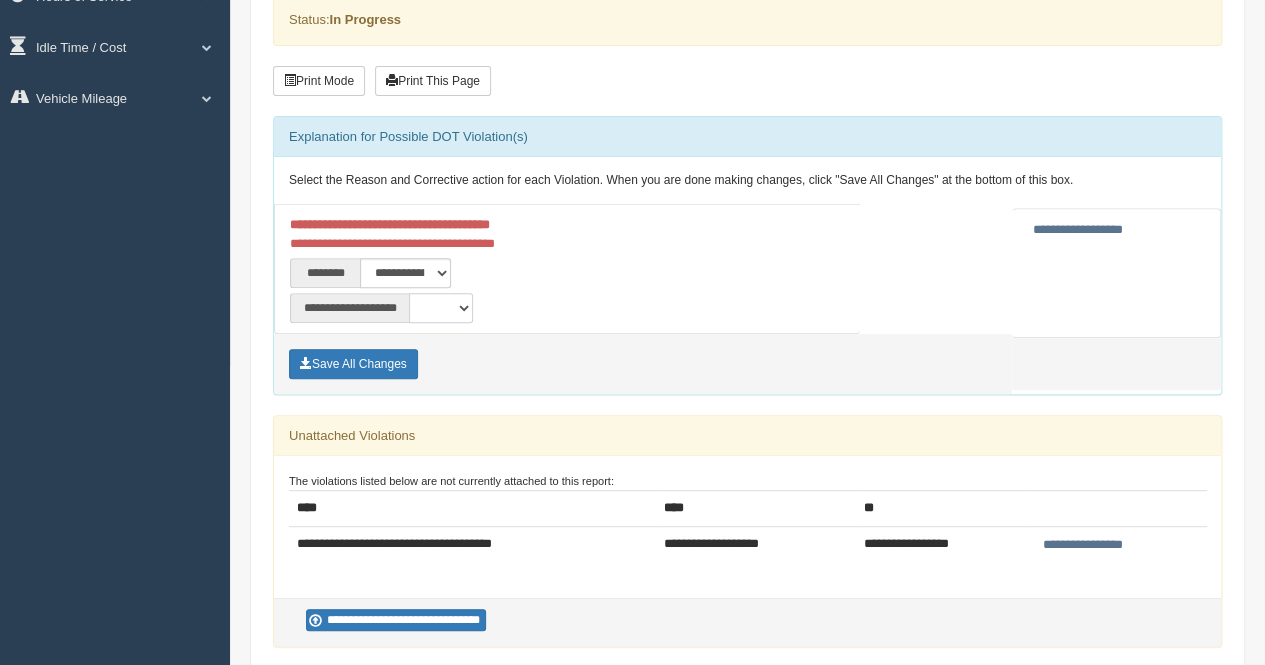 scroll, scrollTop: 300, scrollLeft: 0, axis: vertical 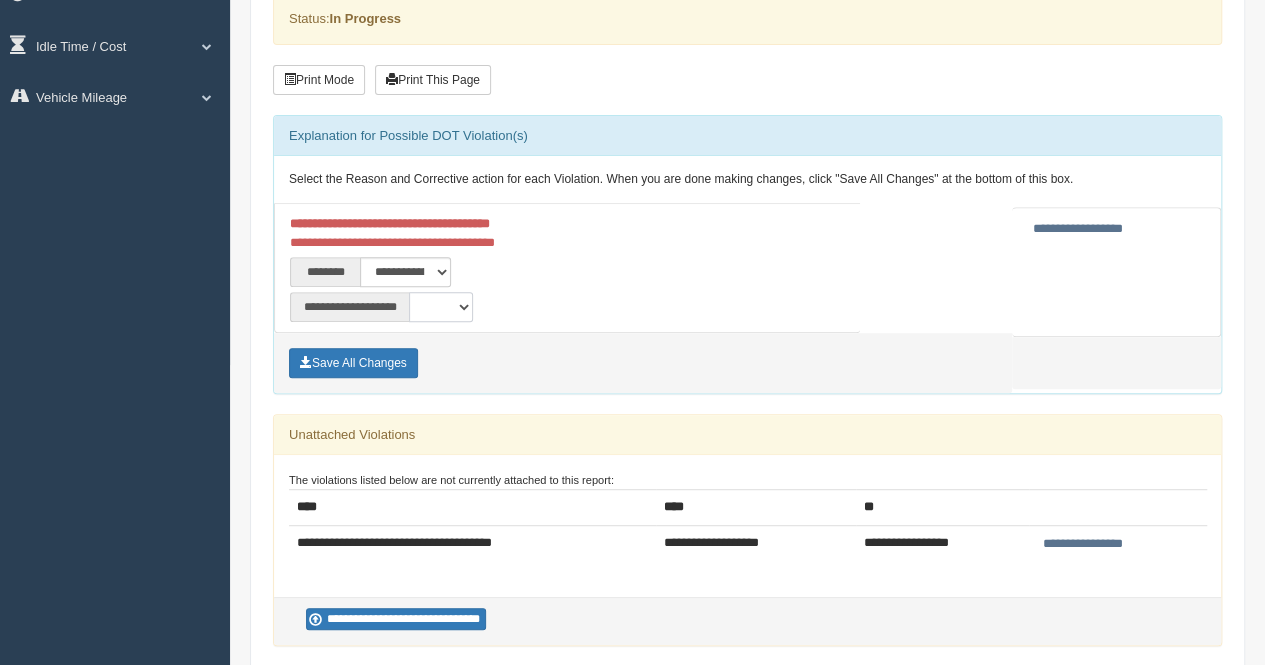 click on "**********" at bounding box center [441, 307] 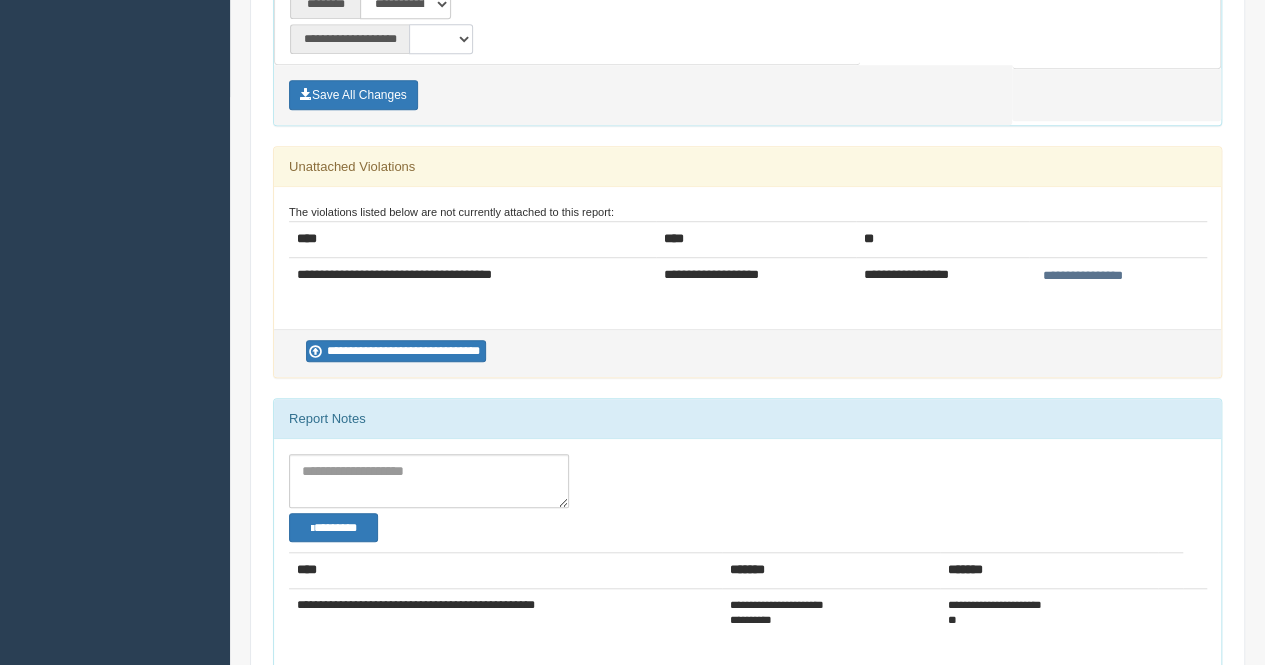 scroll, scrollTop: 600, scrollLeft: 0, axis: vertical 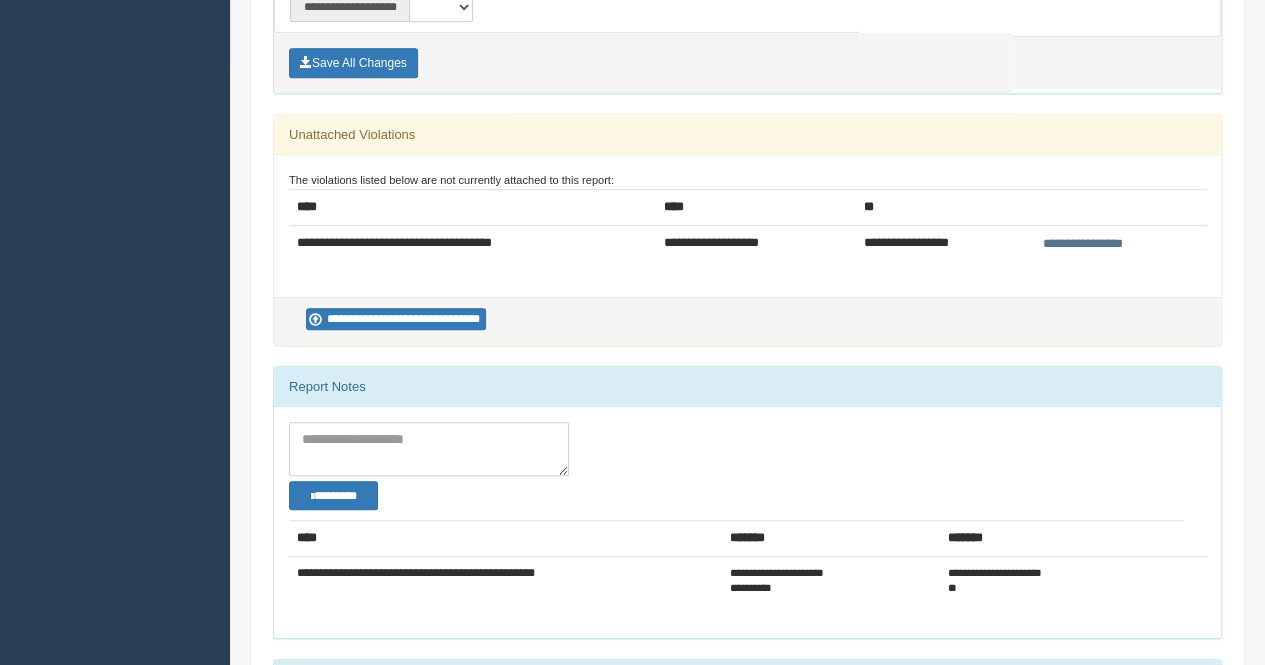 click at bounding box center [429, 449] 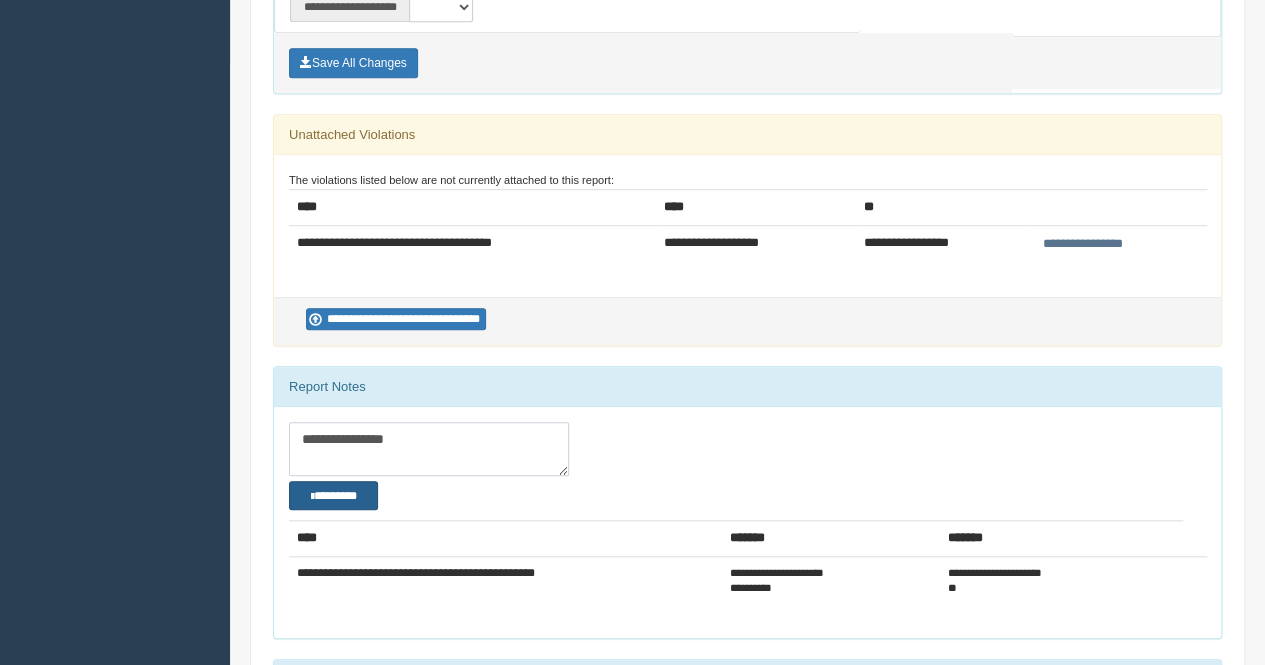 type on "**********" 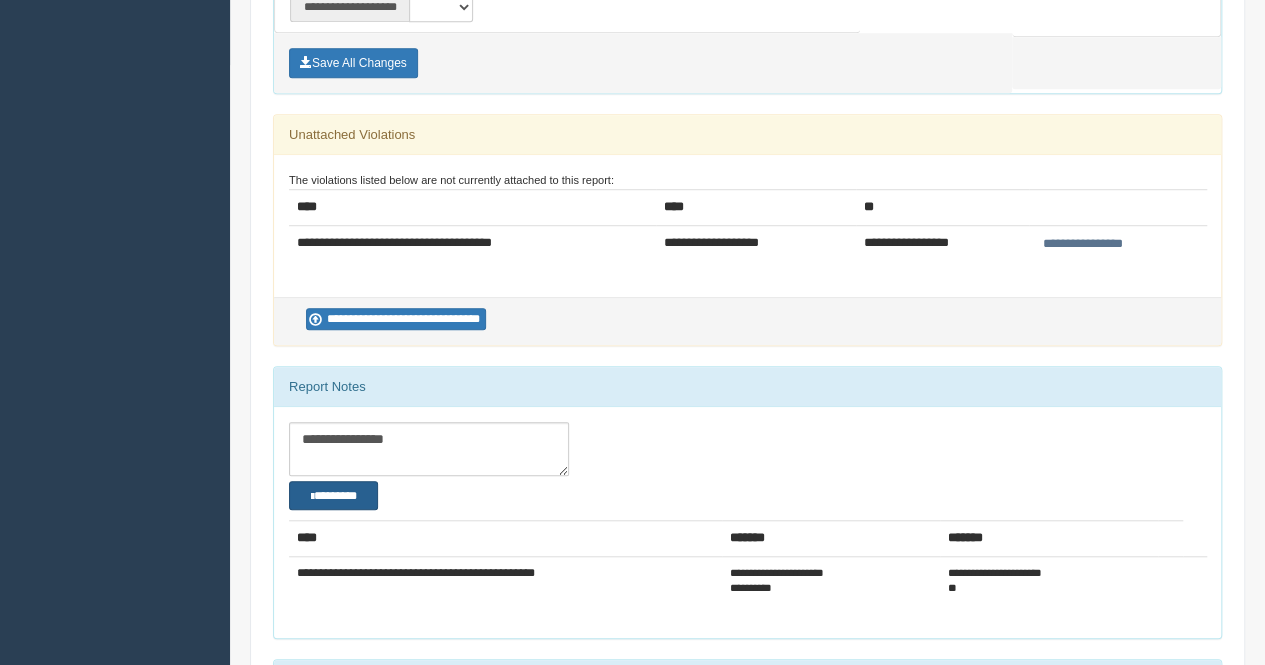 click on "********" at bounding box center (333, 495) 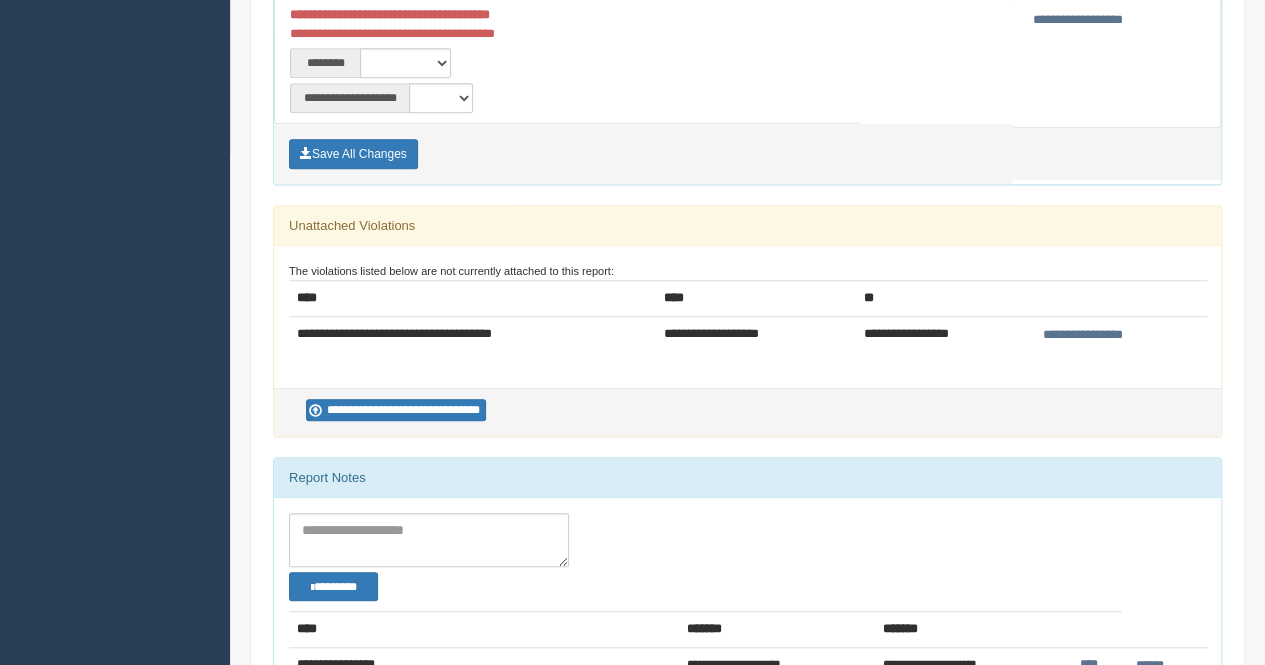 scroll, scrollTop: 506, scrollLeft: 0, axis: vertical 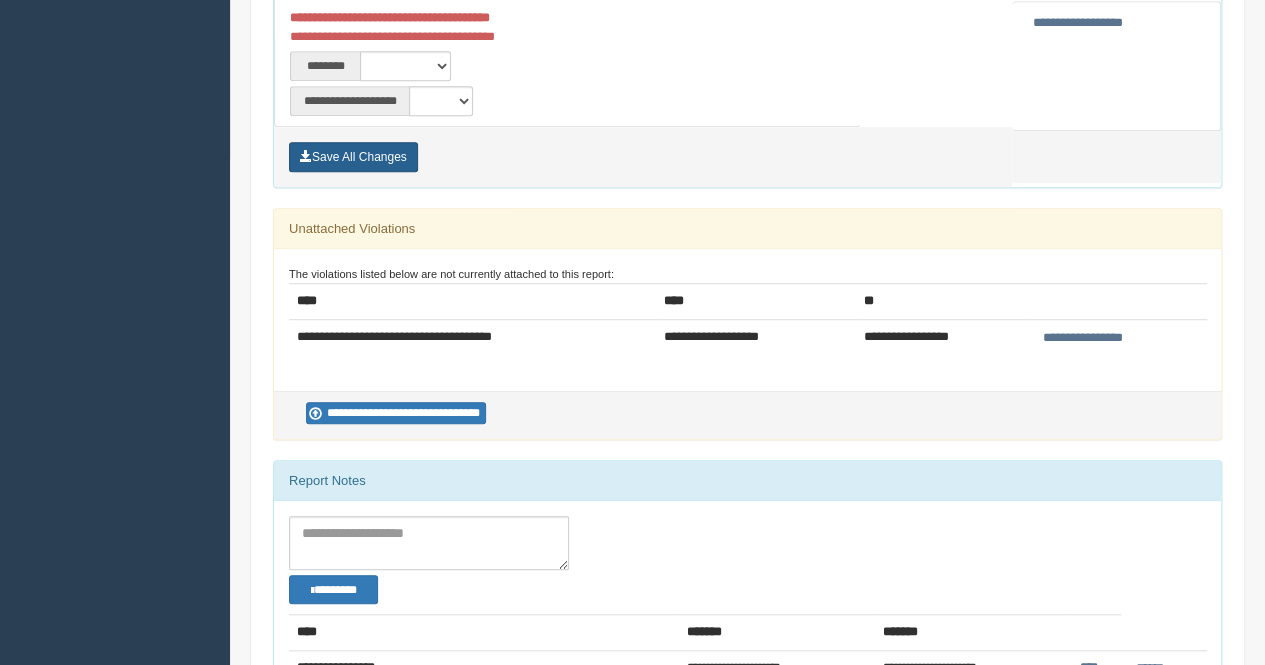 click on "Save All Changes" at bounding box center (353, 157) 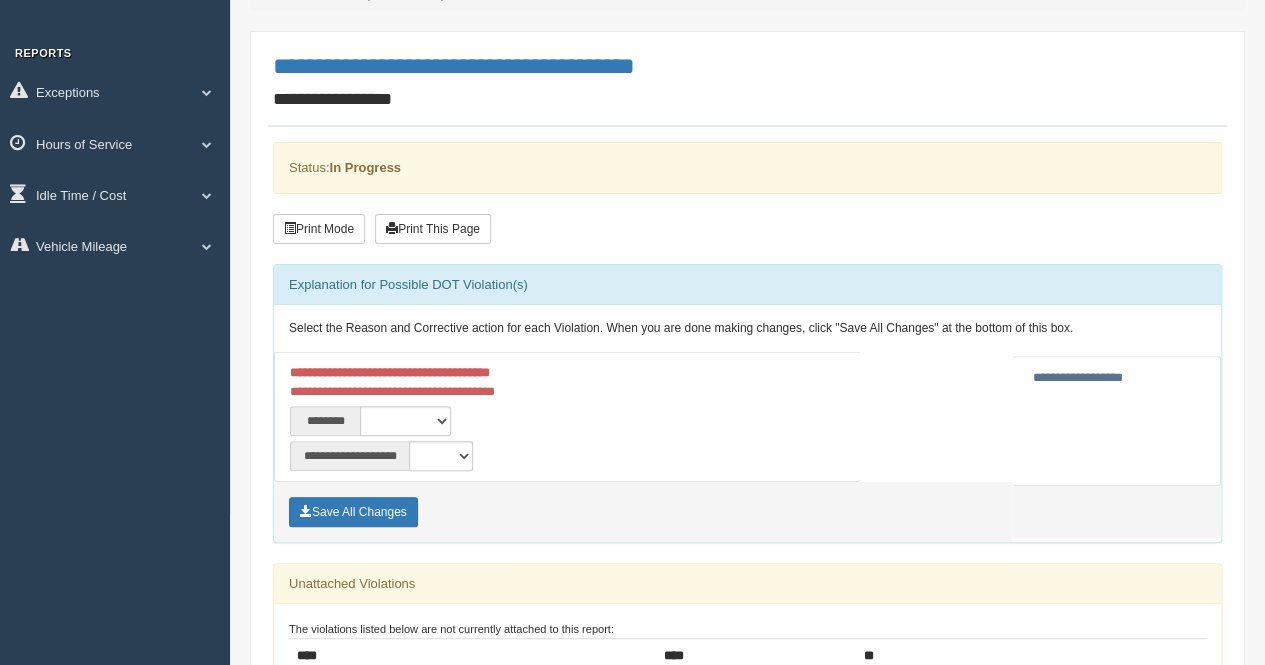scroll, scrollTop: 200, scrollLeft: 0, axis: vertical 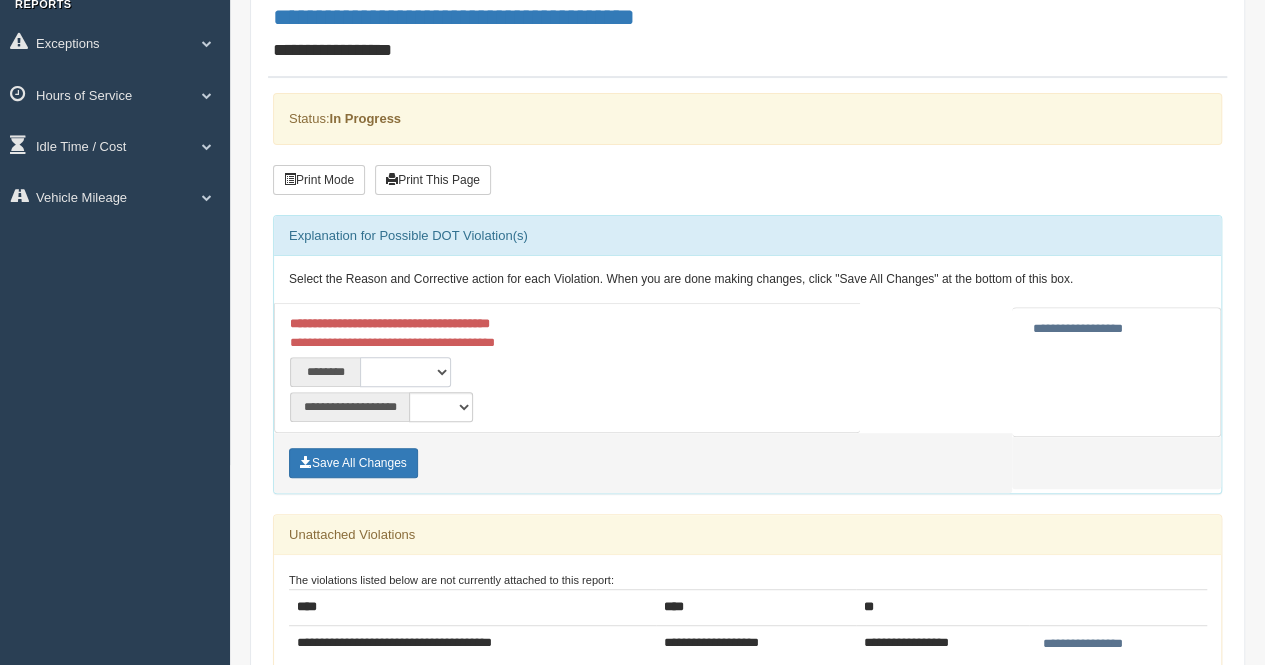 click on "**********" at bounding box center (405, 372) 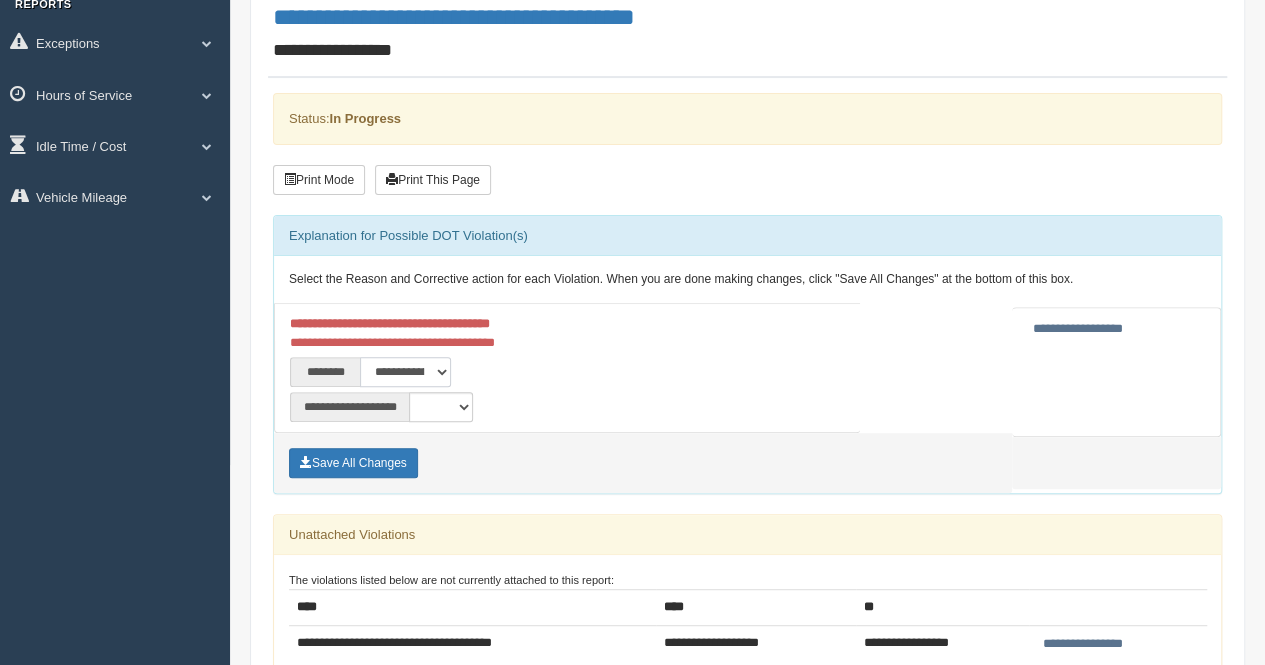 click on "**********" at bounding box center [405, 372] 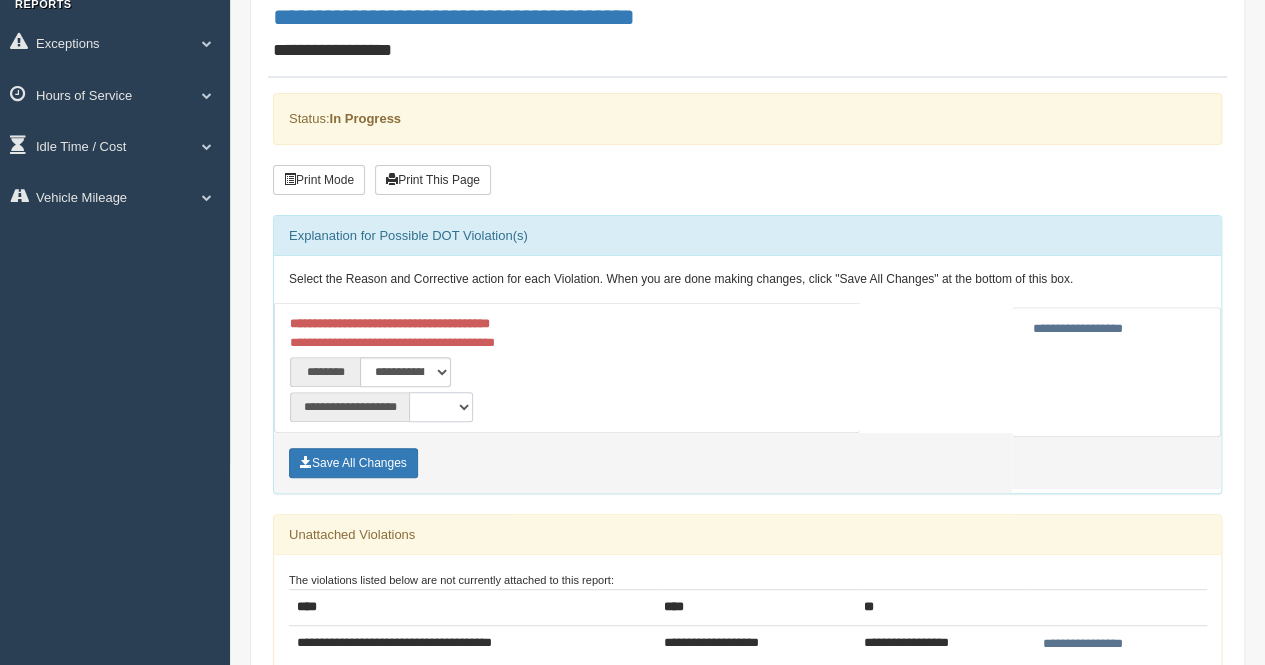 click on "**********" at bounding box center (441, 407) 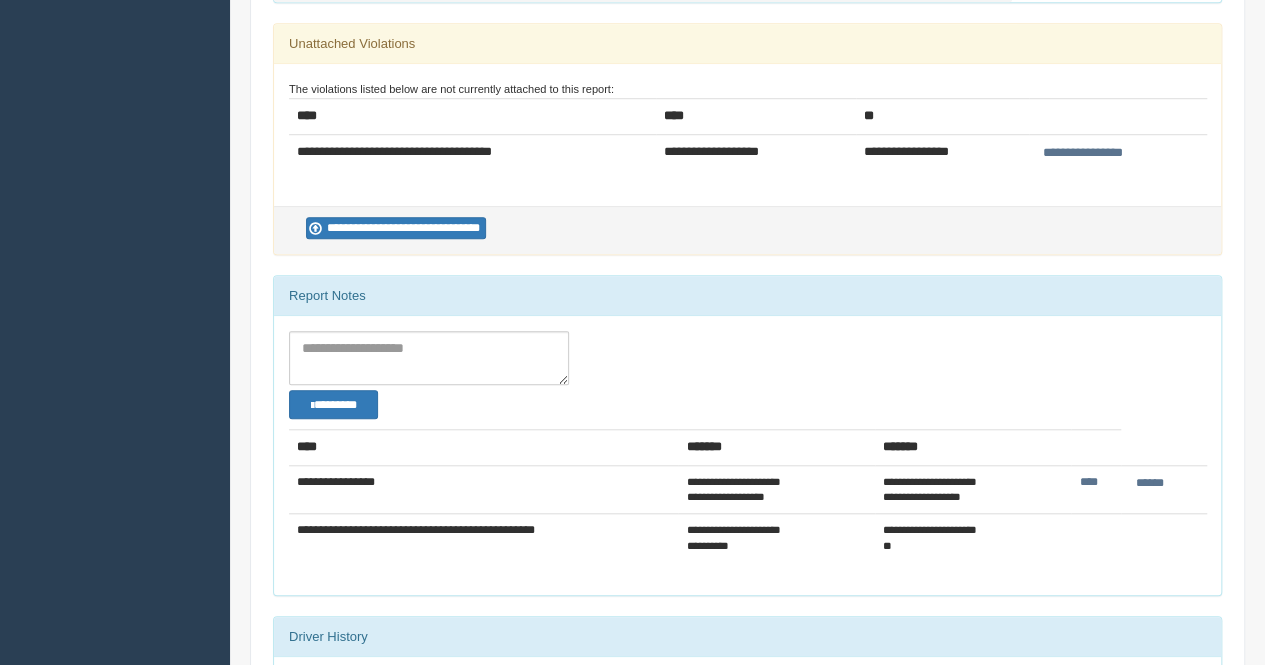 scroll, scrollTop: 406, scrollLeft: 0, axis: vertical 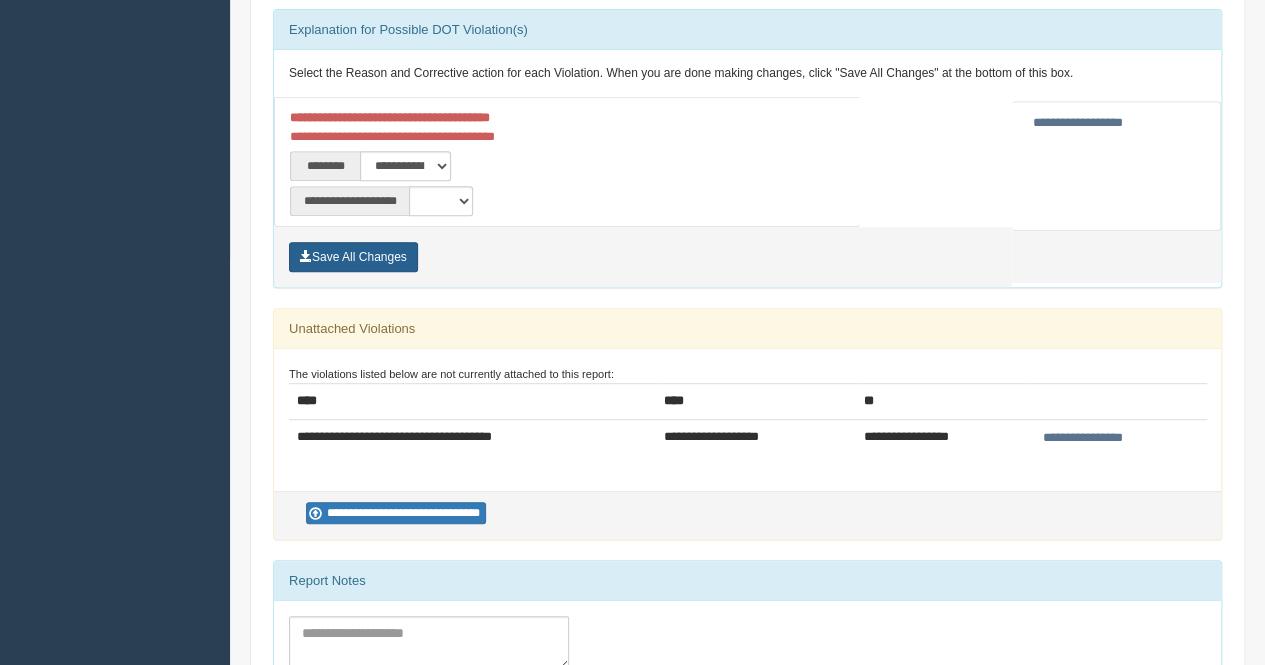 click on "Save All Changes" at bounding box center (353, 257) 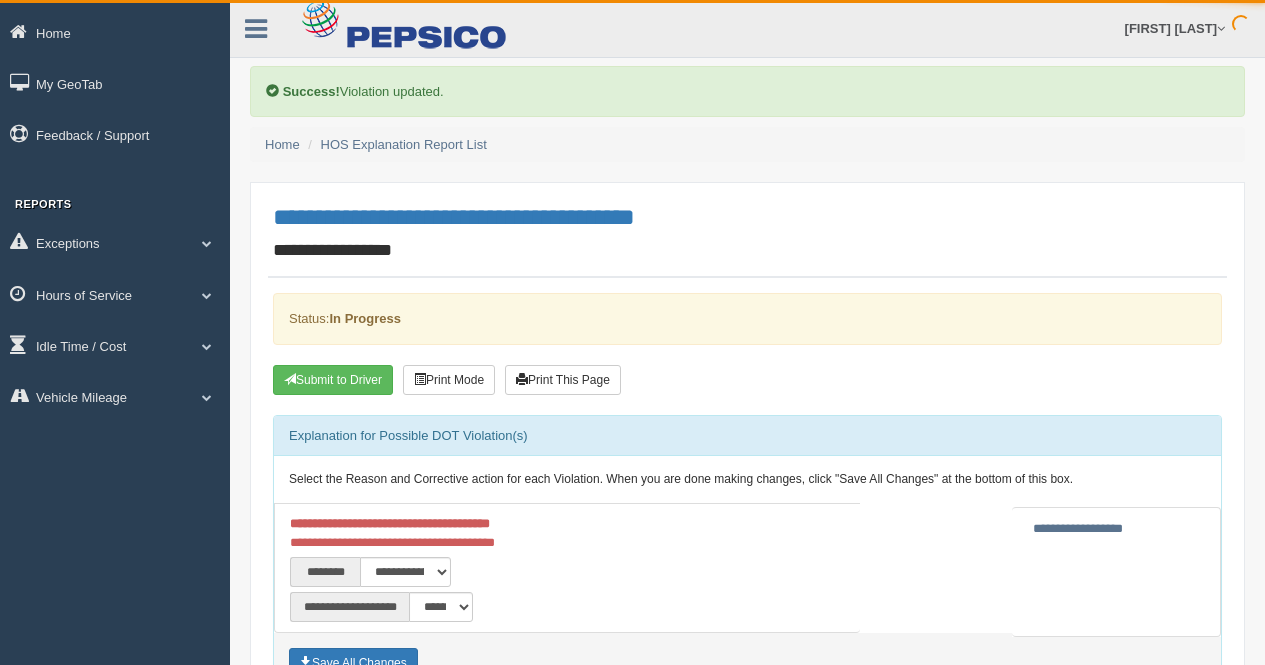 scroll, scrollTop: 0, scrollLeft: 0, axis: both 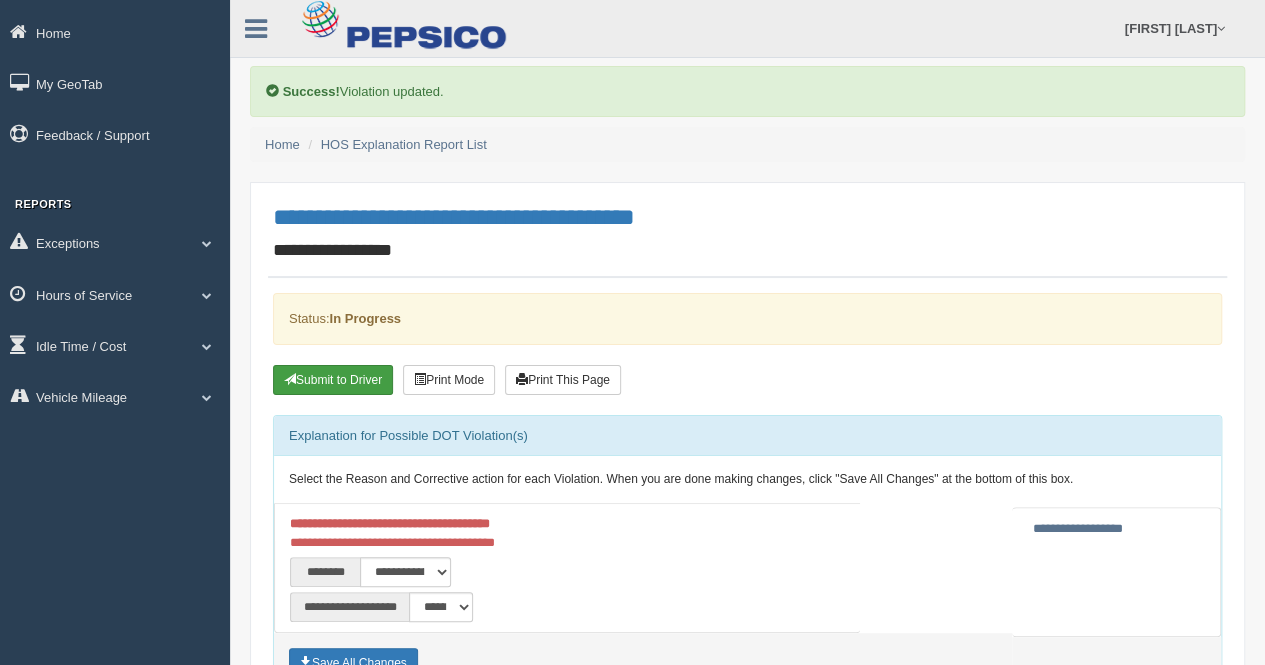 click on "Submit to Driver" at bounding box center [333, 380] 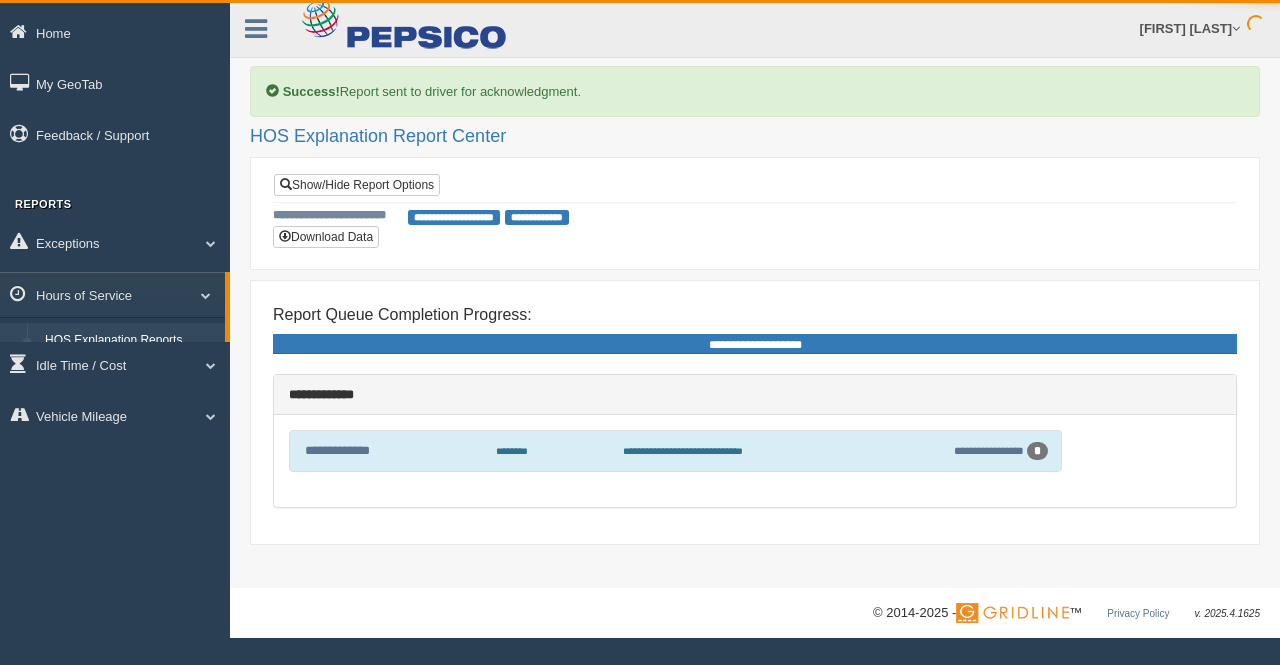 scroll, scrollTop: 0, scrollLeft: 0, axis: both 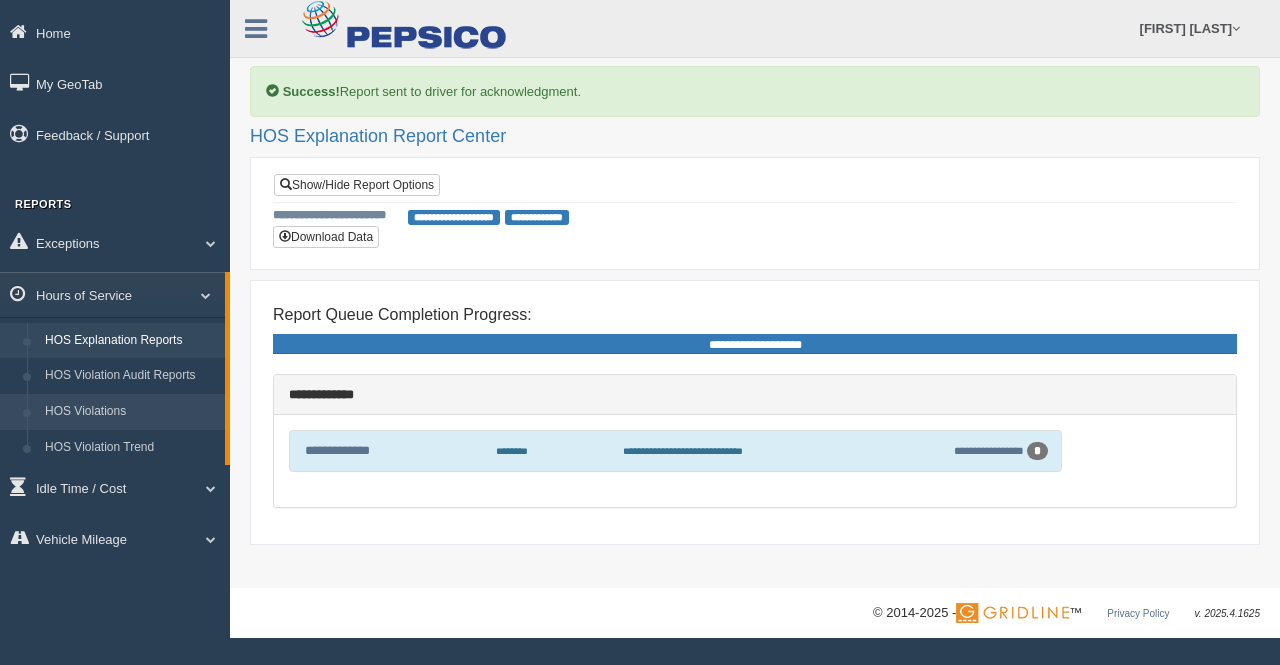 click on "HOS Violations" at bounding box center [130, 412] 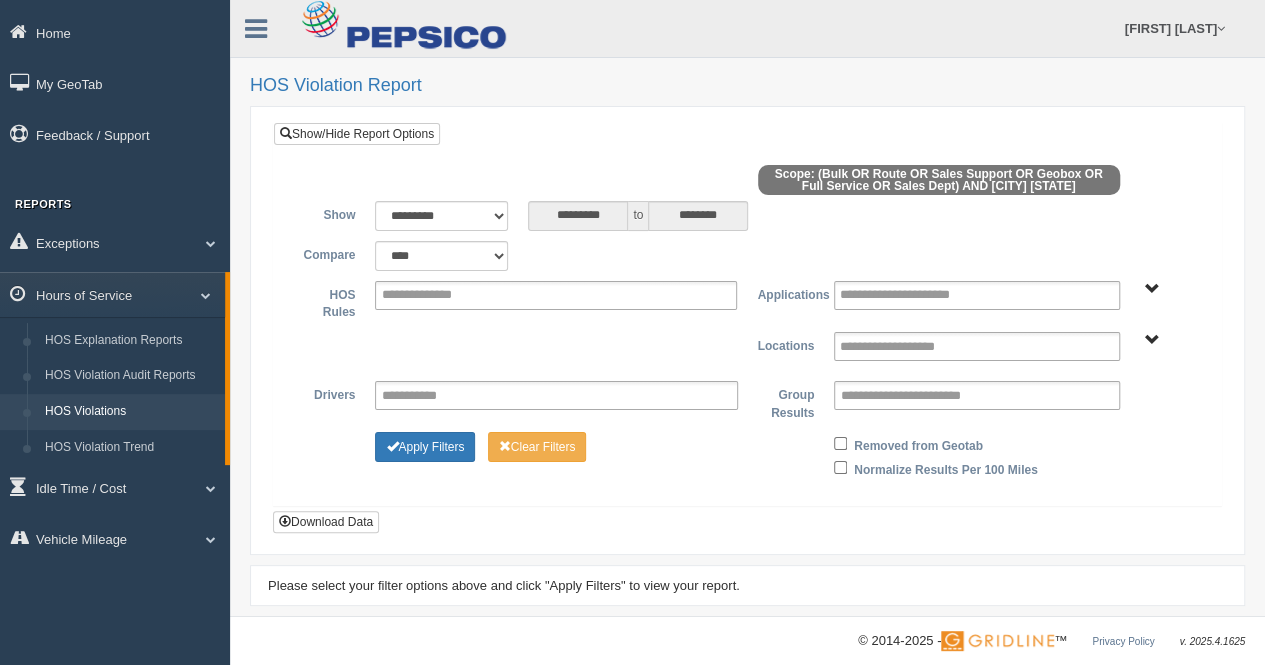scroll, scrollTop: 16, scrollLeft: 0, axis: vertical 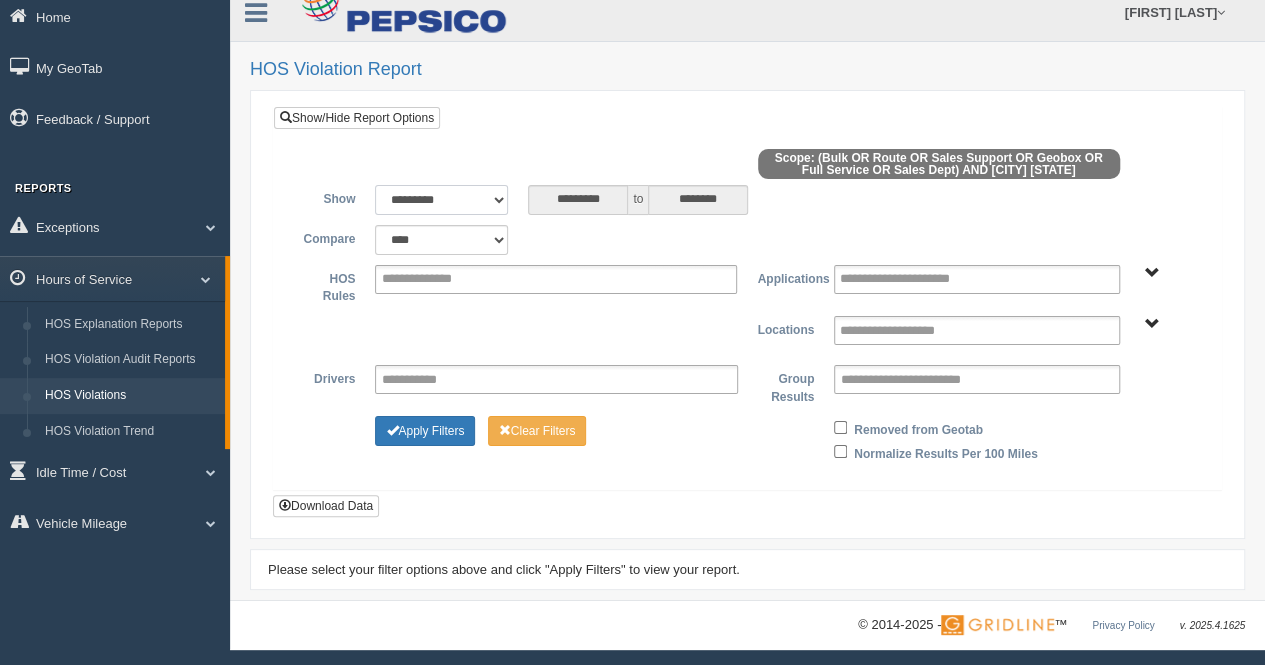 click on "**********" at bounding box center [441, 200] 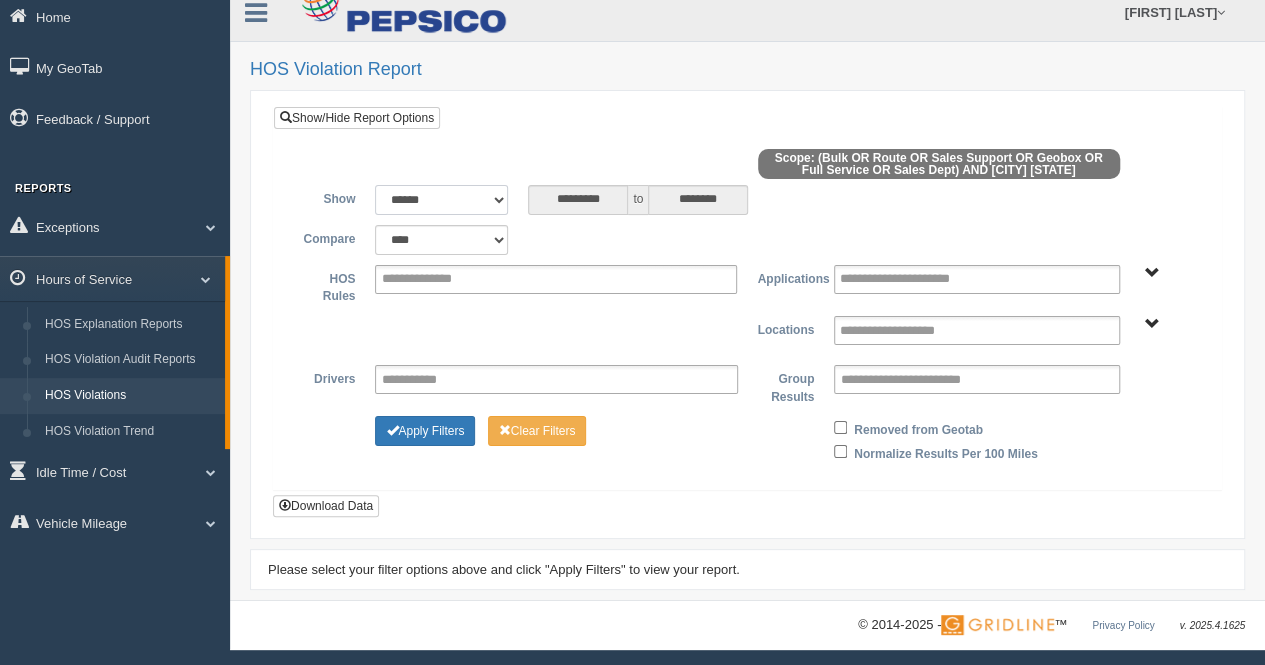 click on "**********" at bounding box center (441, 200) 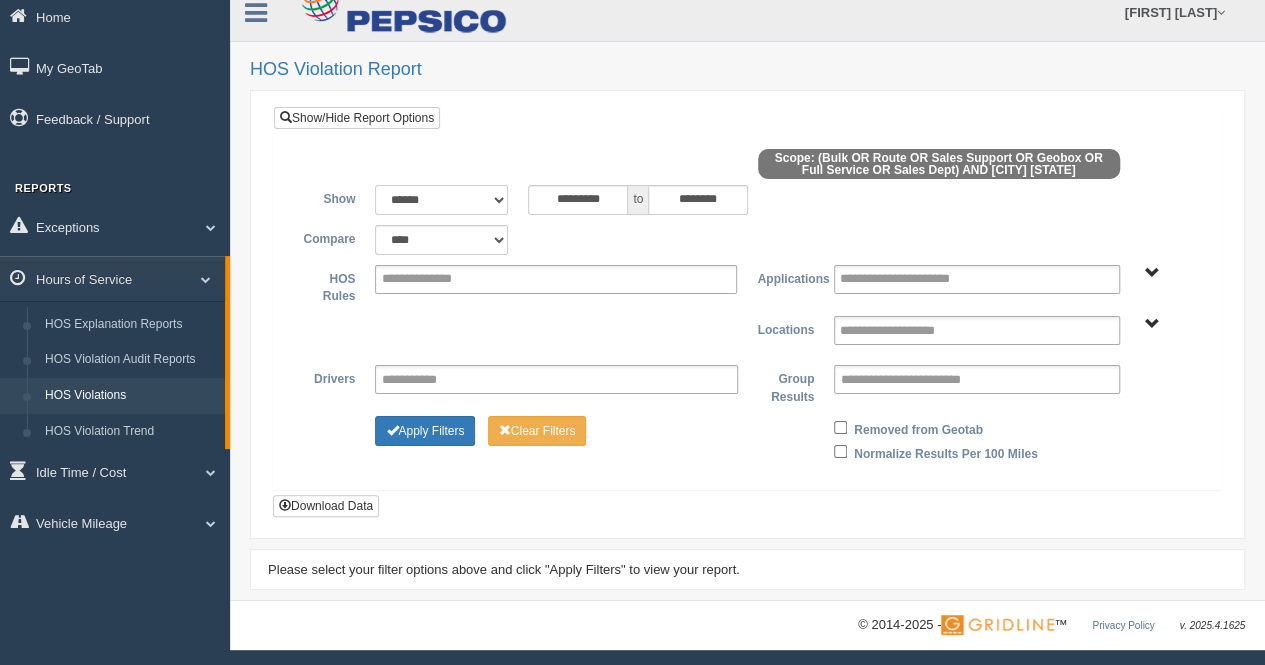 type on "**********" 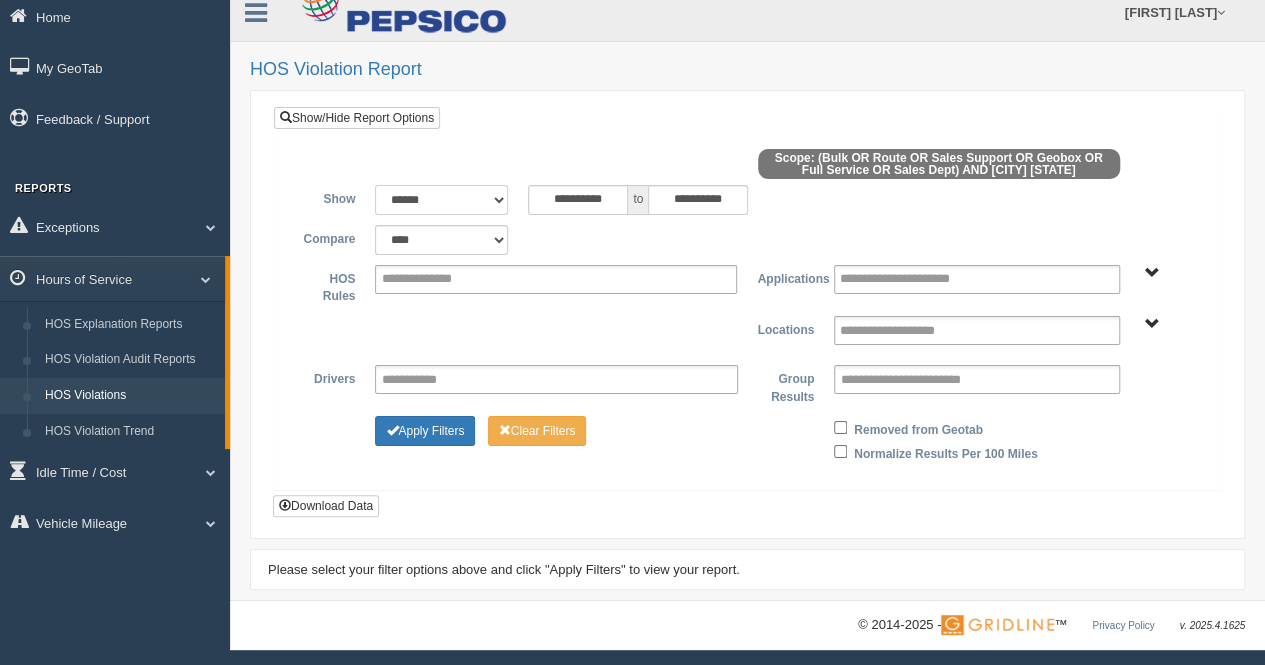 click on "**********" at bounding box center (441, 200) 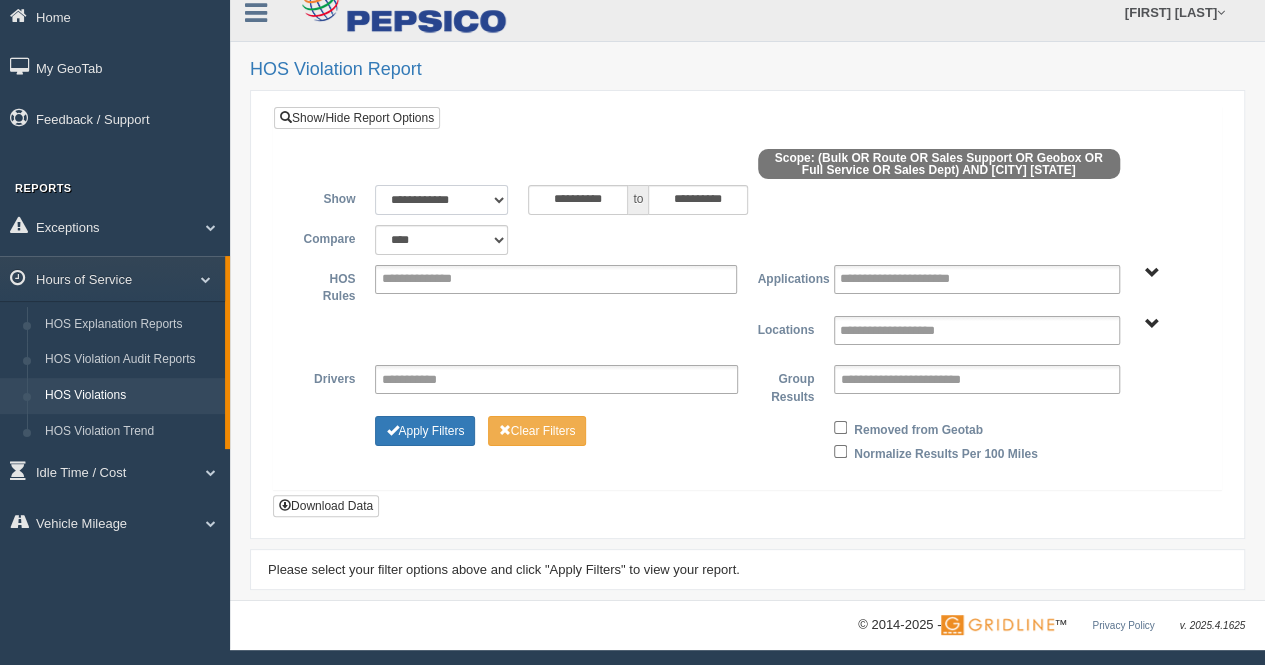 click on "**********" at bounding box center [441, 200] 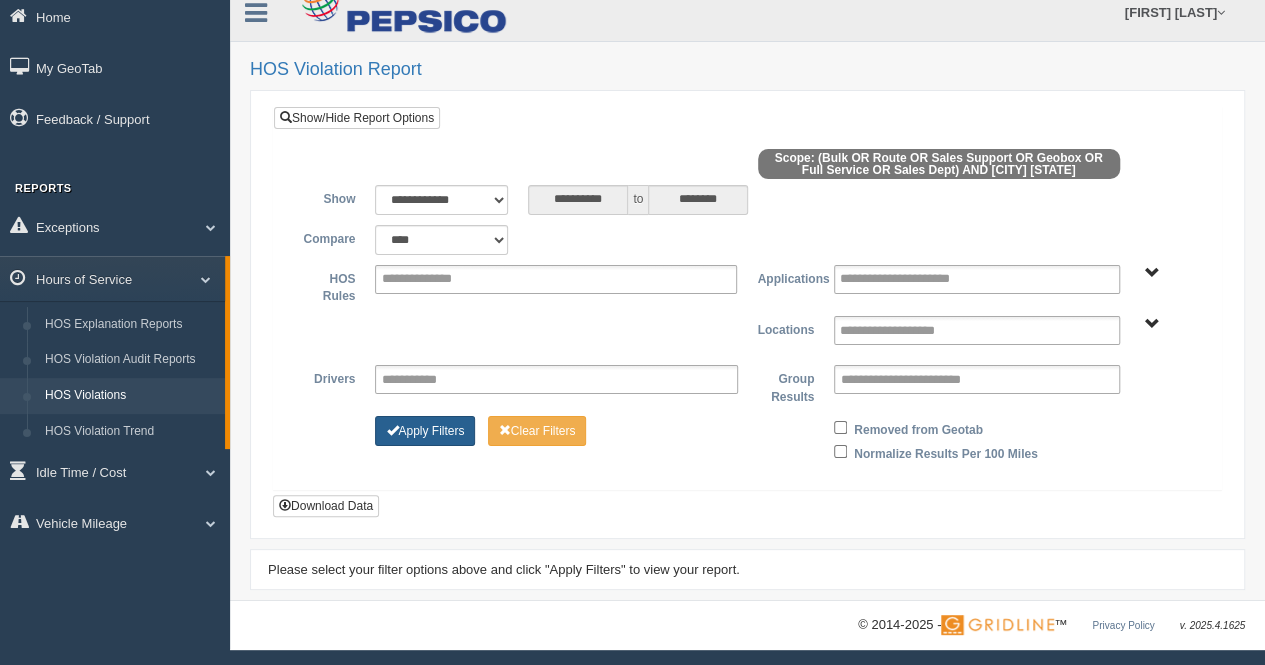 click on "Apply Filters" at bounding box center [425, 431] 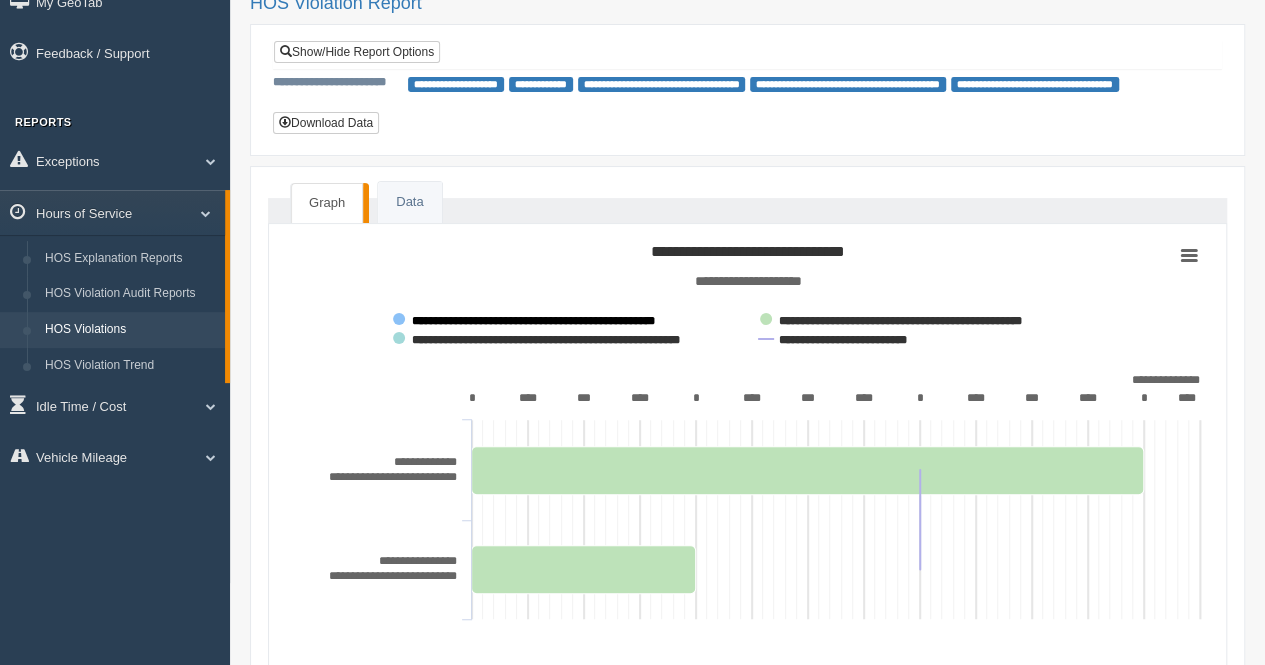 scroll, scrollTop: 182, scrollLeft: 0, axis: vertical 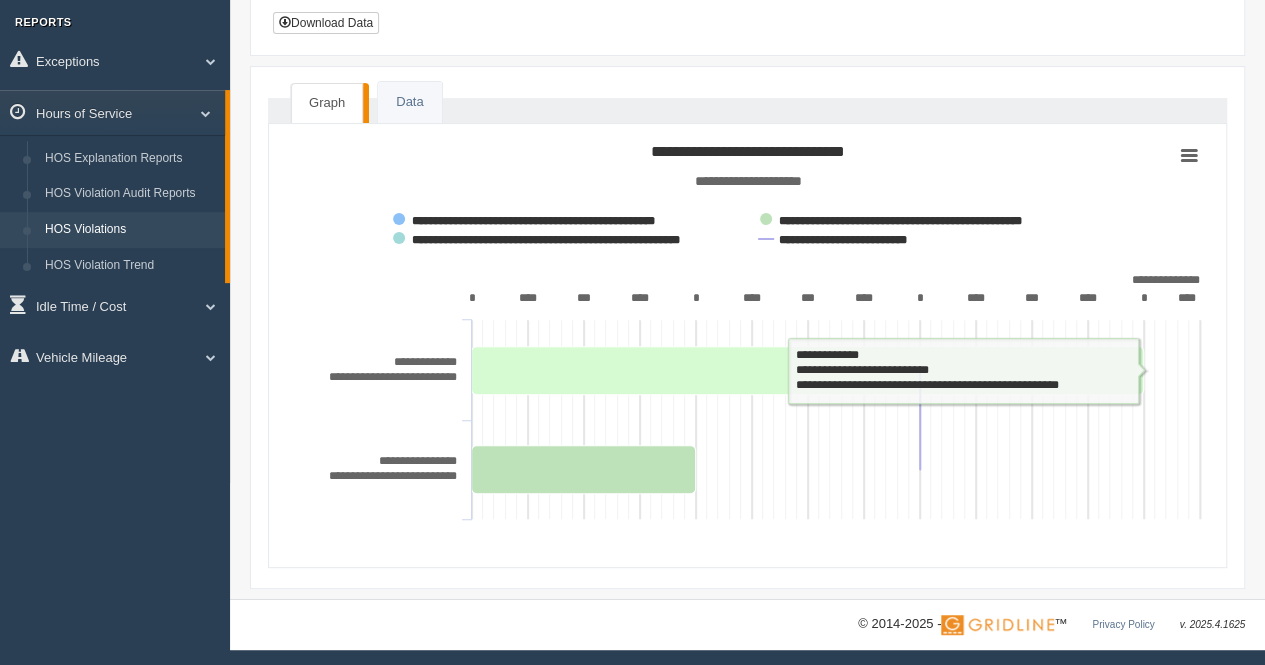 click 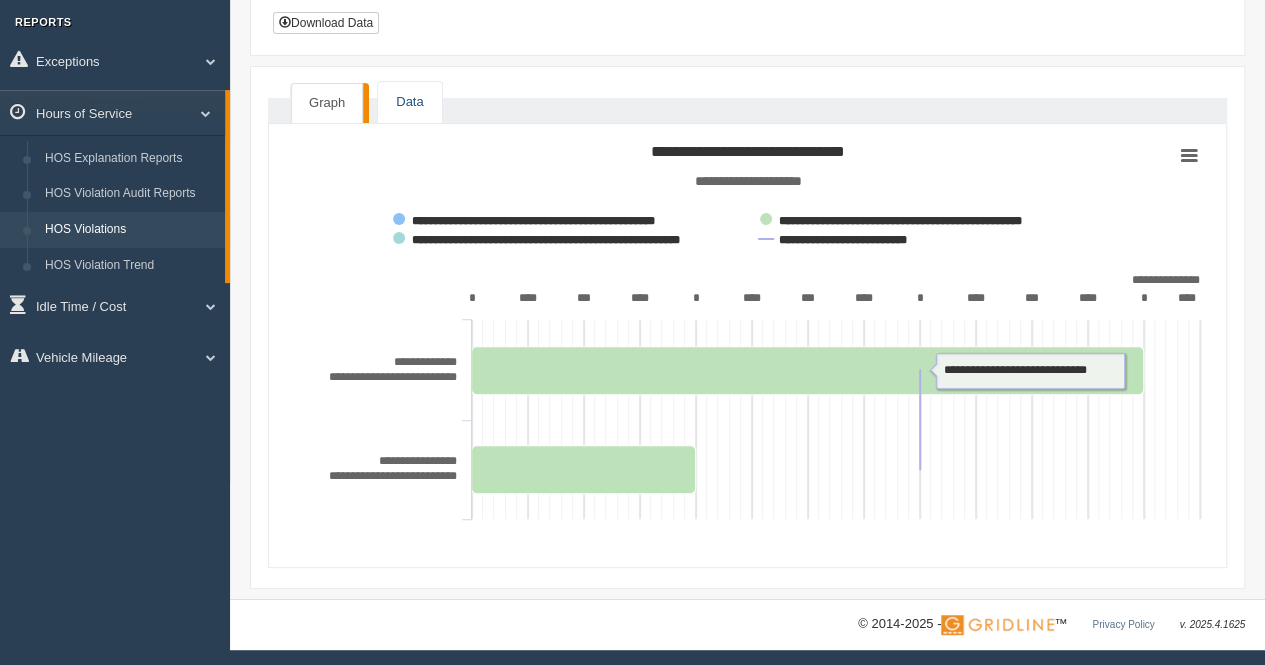 click on "Data" at bounding box center [409, 102] 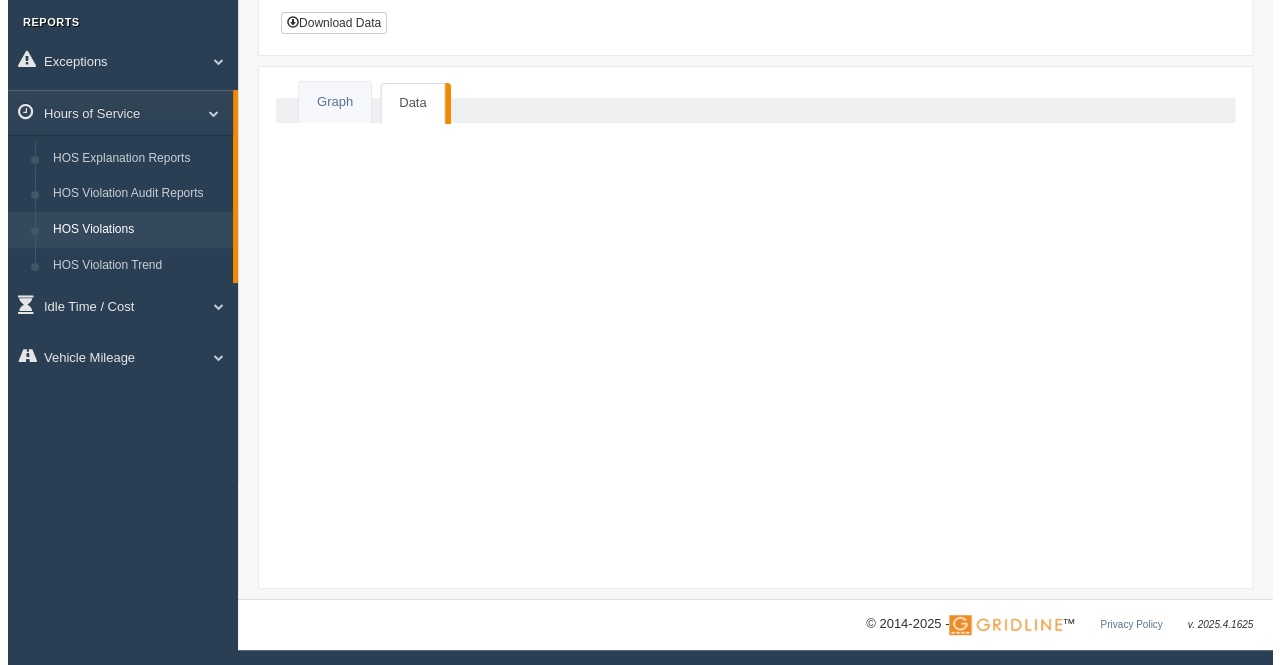 scroll, scrollTop: 0, scrollLeft: 0, axis: both 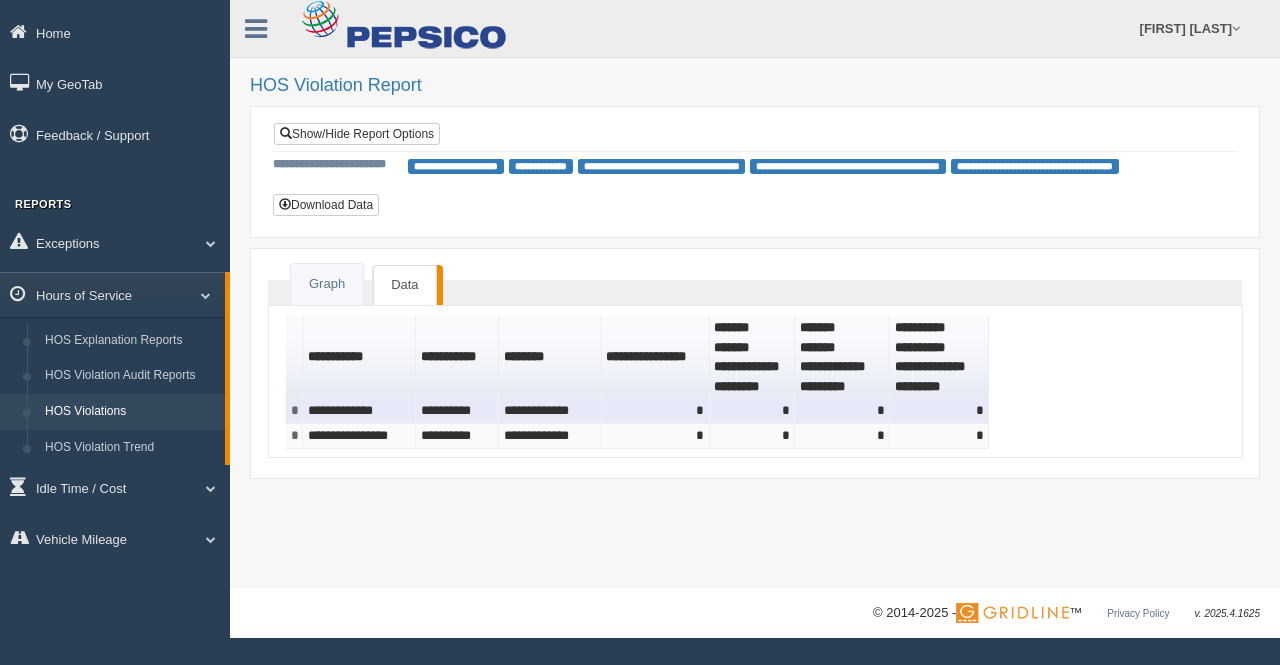 click on "*" at bounding box center [656, 411] 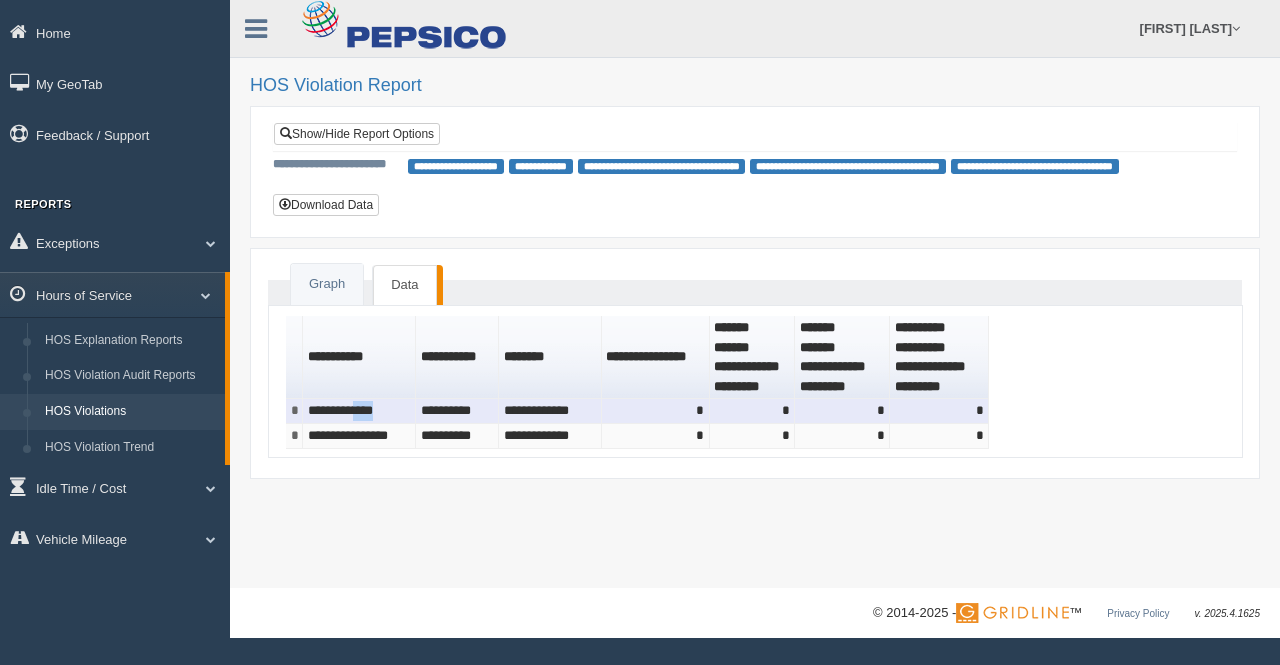 click on "**********" at bounding box center [359, 411] 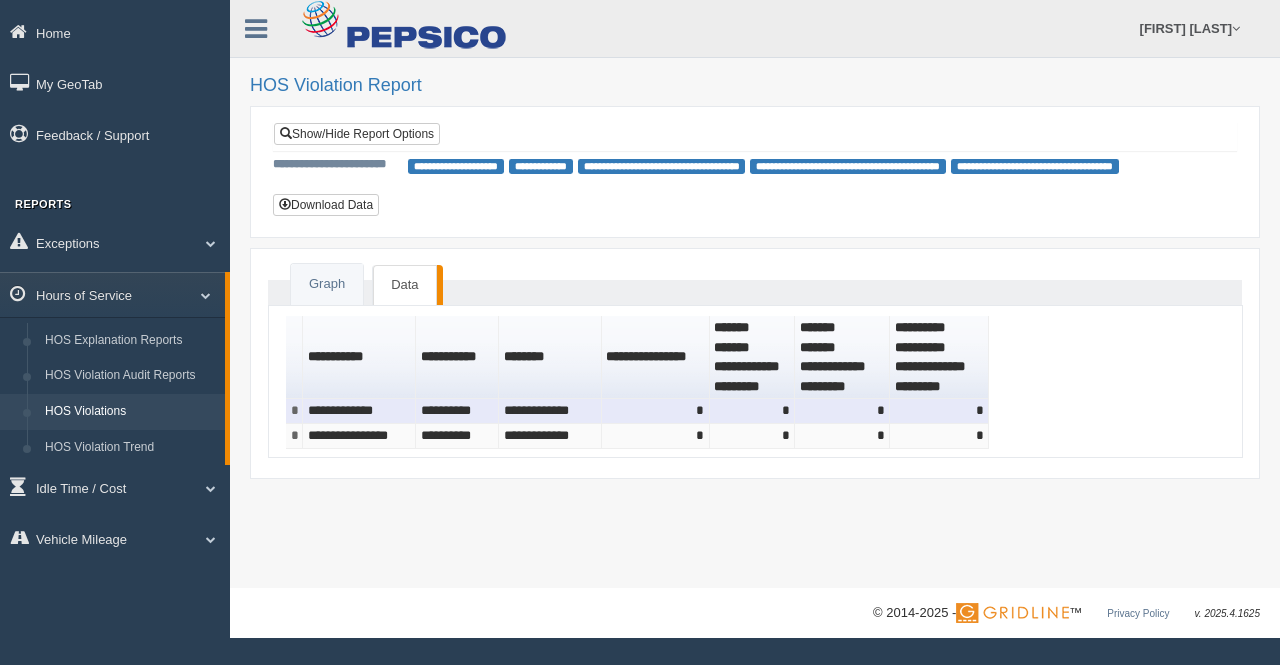 click on "*" at bounding box center [842, 411] 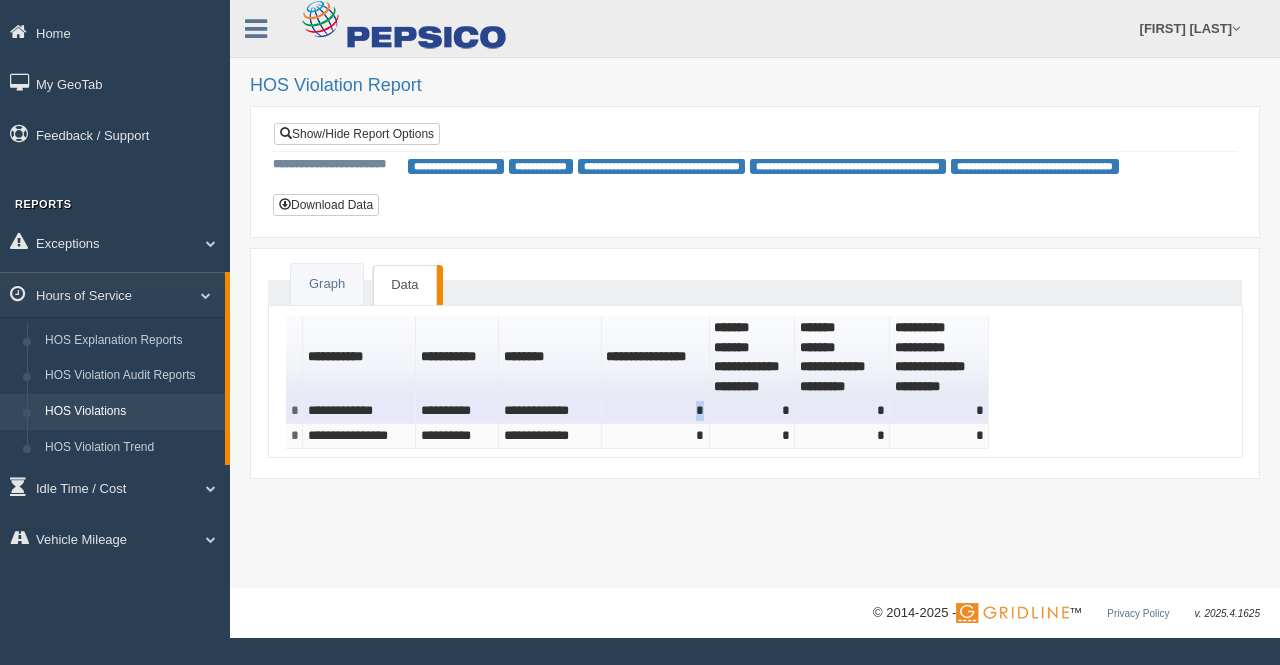 click on "*" at bounding box center [656, 411] 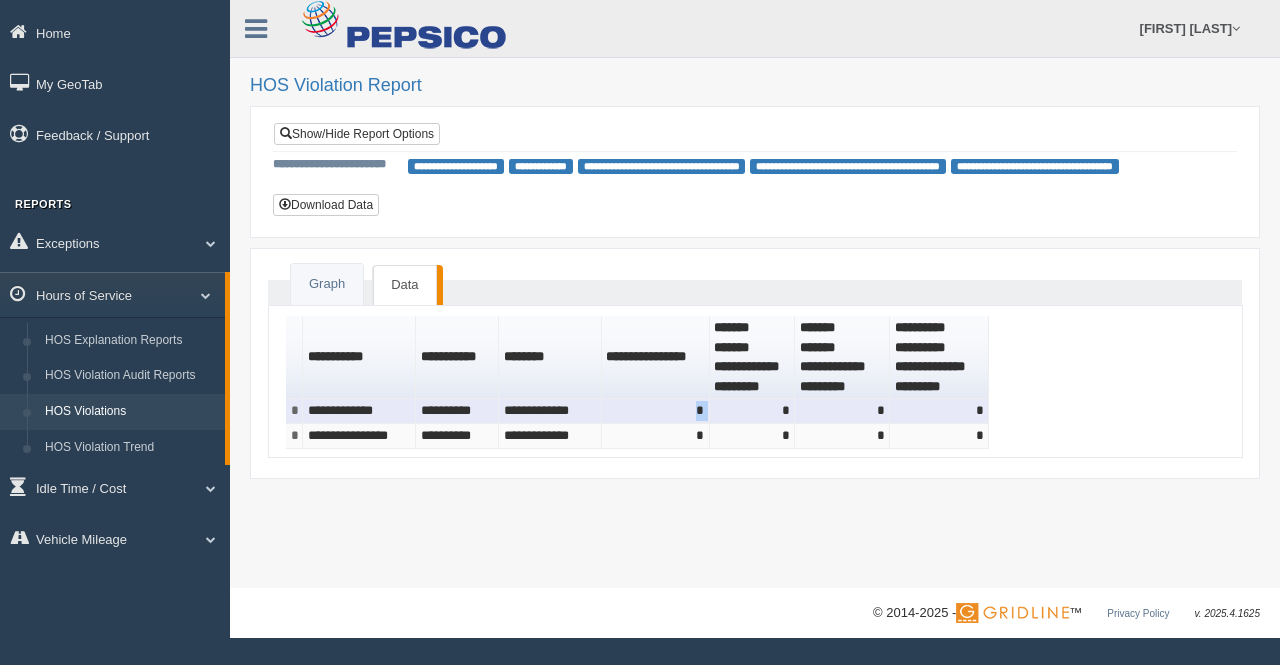 click on "*" at bounding box center [656, 411] 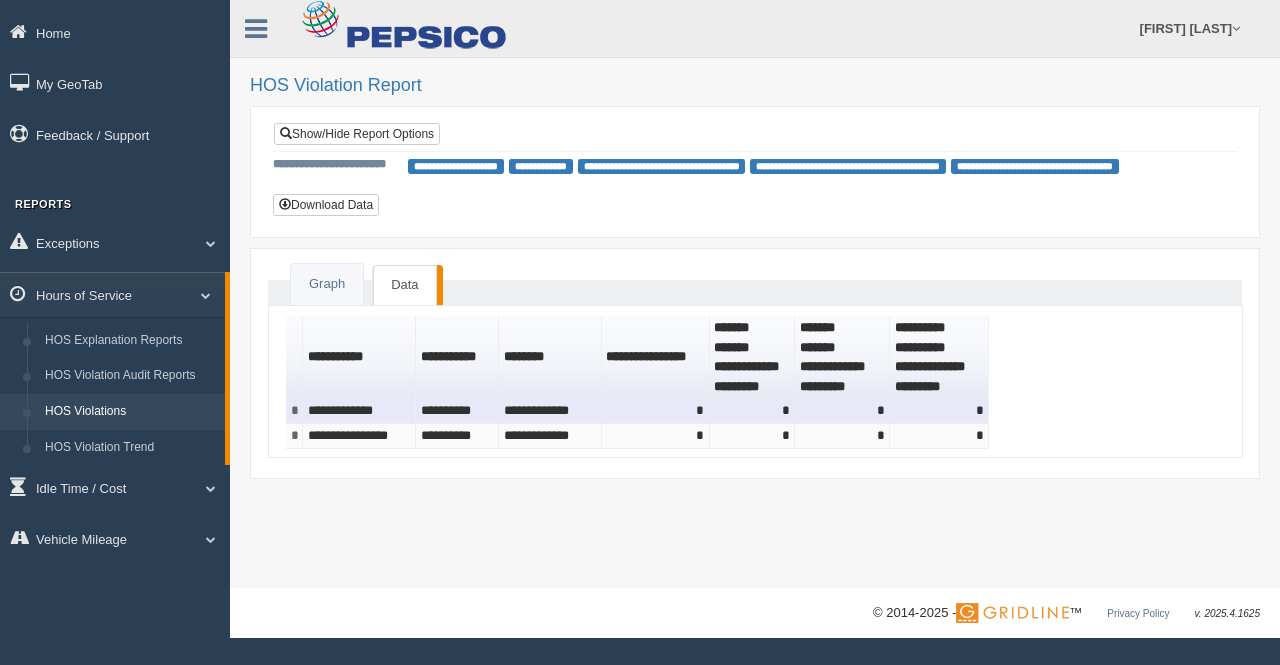 click on "*" at bounding box center (294, 411) 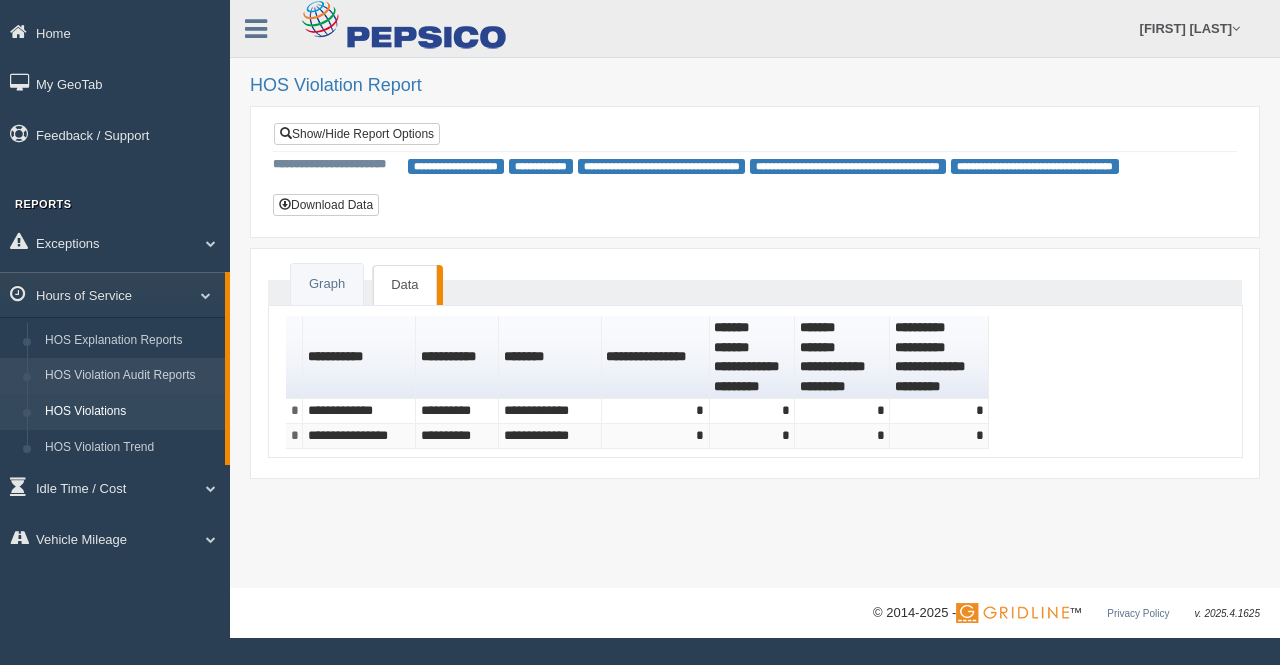 click on "HOS Violation Audit Reports" at bounding box center (130, 376) 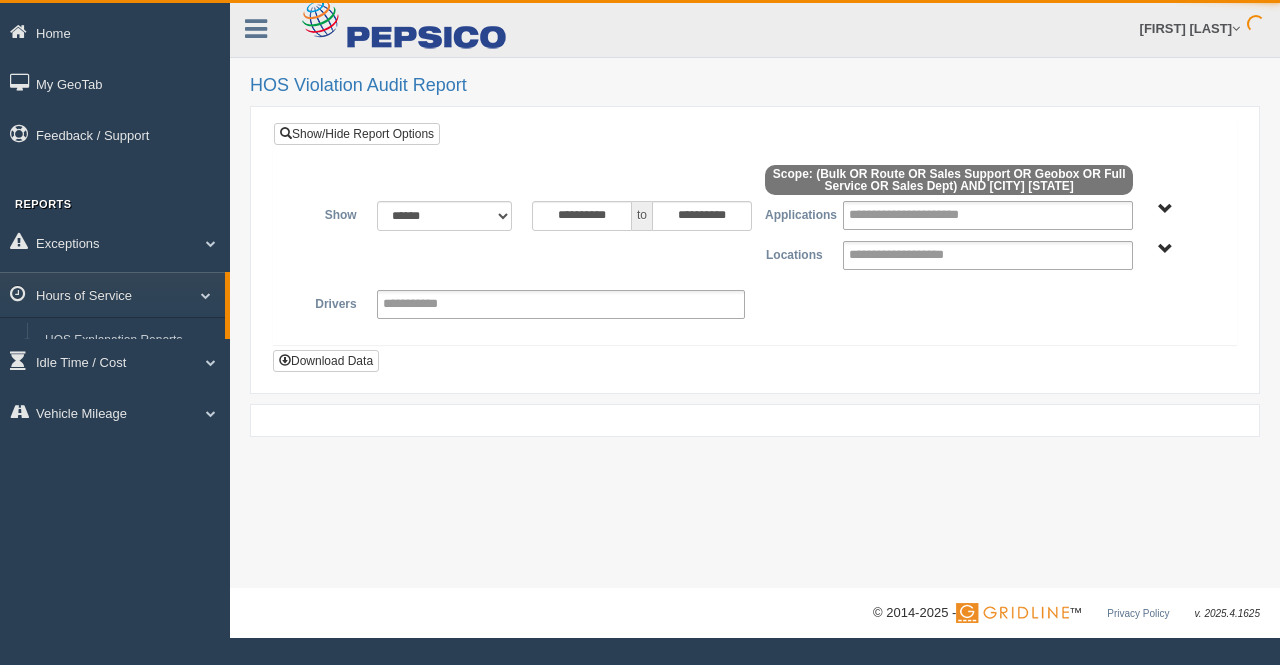 scroll, scrollTop: 0, scrollLeft: 0, axis: both 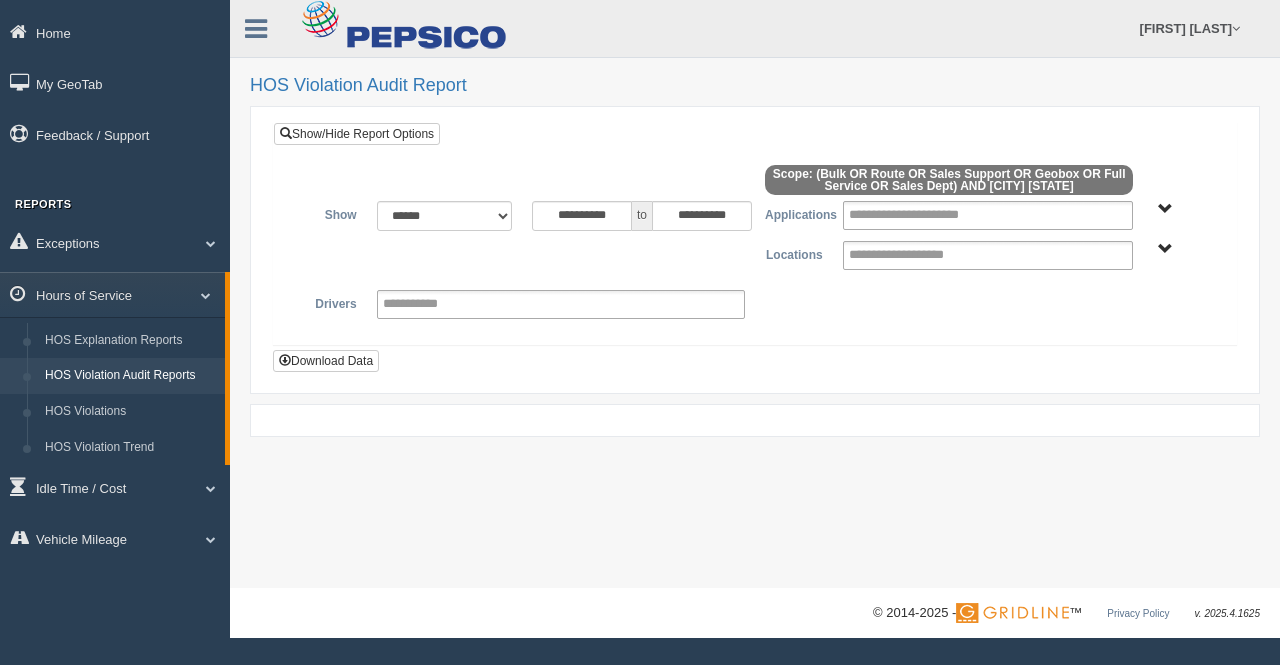 click on "to" at bounding box center [642, 216] 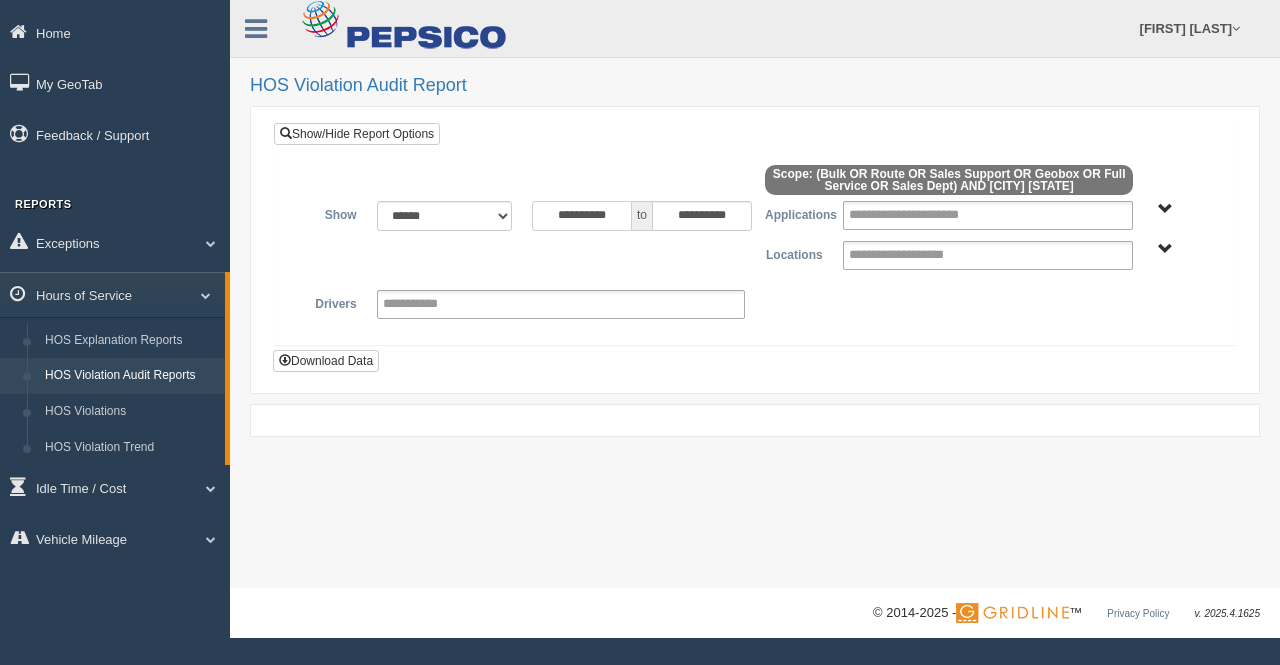 click on "**********" at bounding box center [582, 216] 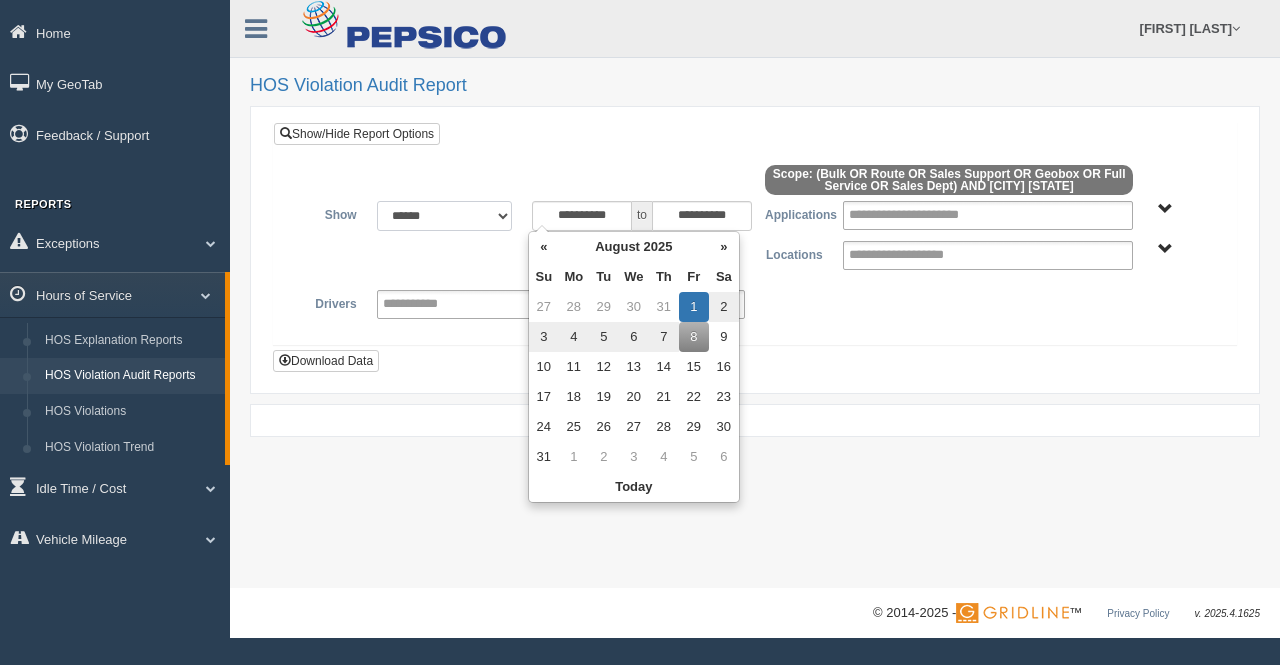 click on "**********" at bounding box center [445, 216] 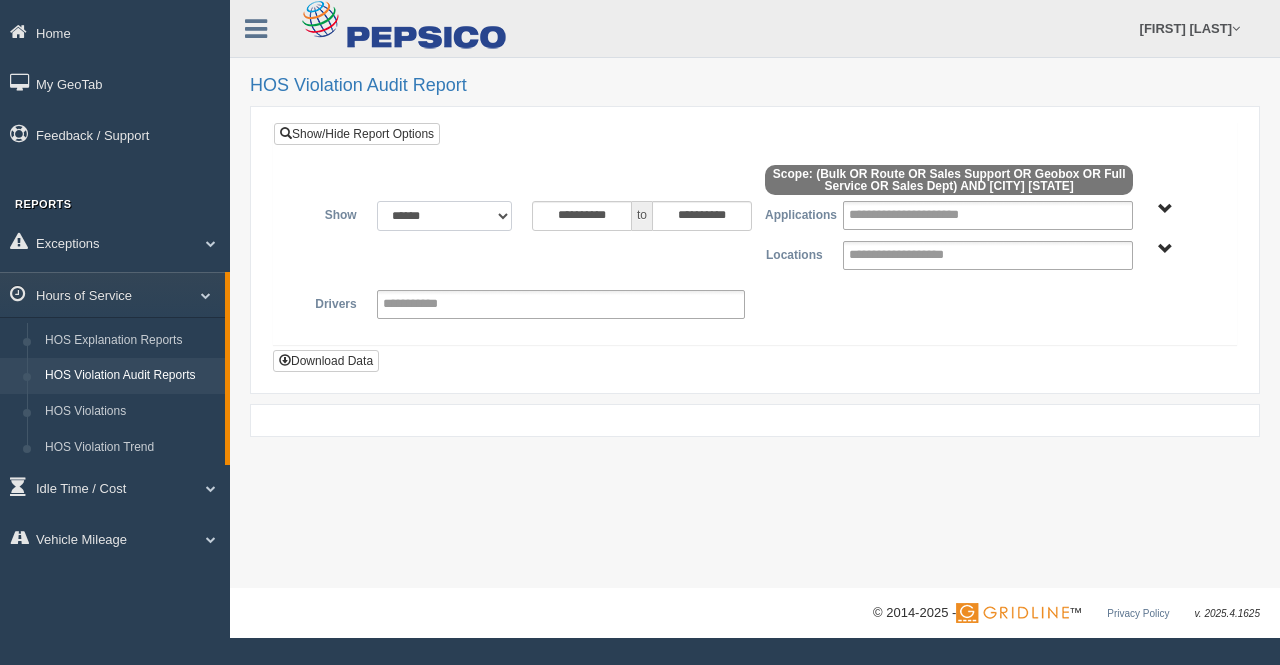 select on "**********" 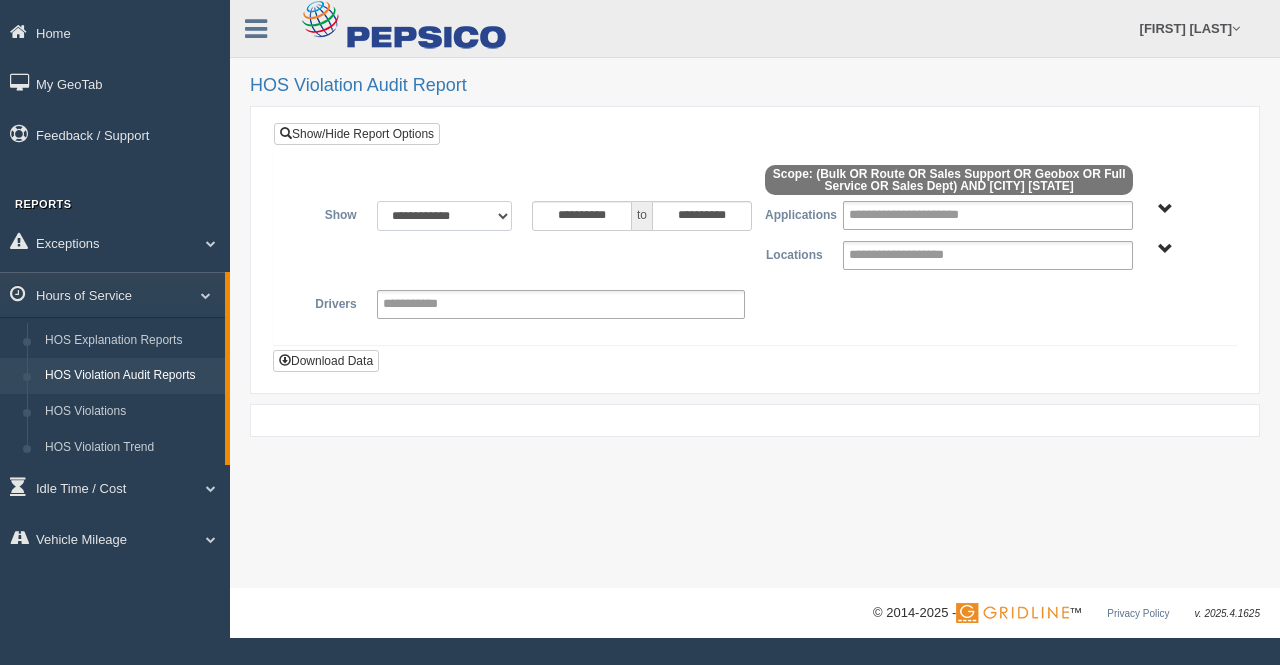 click on "**********" at bounding box center [445, 216] 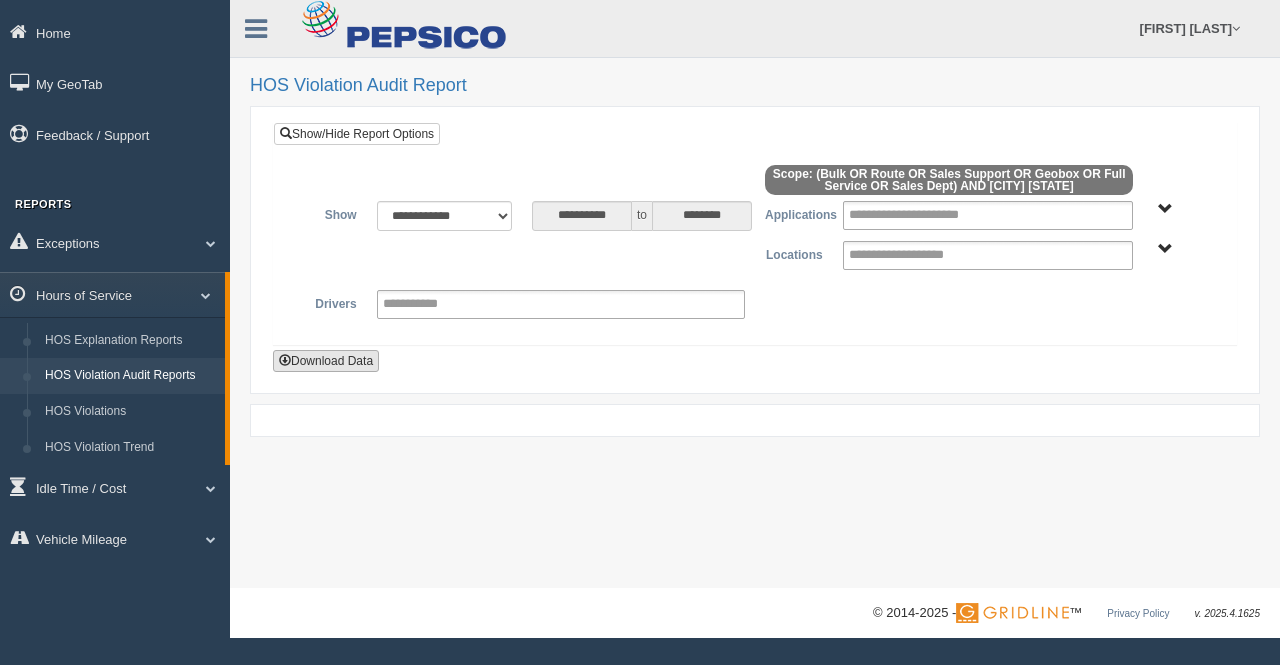 click on "Download Data" at bounding box center (326, 361) 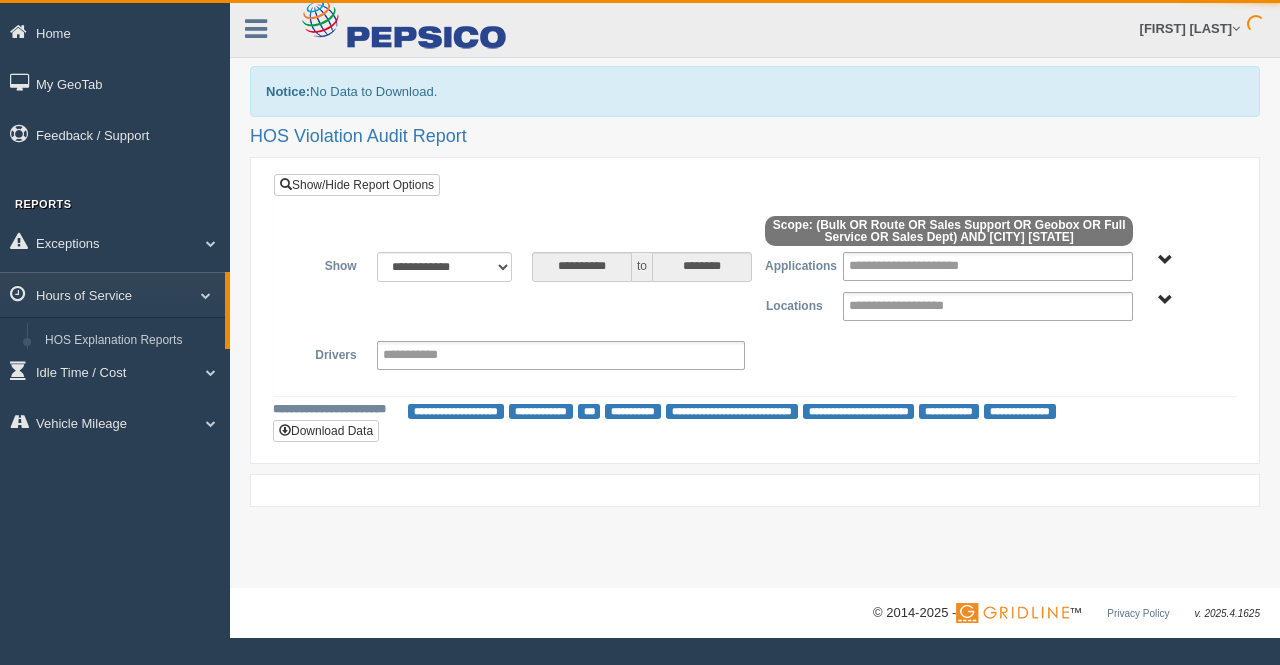 scroll, scrollTop: 0, scrollLeft: 0, axis: both 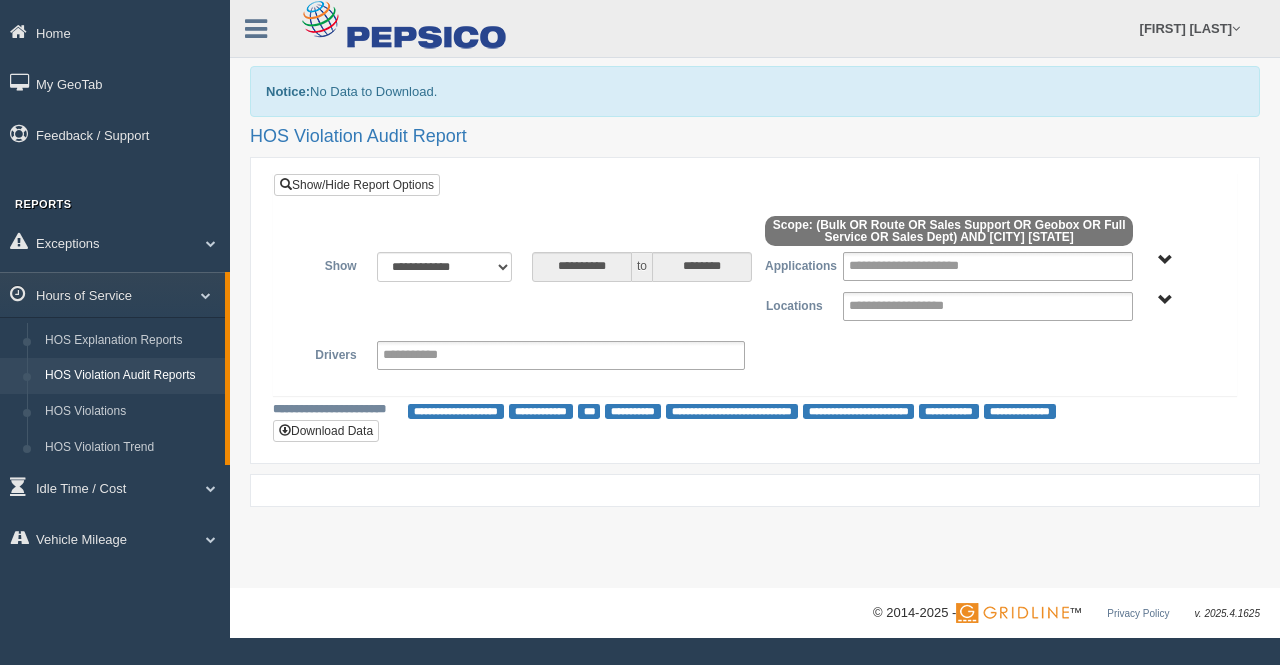 click on "Bulk Full Service Geobox Route Sales Dept Sales Support" at bounding box center [1165, 260] 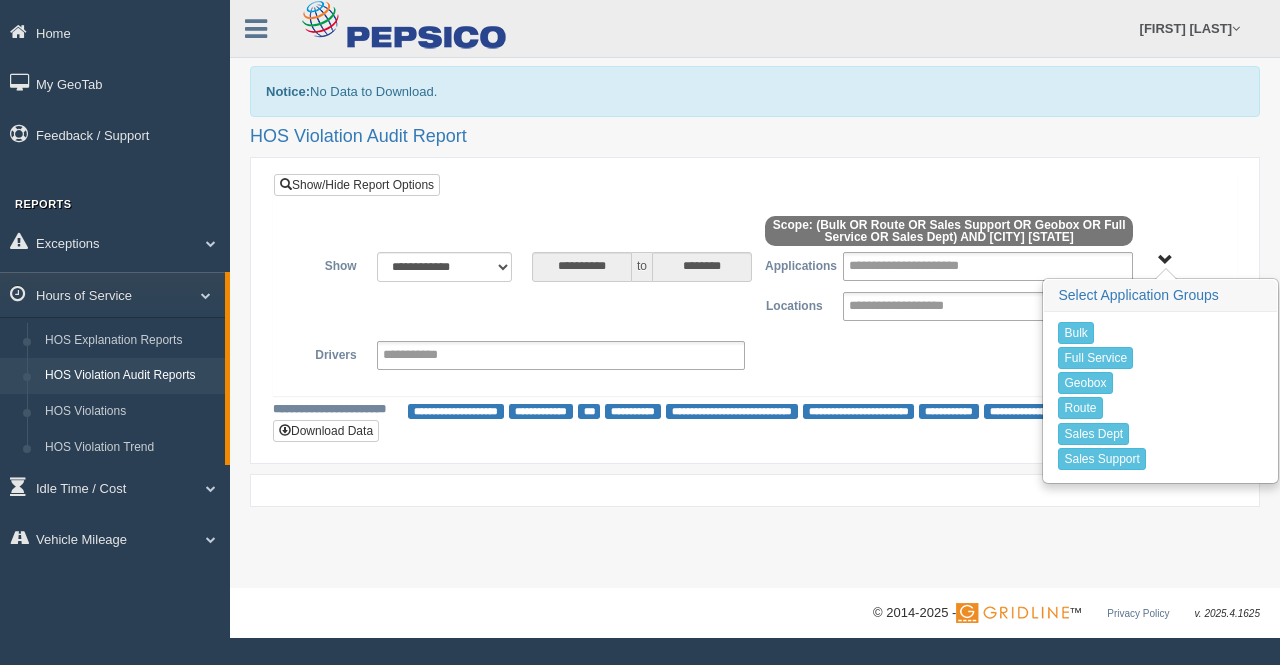click on "Bulk Full Service Geobox Route Sales Dept Sales Support" at bounding box center [1165, 260] 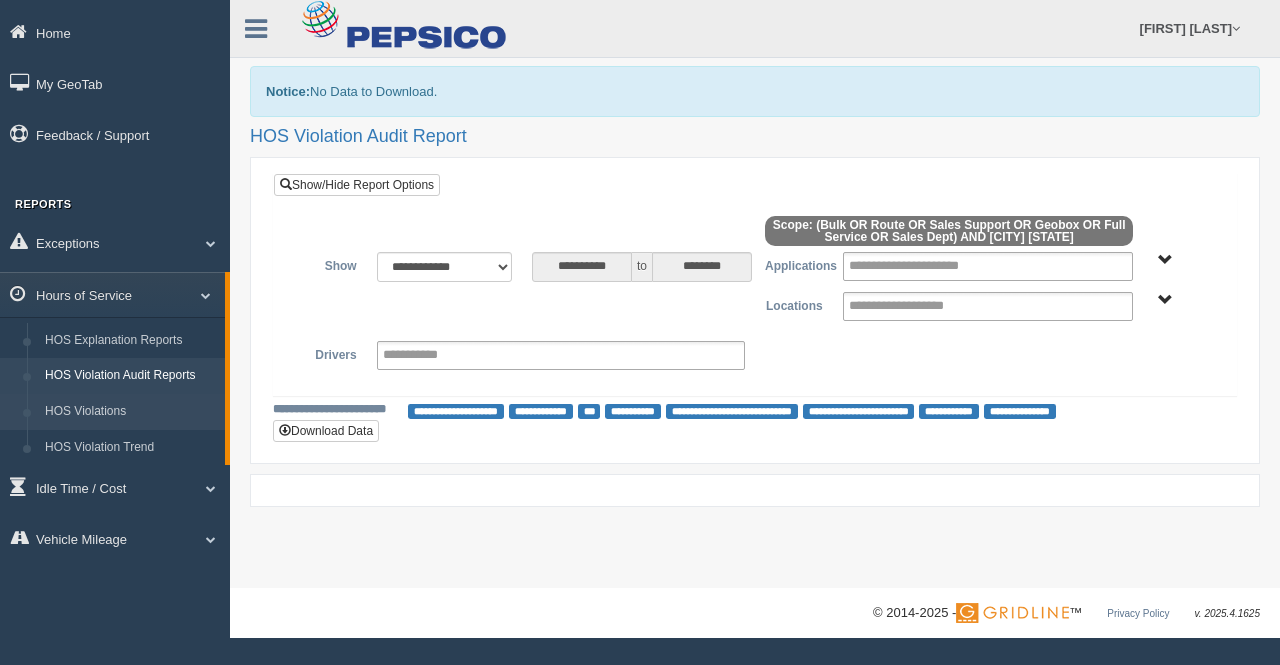 click on "HOS Violations" at bounding box center (130, 412) 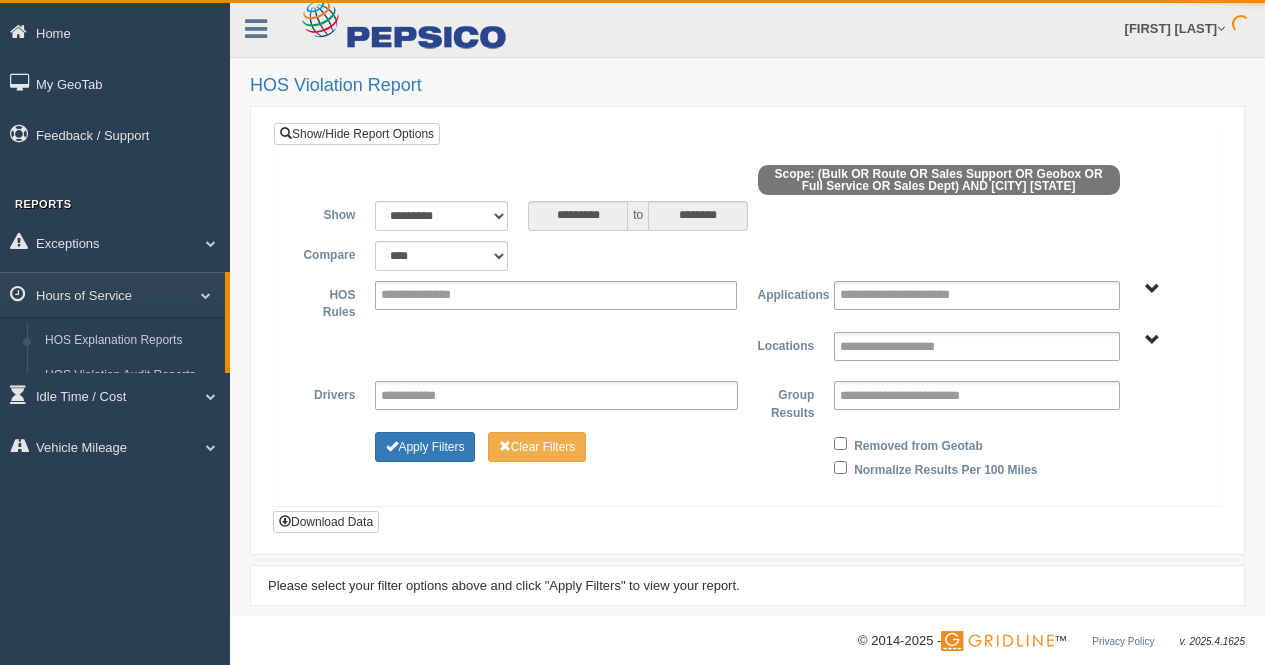 scroll, scrollTop: 0, scrollLeft: 0, axis: both 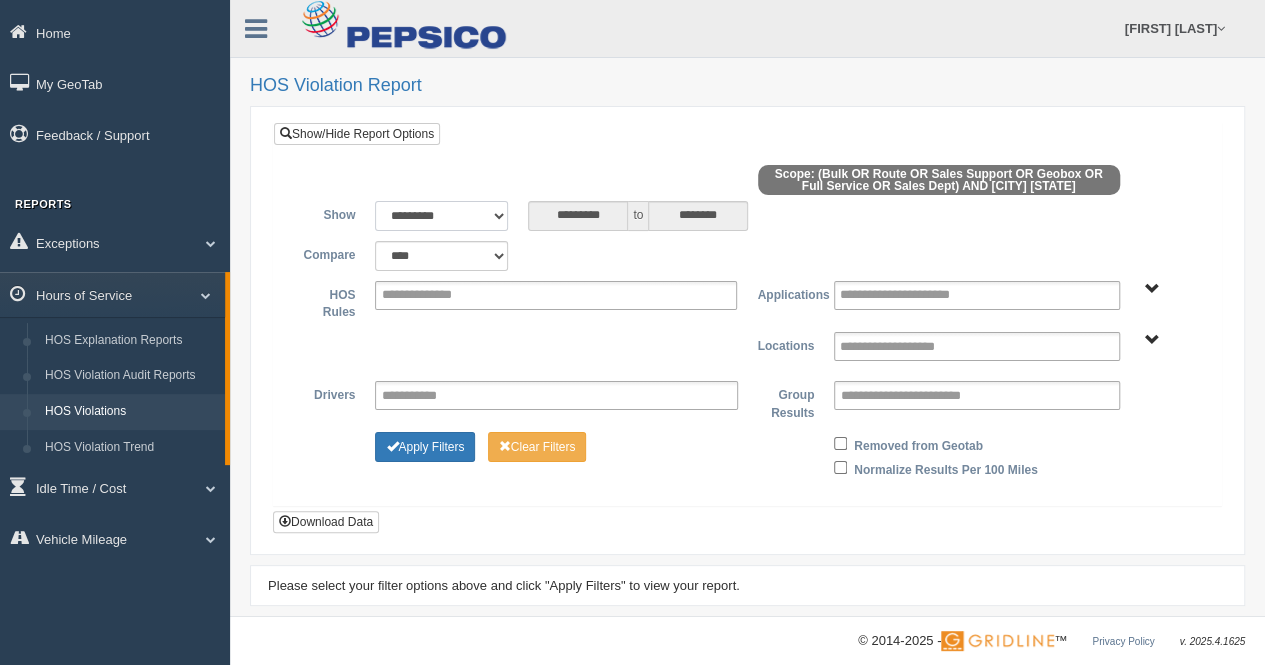 click on "**********" at bounding box center (441, 216) 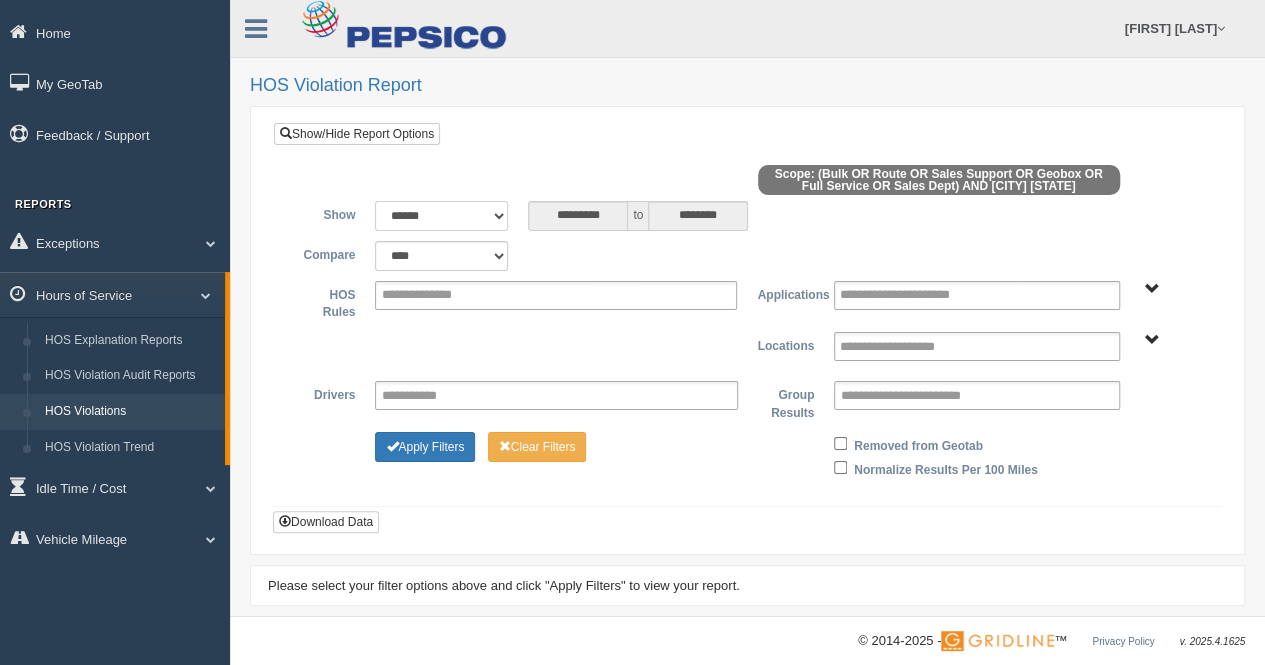 click on "**********" at bounding box center [441, 216] 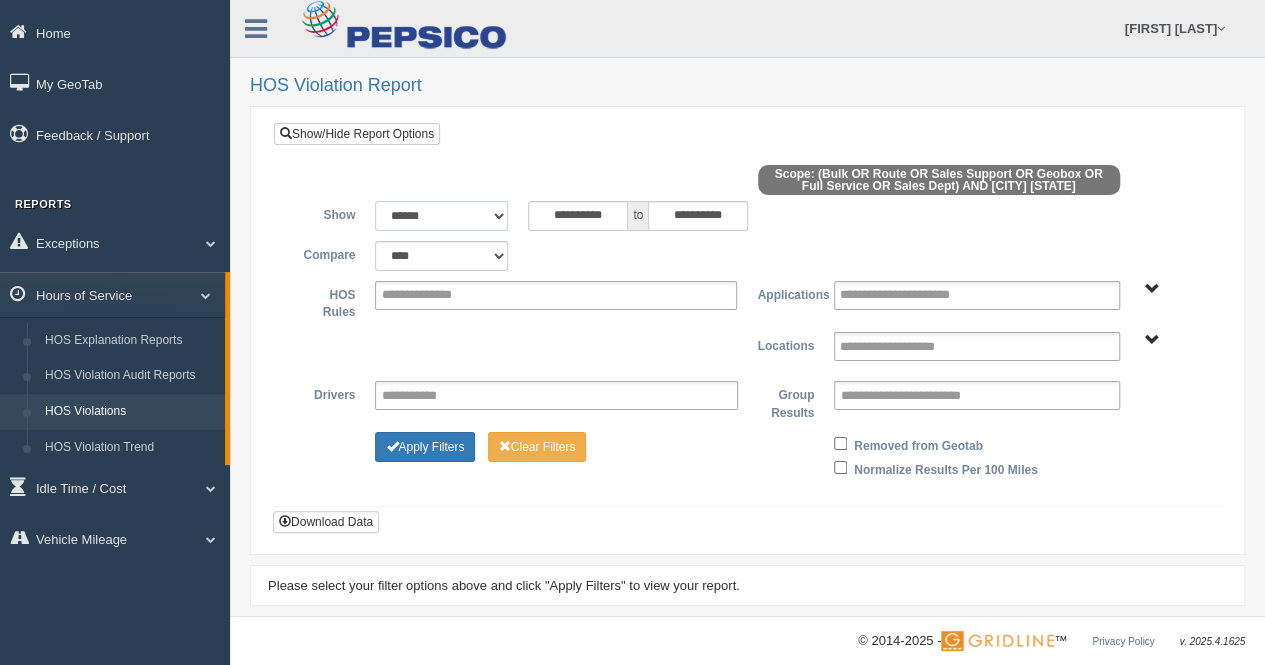 click on "**********" at bounding box center [441, 216] 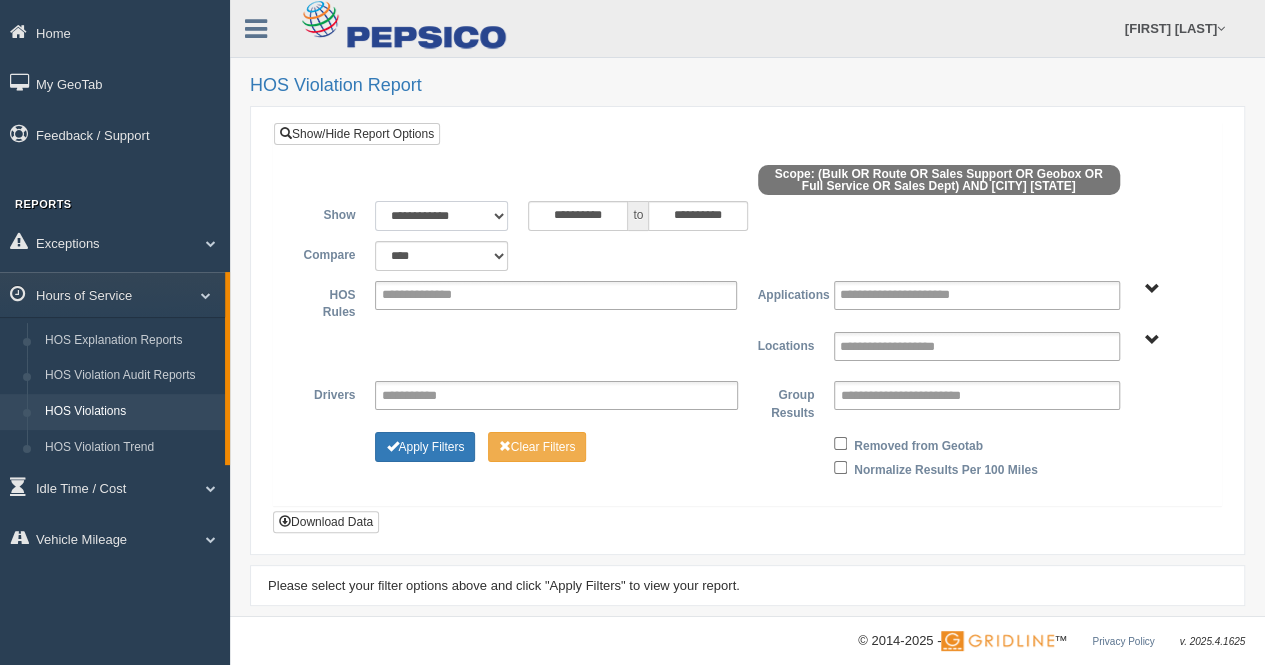 click on "**********" at bounding box center (441, 216) 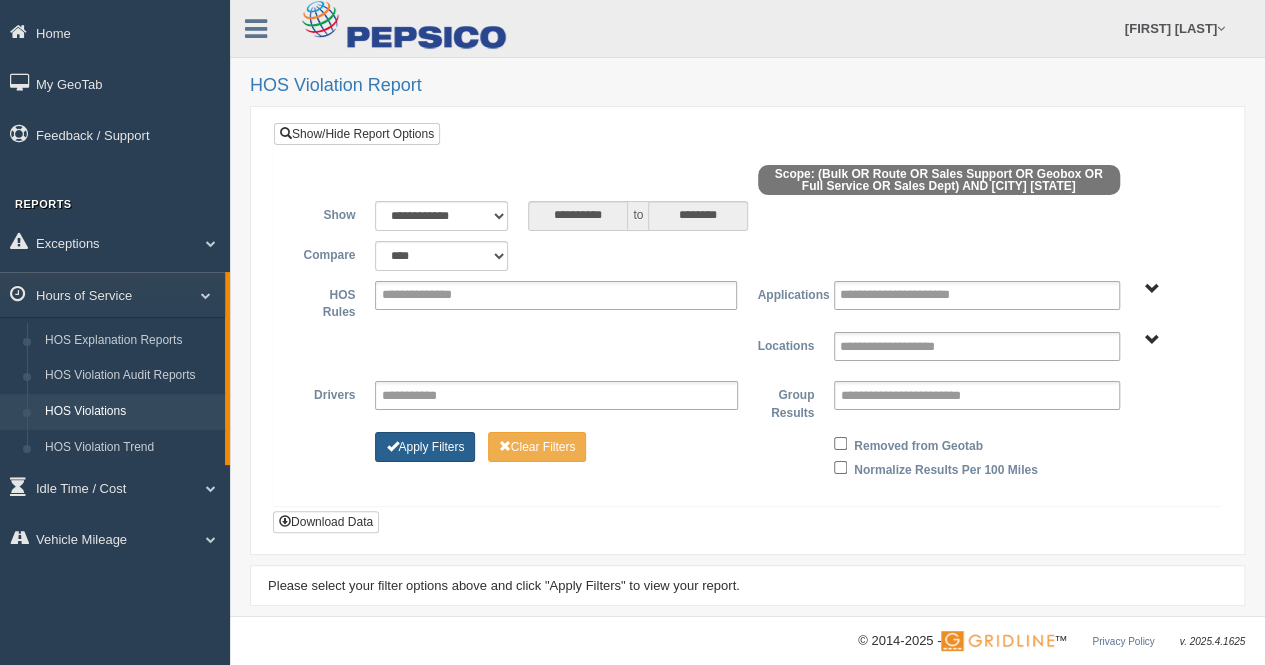 click on "Apply Filters" at bounding box center [425, 447] 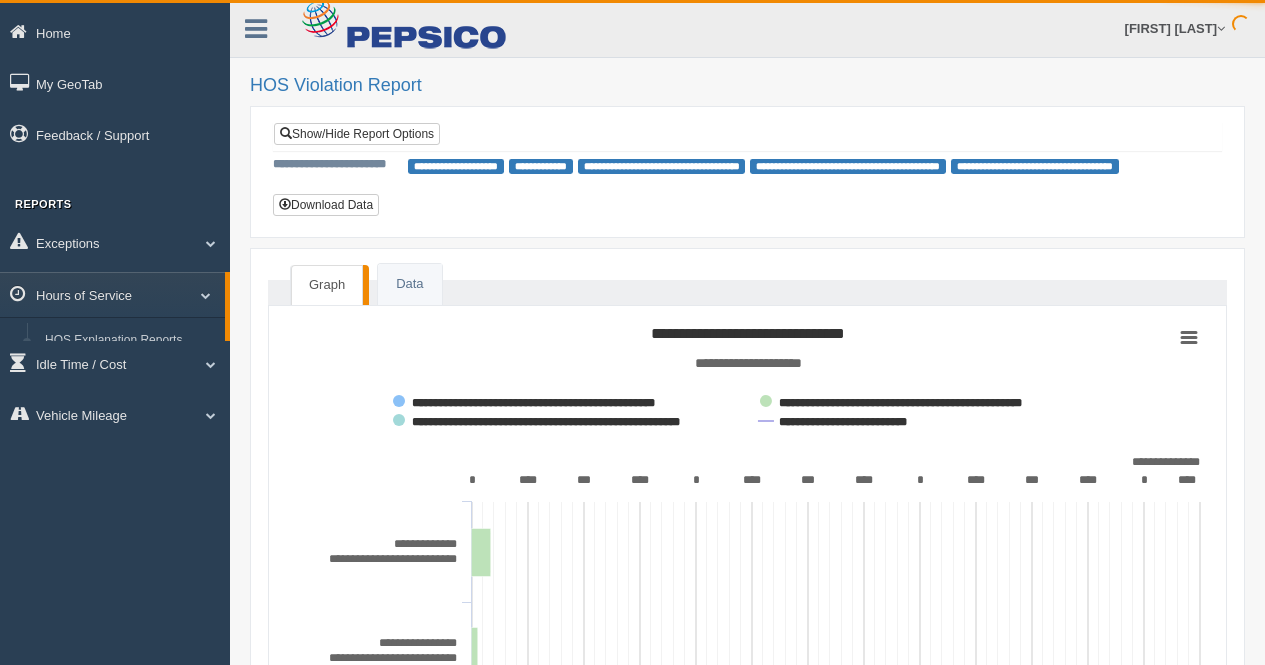 scroll, scrollTop: 0, scrollLeft: 0, axis: both 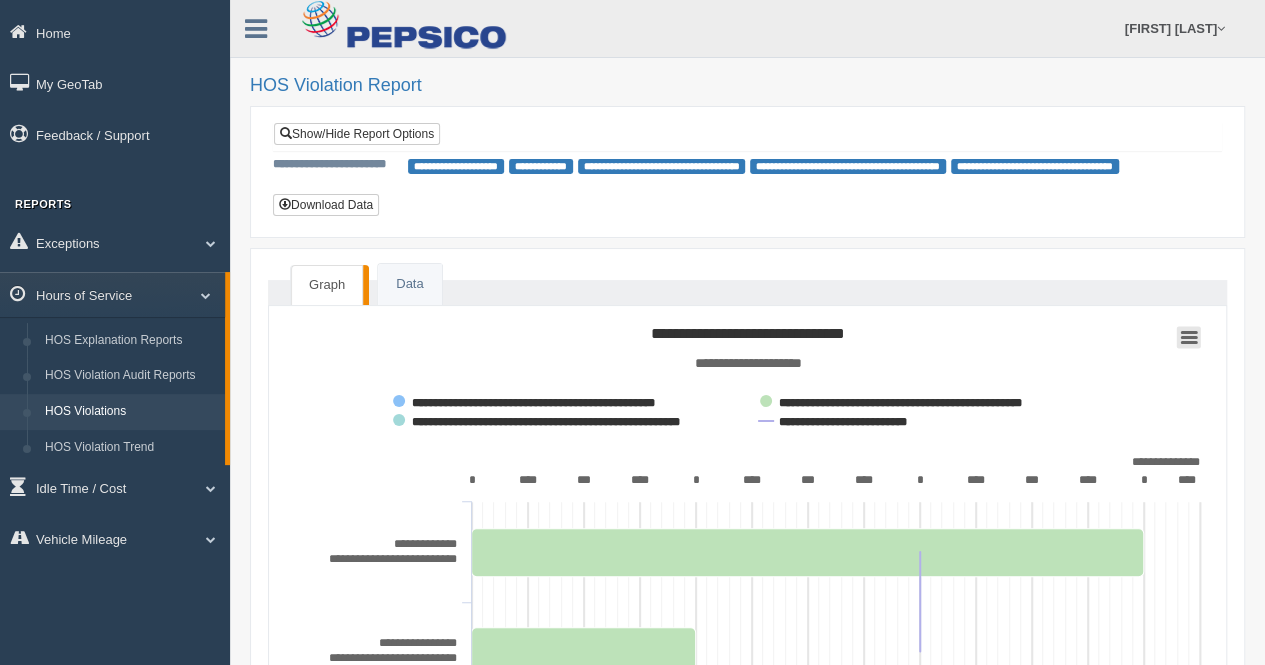 click 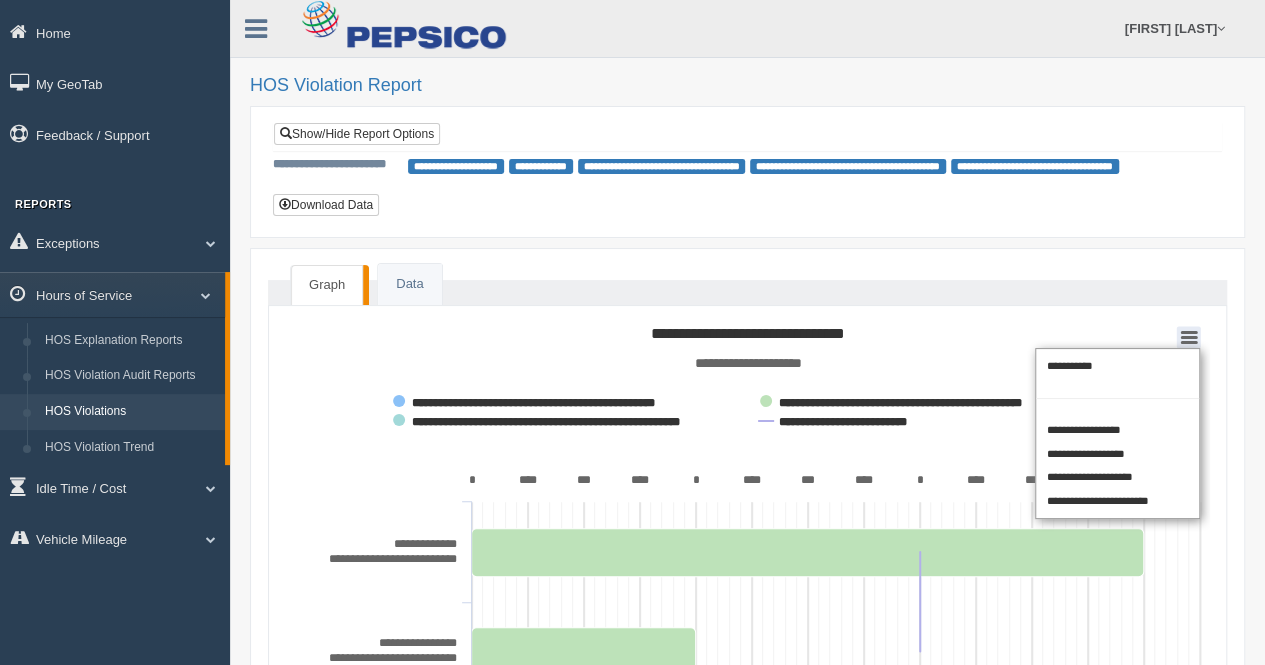 click on "**********" 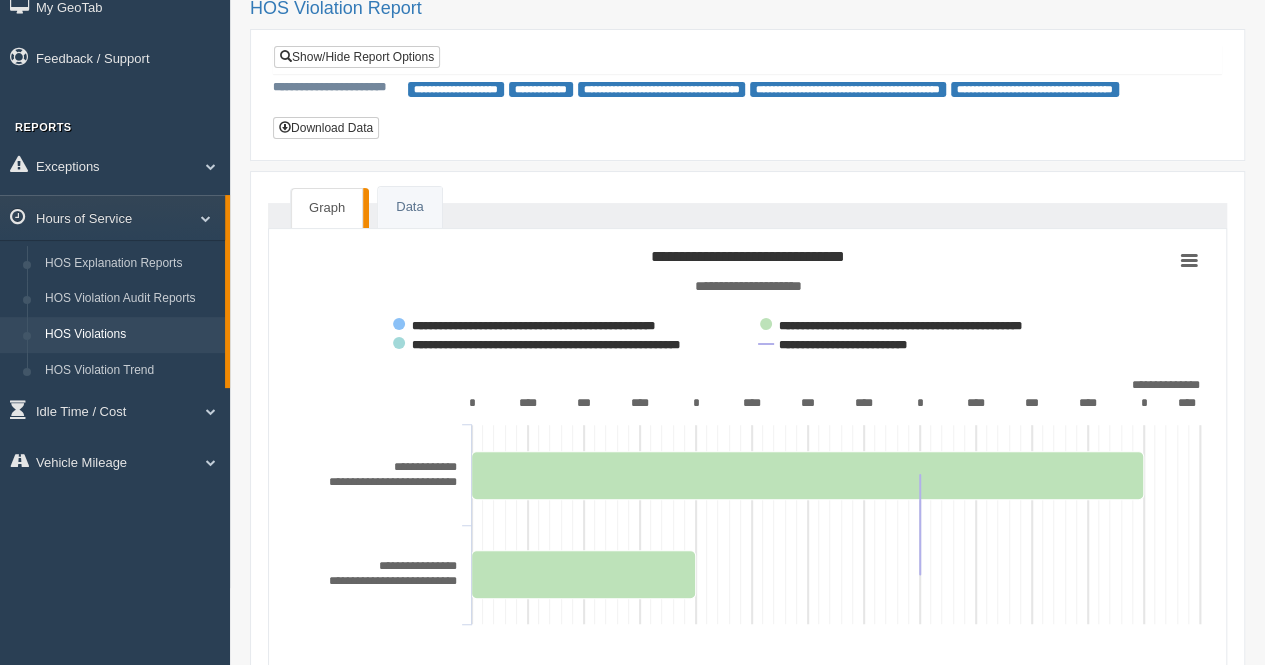 scroll, scrollTop: 182, scrollLeft: 0, axis: vertical 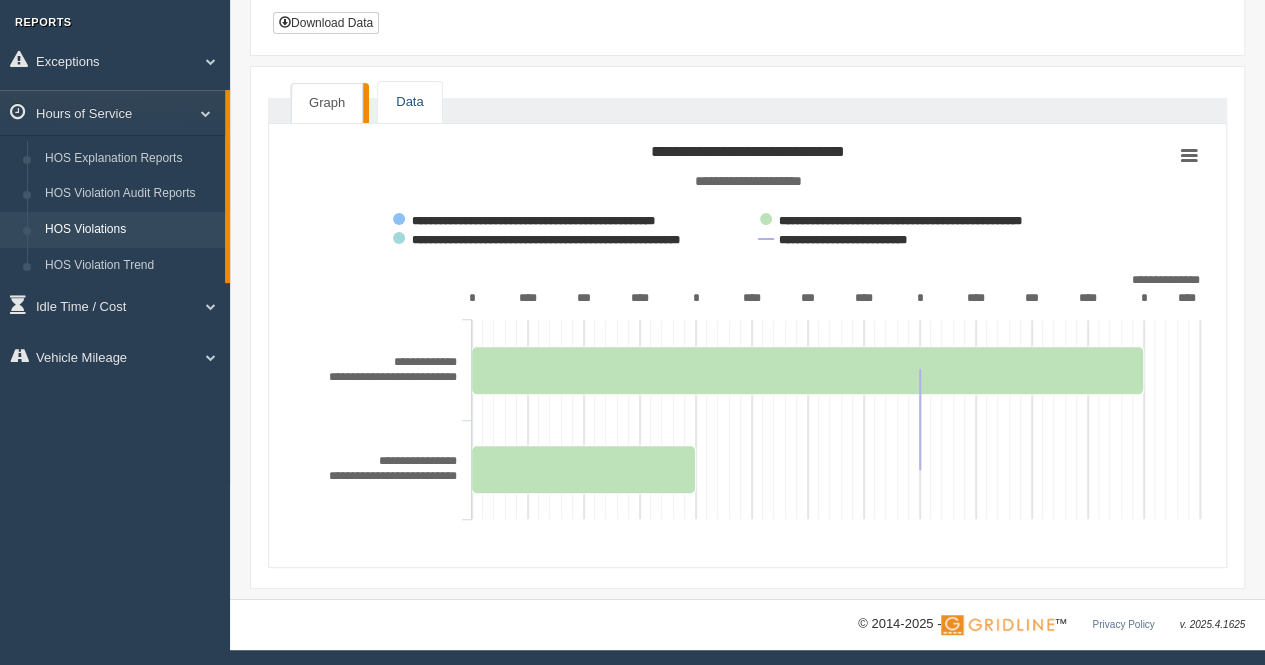 click on "Data" at bounding box center [409, 102] 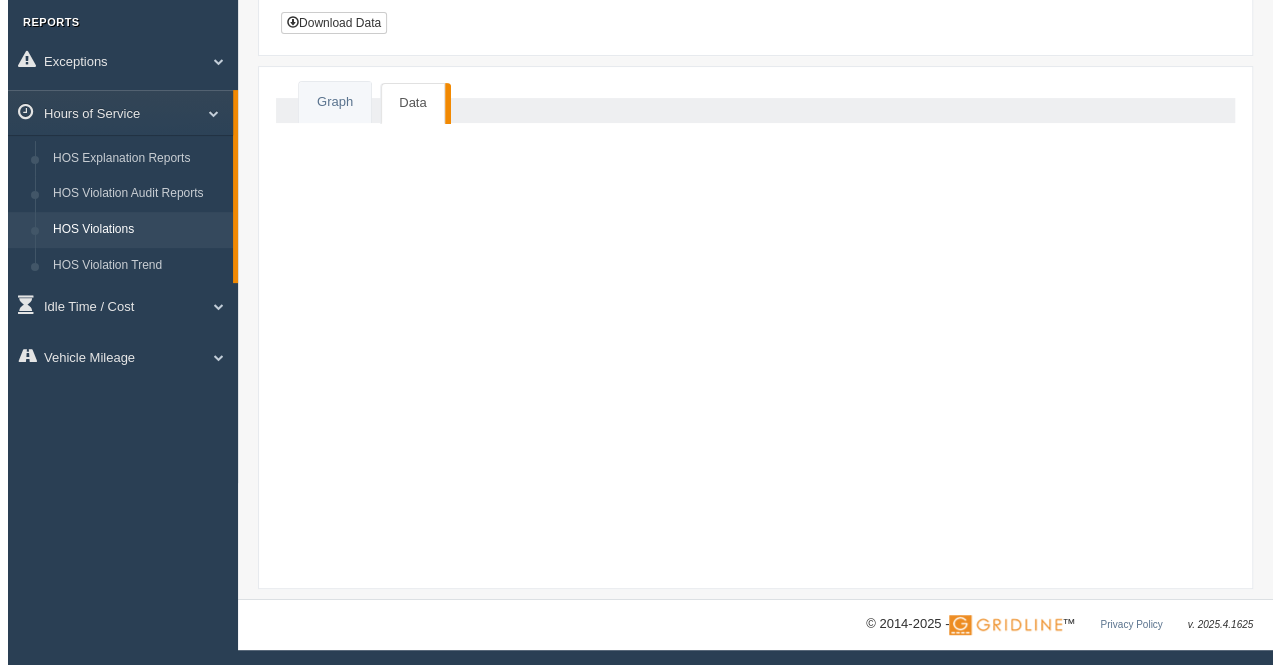 scroll, scrollTop: 0, scrollLeft: 0, axis: both 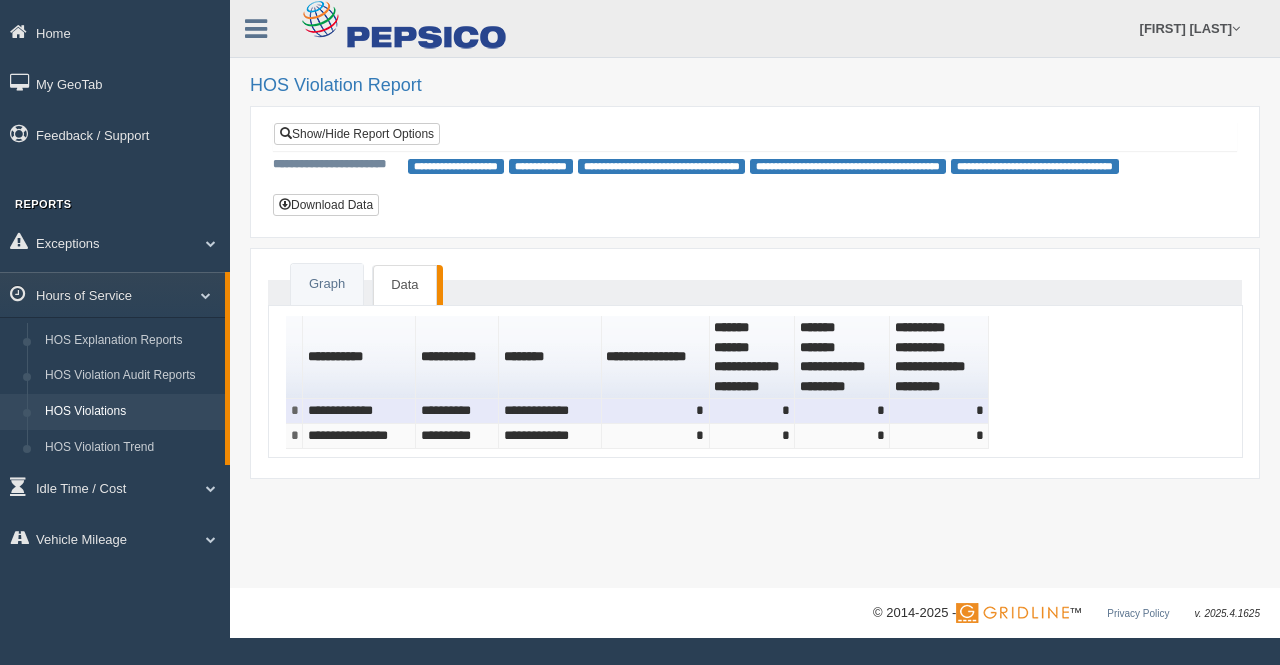 click on "**********" at bounding box center [359, 411] 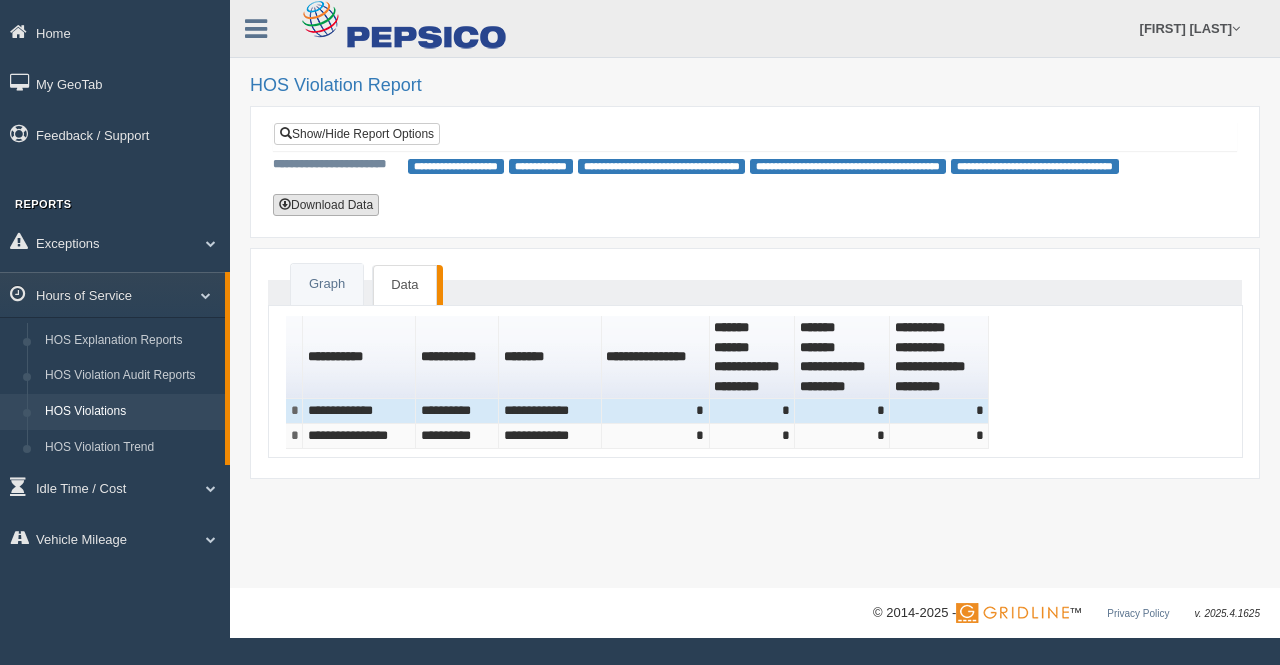 click on "Download Data" at bounding box center (326, 205) 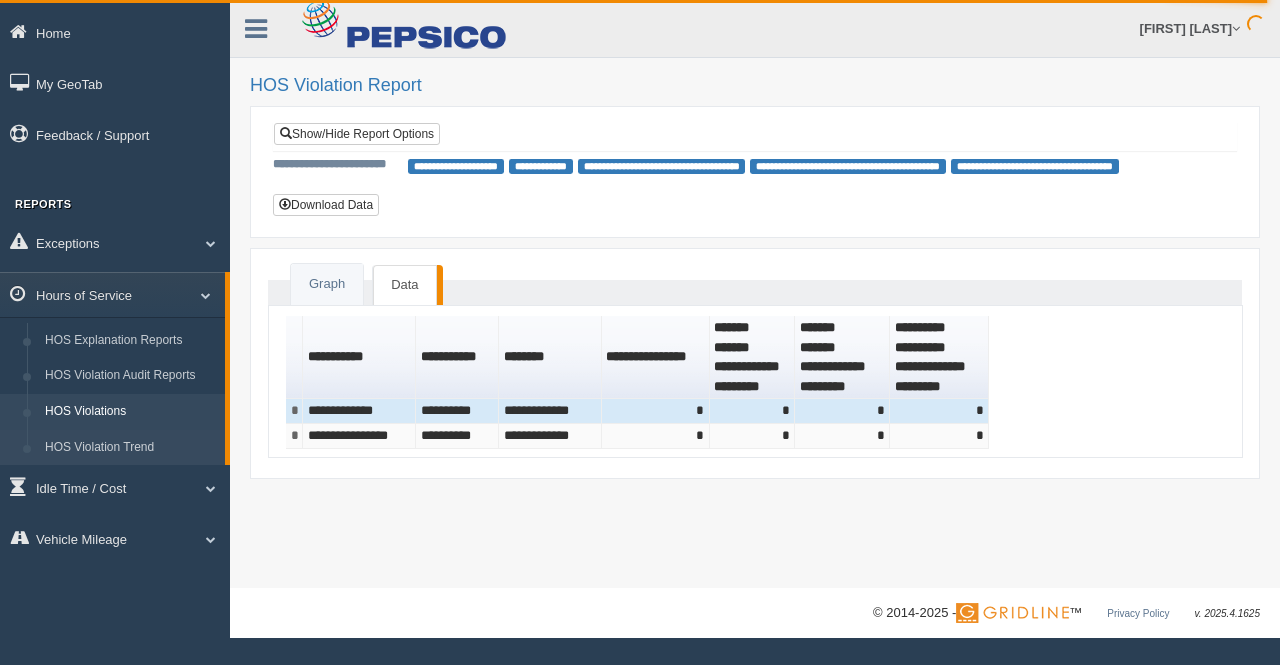 click on "HOS Violation Trend" at bounding box center [130, 448] 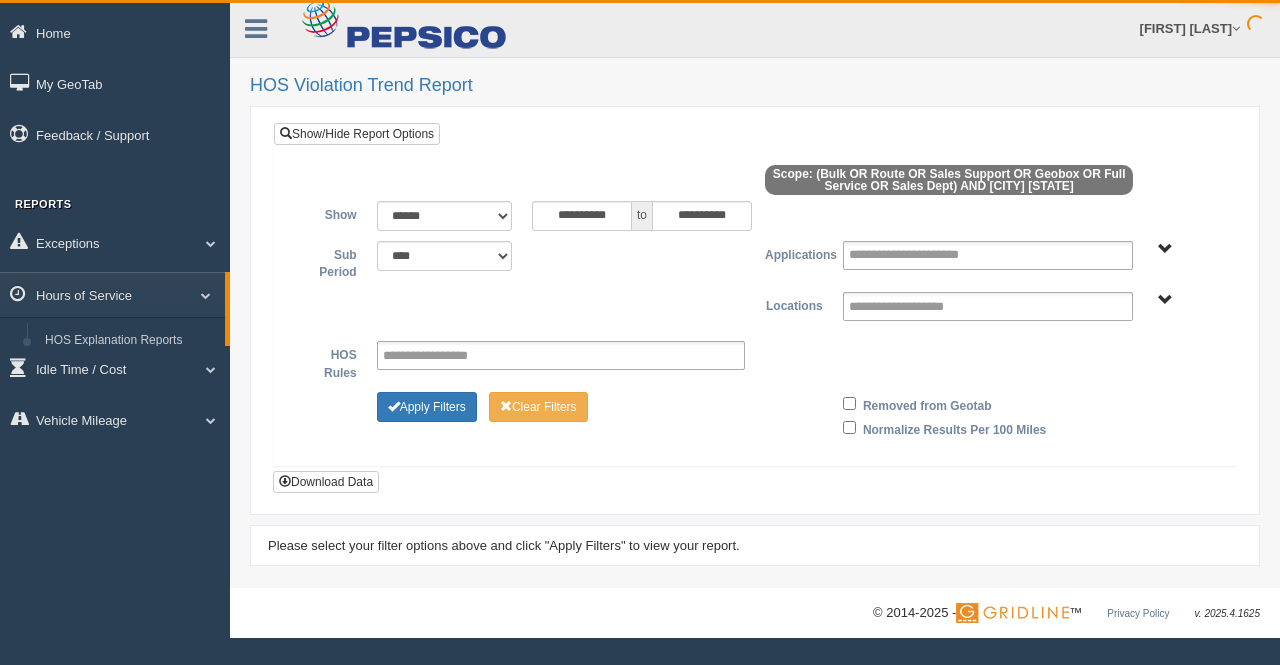 scroll, scrollTop: 0, scrollLeft: 0, axis: both 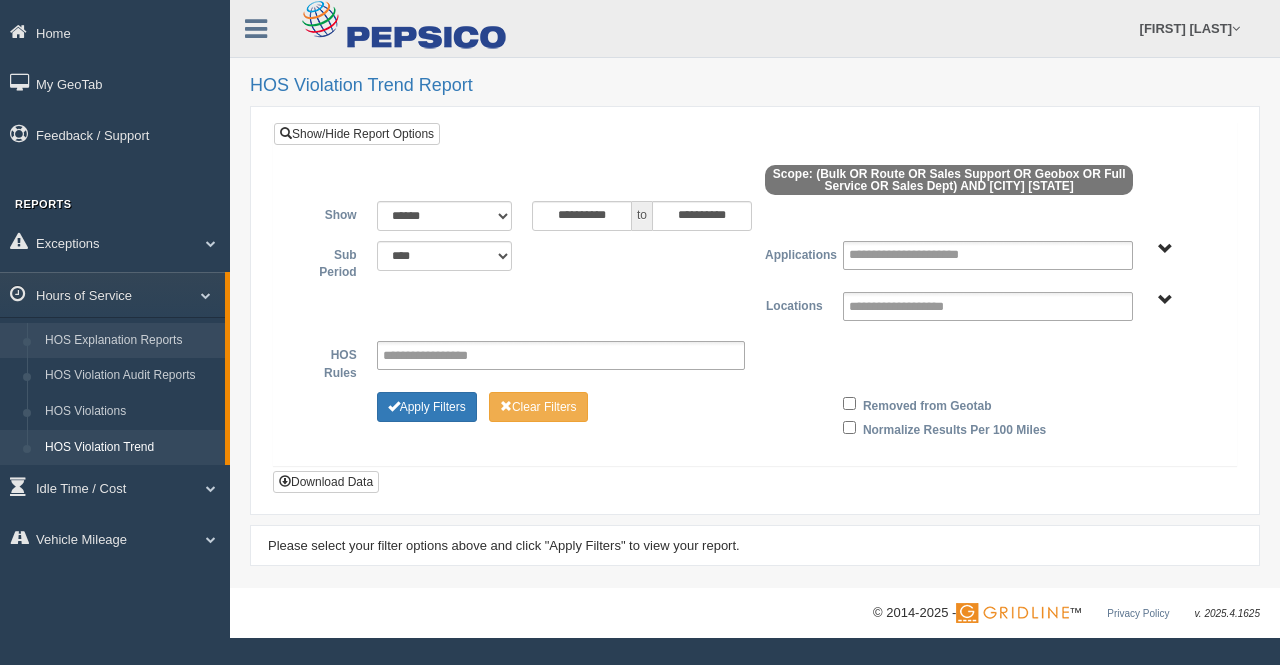 click on "HOS Explanation Reports" at bounding box center [130, 341] 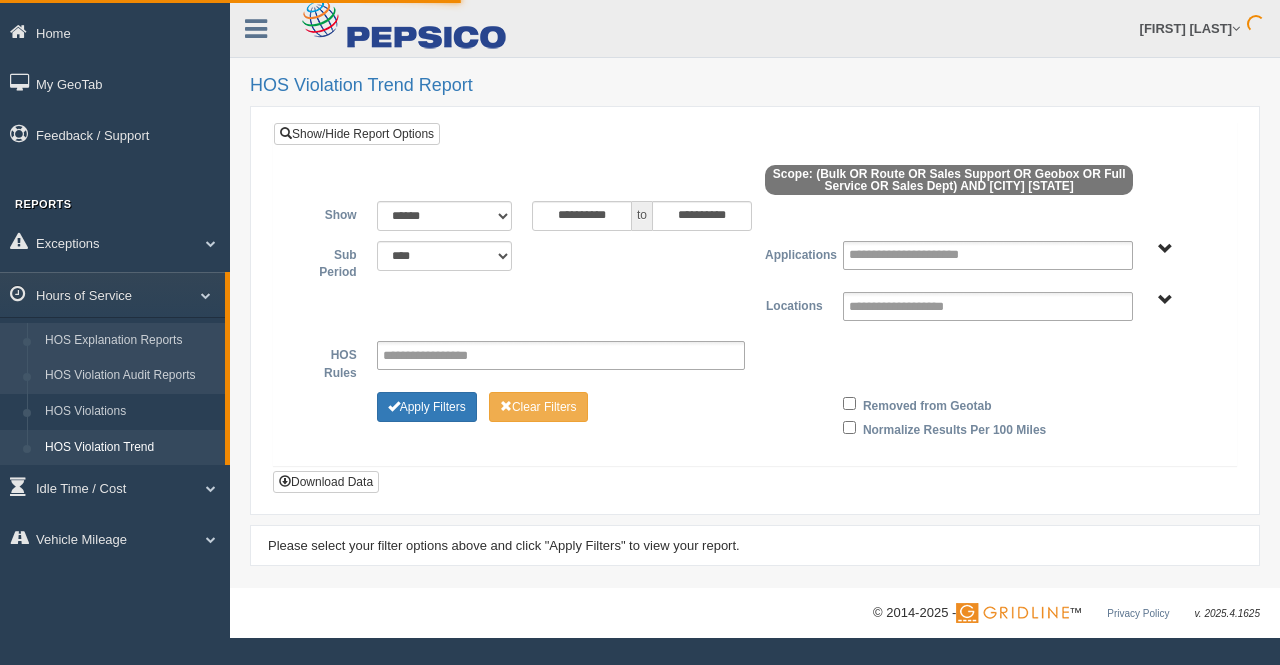 click on "HOS Violation Audit Reports" at bounding box center [130, 376] 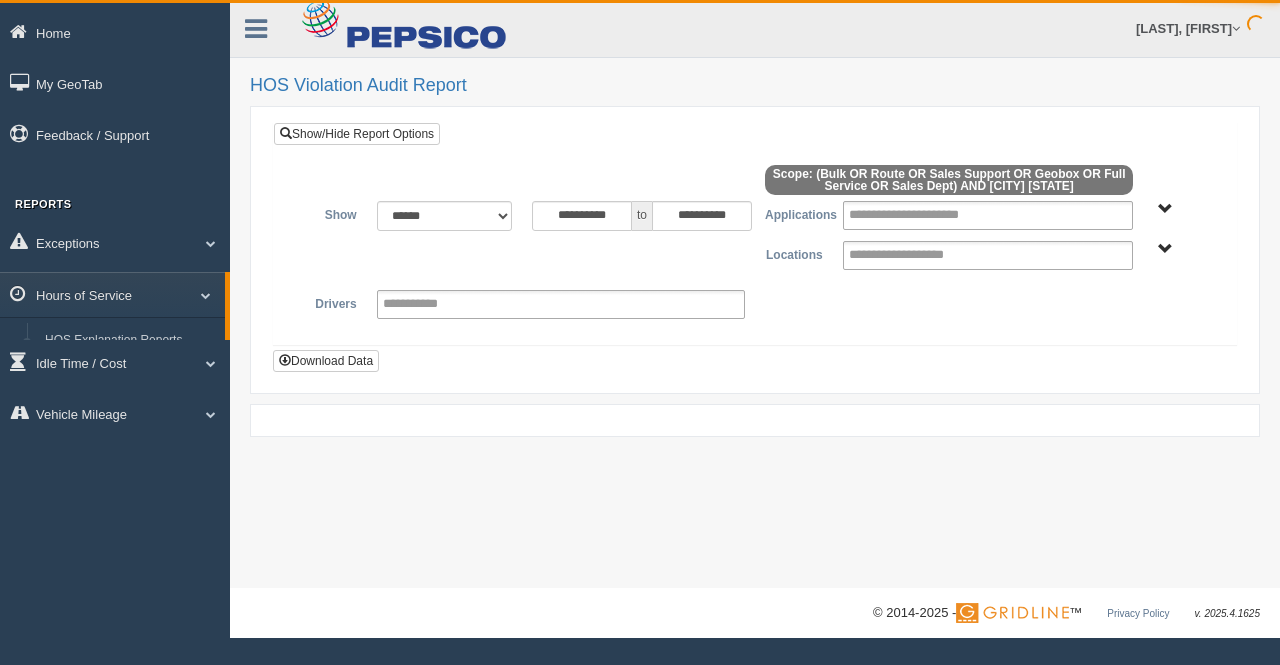 scroll, scrollTop: 0, scrollLeft: 0, axis: both 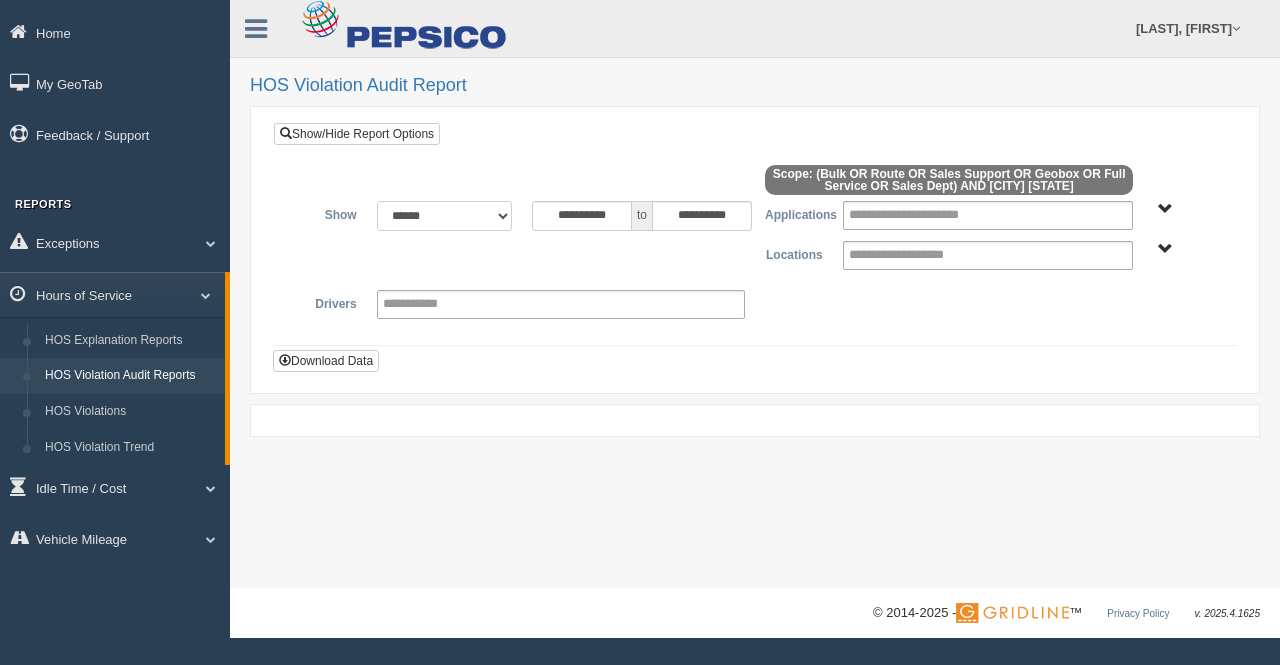drag, startPoint x: 508, startPoint y: 213, endPoint x: 500, endPoint y: 204, distance: 12.0415945 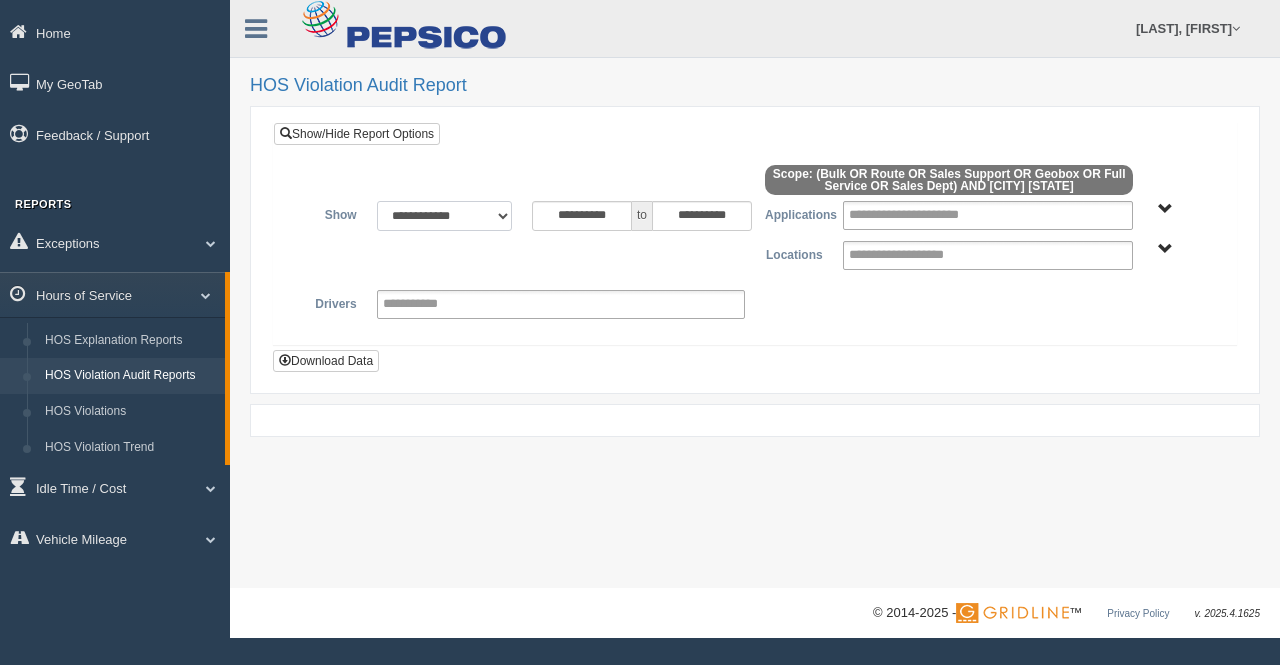click on "**********" at bounding box center (445, 216) 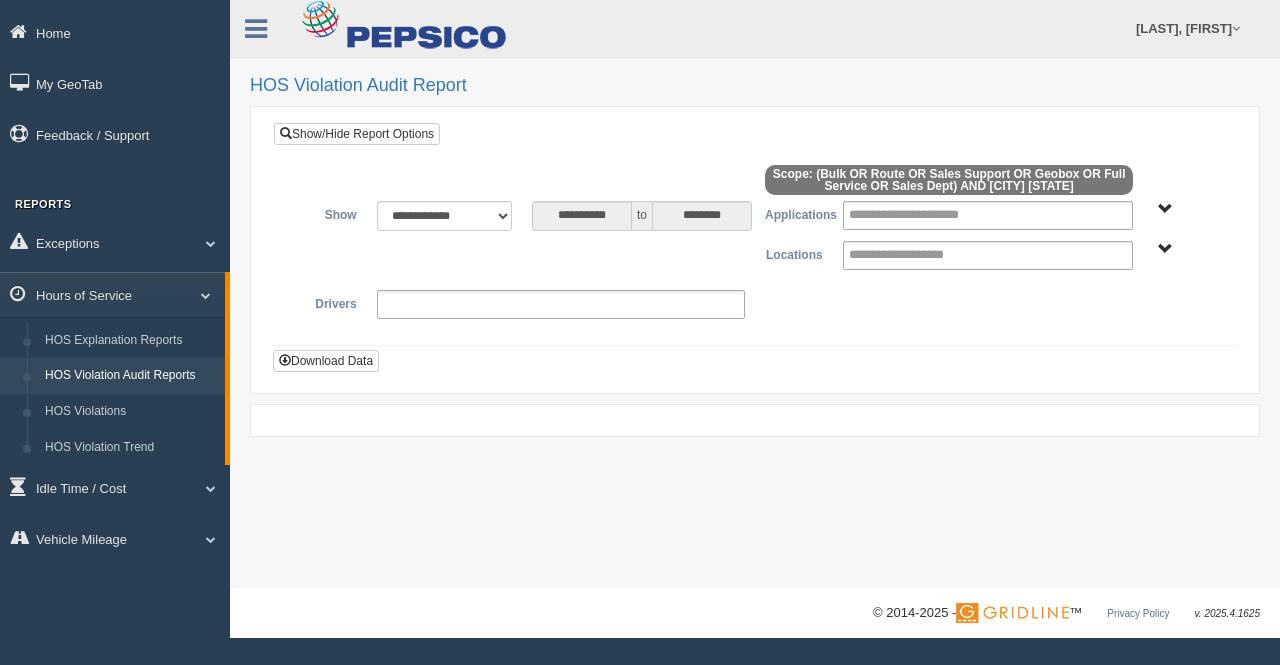 click at bounding box center [561, 304] 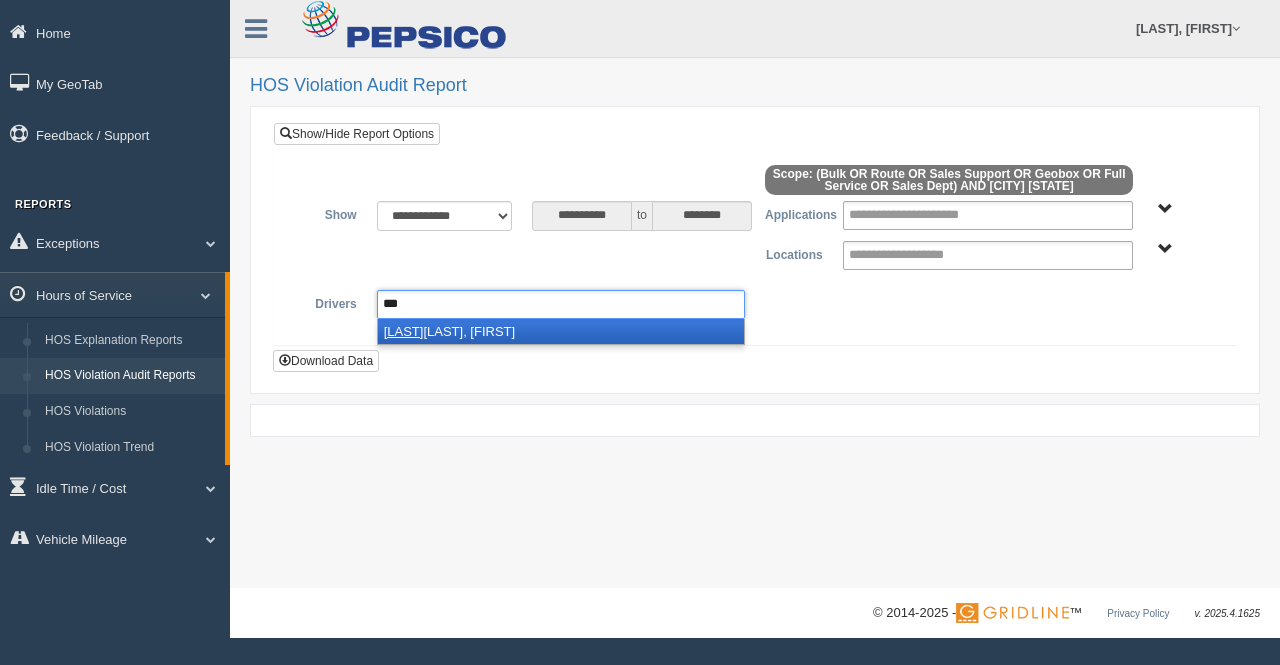 type on "***" 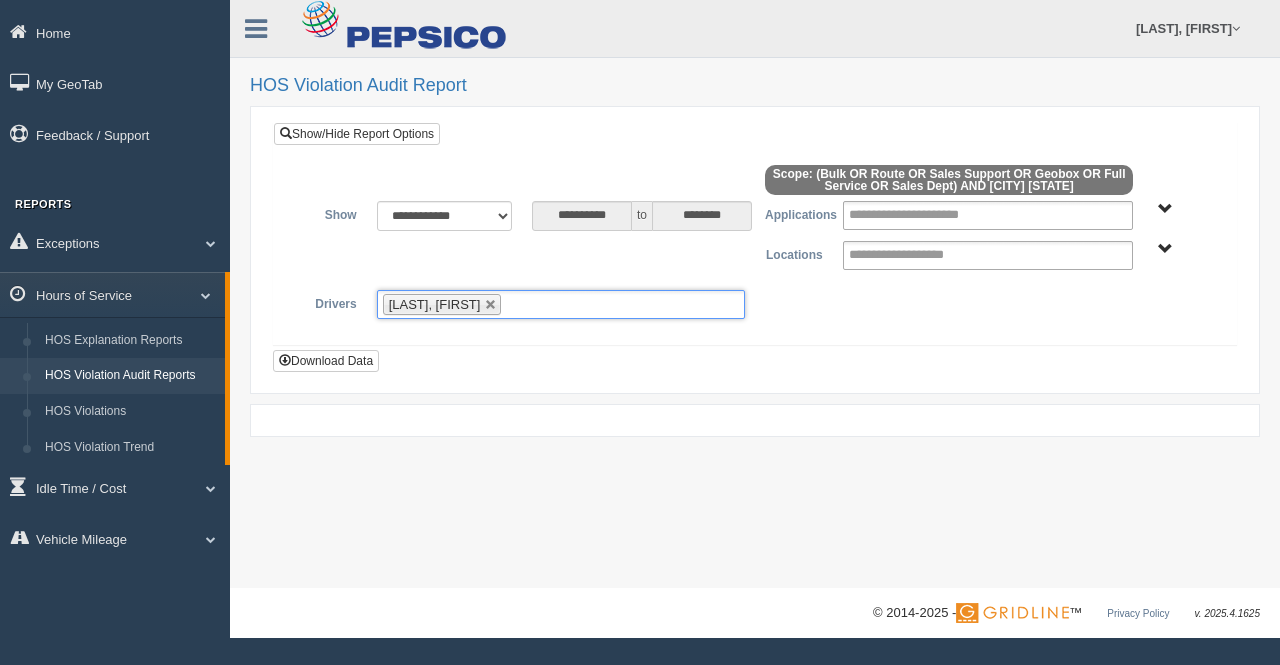click on "**********" at bounding box center (755, 250) 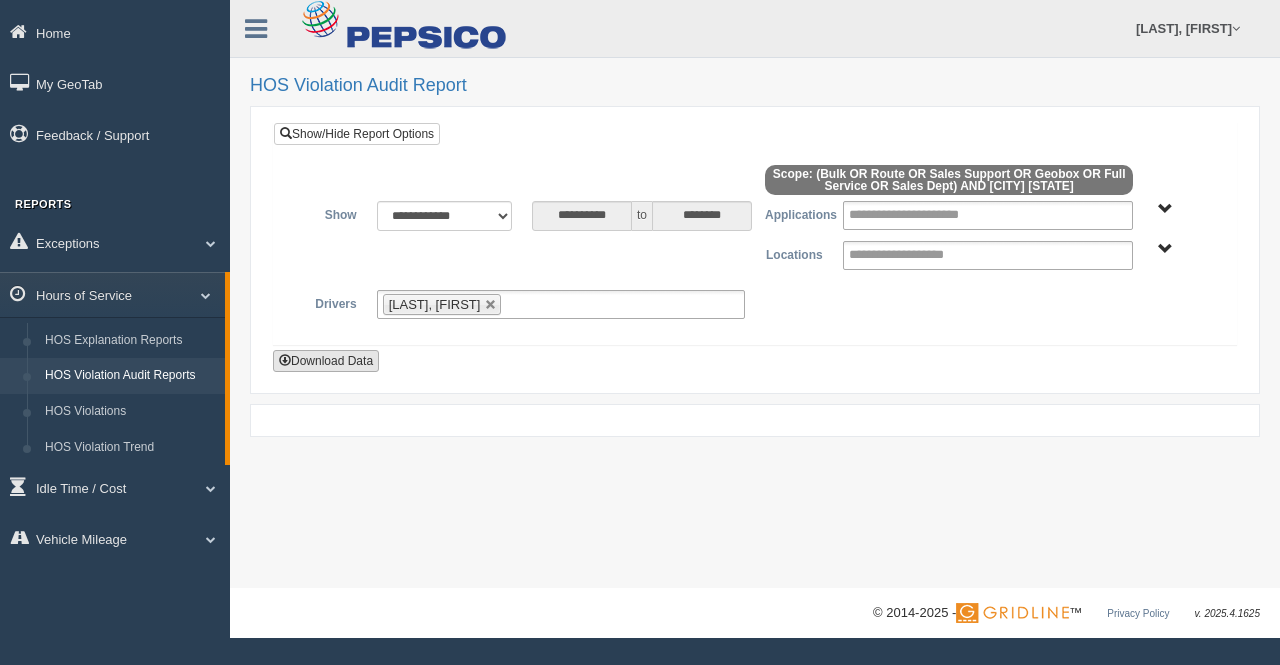 click on "Download Data" at bounding box center (326, 361) 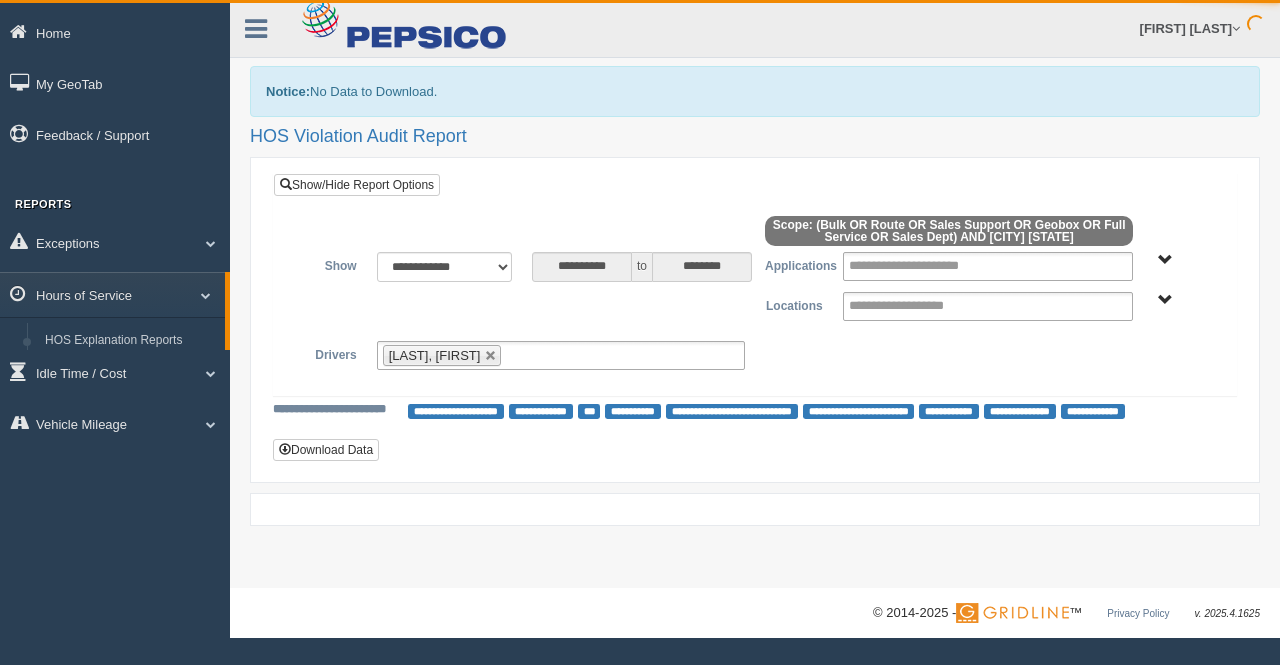 scroll, scrollTop: 0, scrollLeft: 0, axis: both 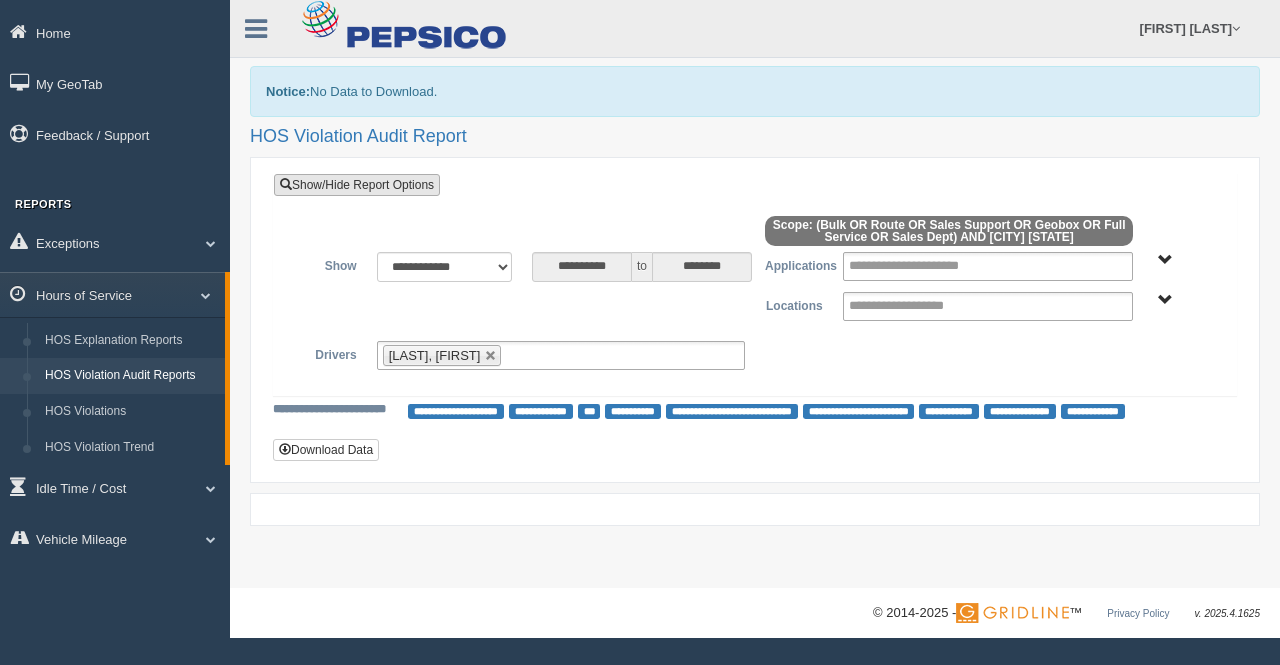 click on "Show/Hide Report Options" at bounding box center [357, 185] 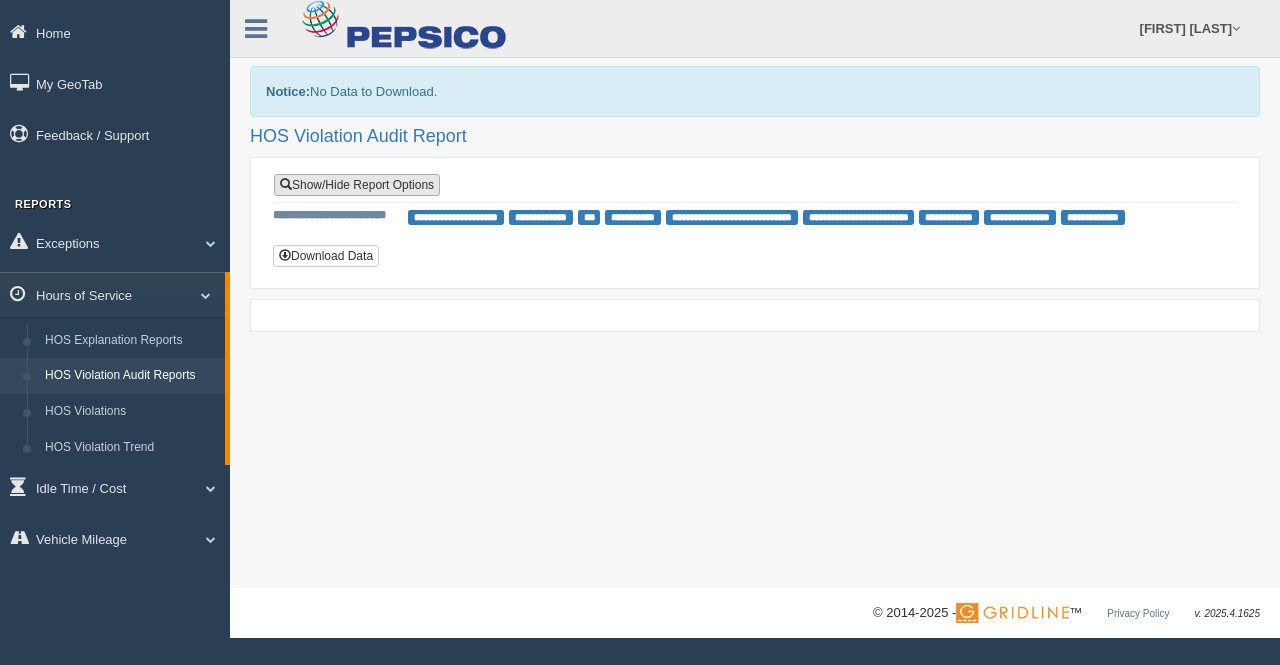 click on "Show/Hide Report Options" at bounding box center (357, 185) 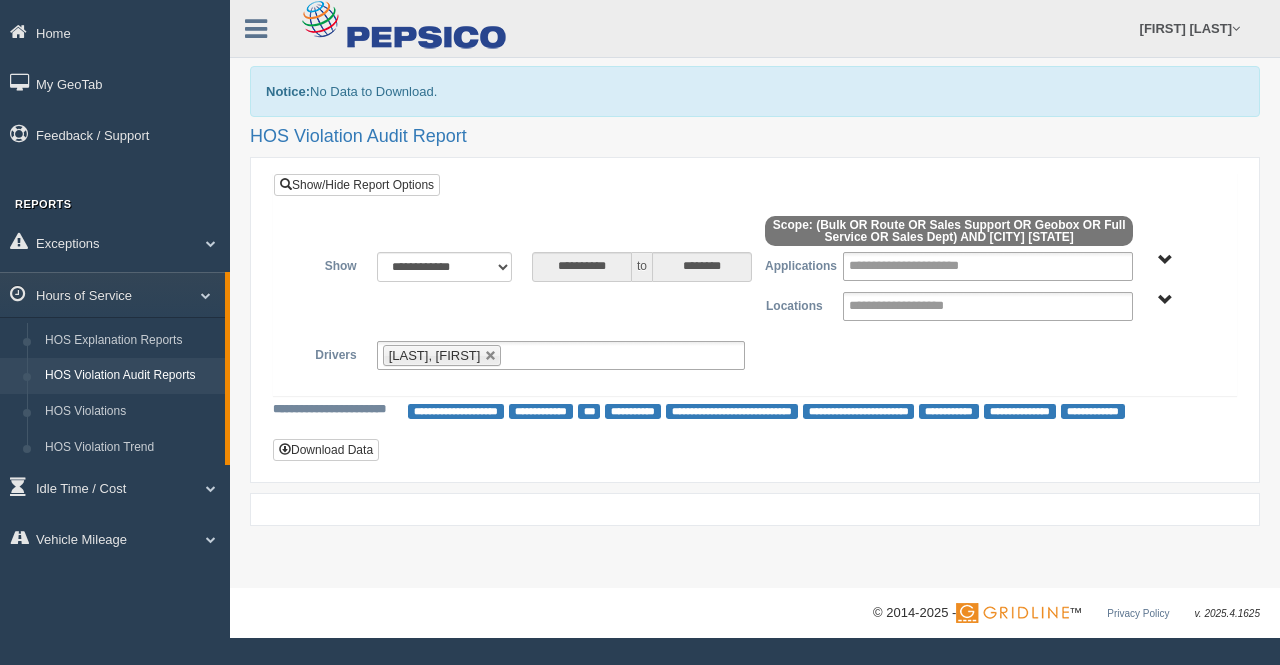click on "Bulk Full Service Geobox Route Sales Dept Sales Support" at bounding box center [1165, 260] 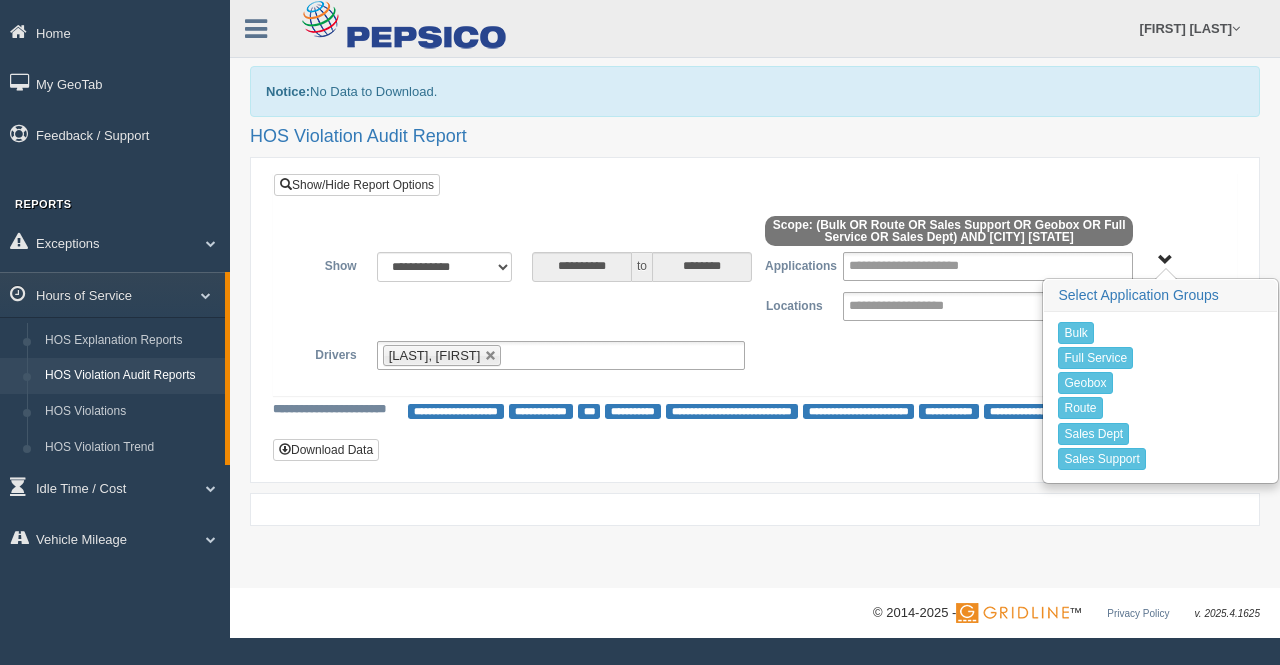 click on "Bulk Full Service Geobox Route Sales Dept Sales Support" at bounding box center (1165, 260) 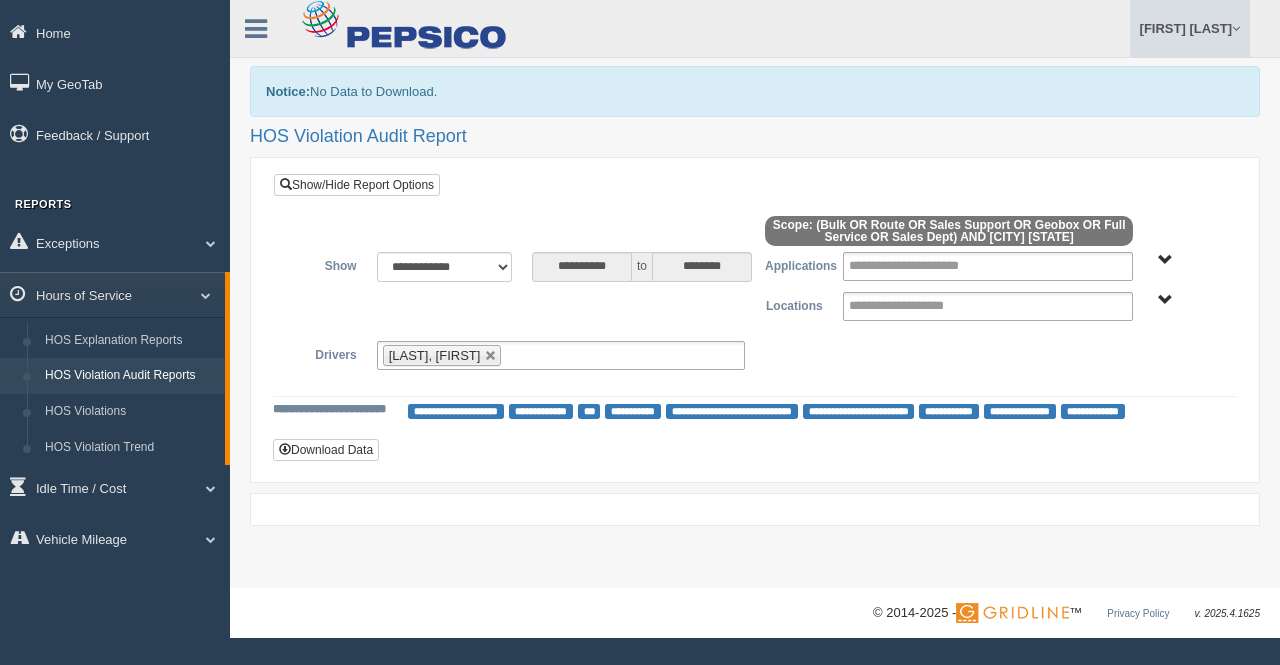 click on "[LAST], [FIRST]" at bounding box center [1190, 28] 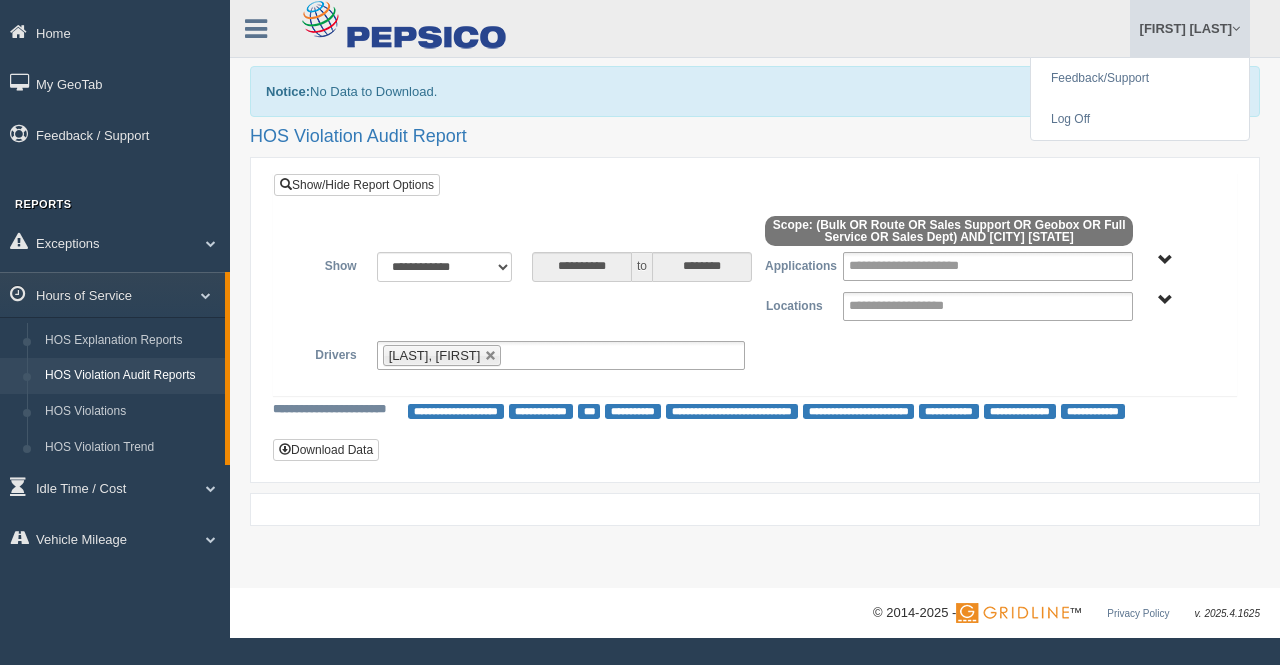 click on "[LAST], [FIRST]" at bounding box center (1190, 28) 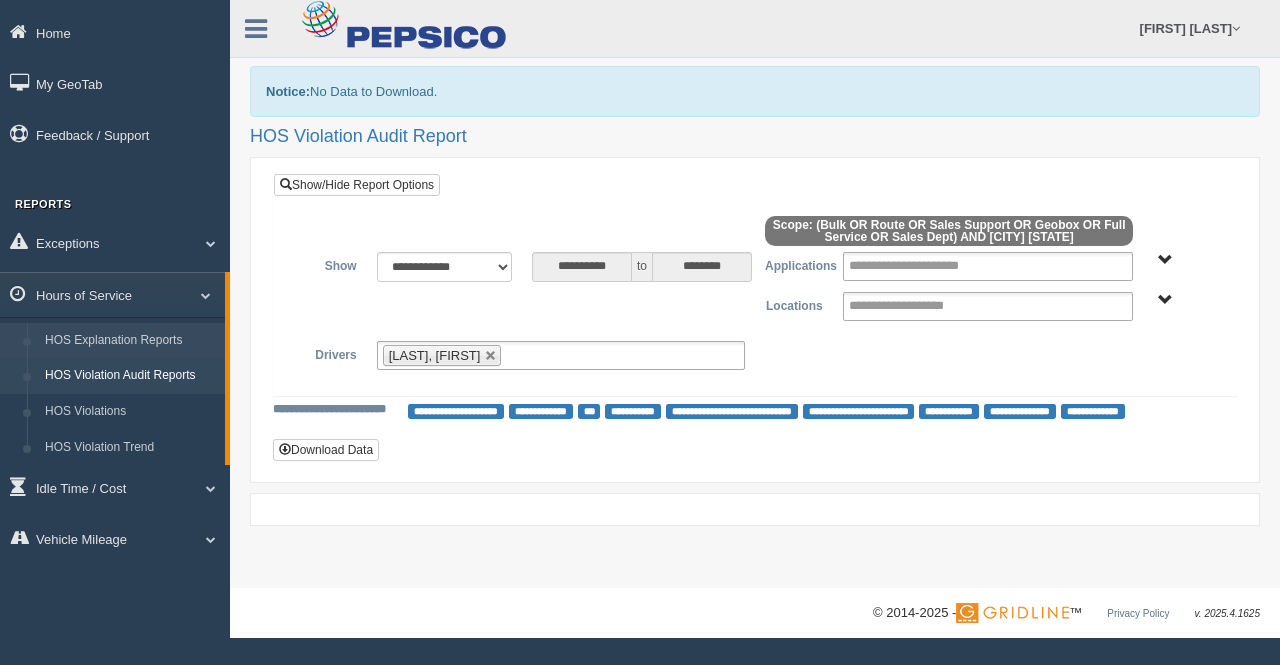 click on "HOS Explanation Reports" at bounding box center (130, 341) 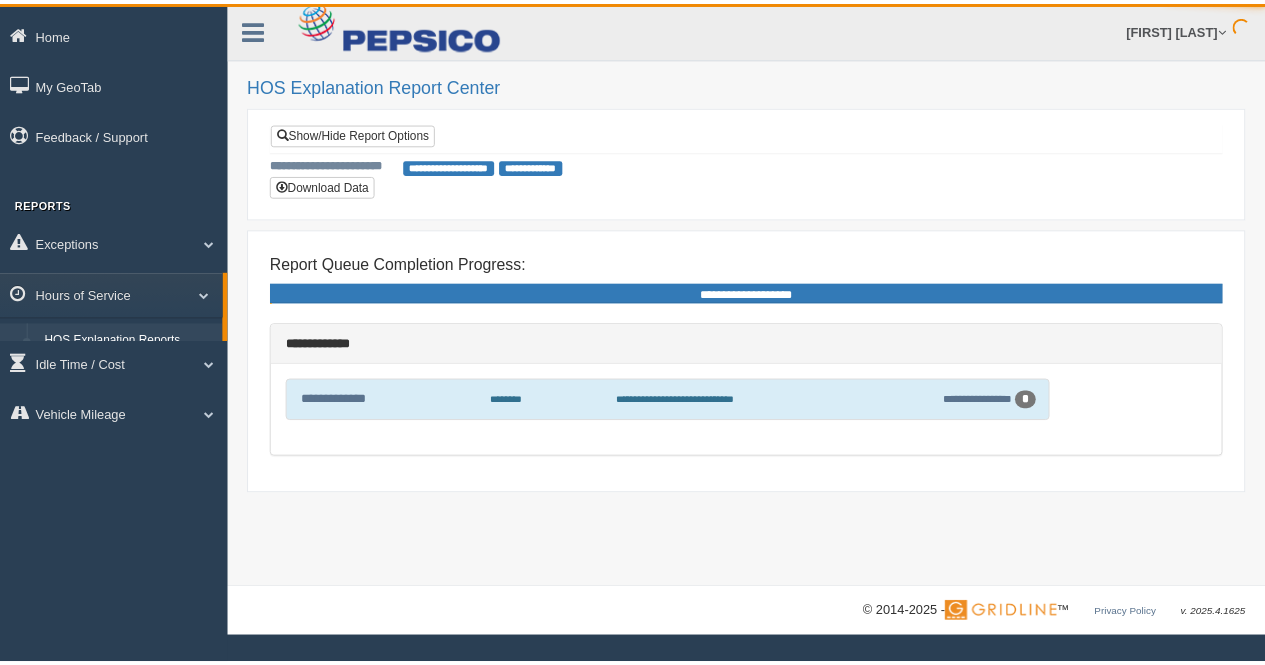 scroll, scrollTop: 0, scrollLeft: 0, axis: both 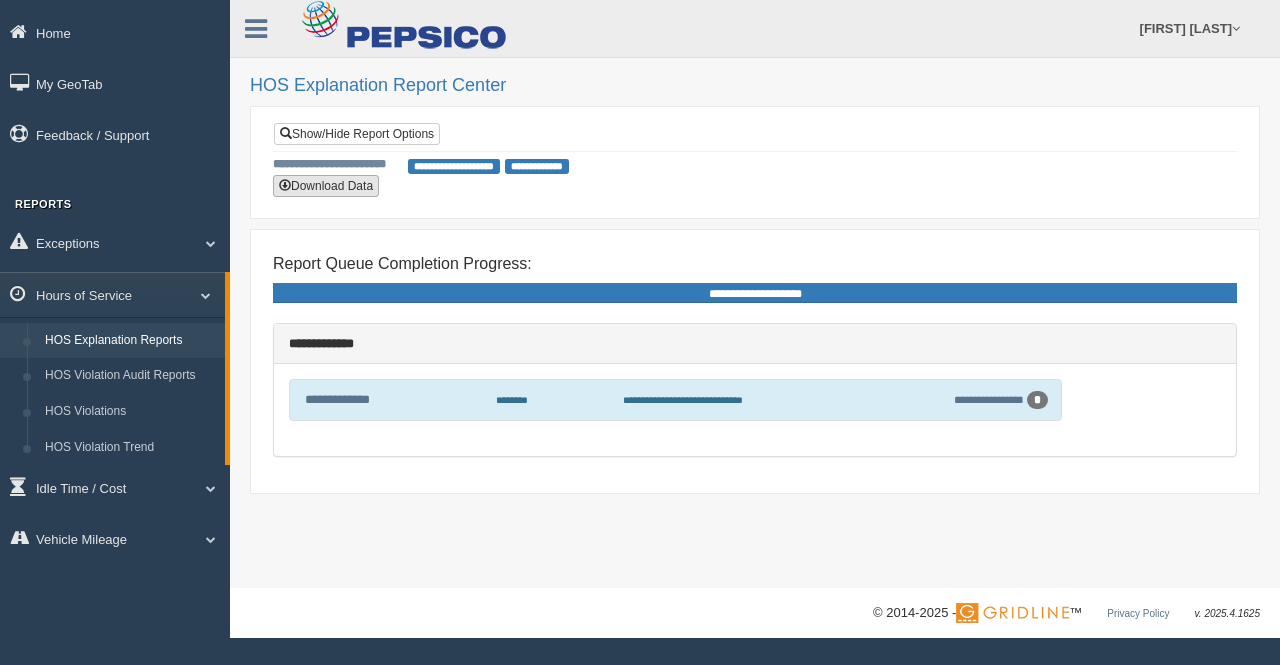 click on "Download Data" at bounding box center (326, 186) 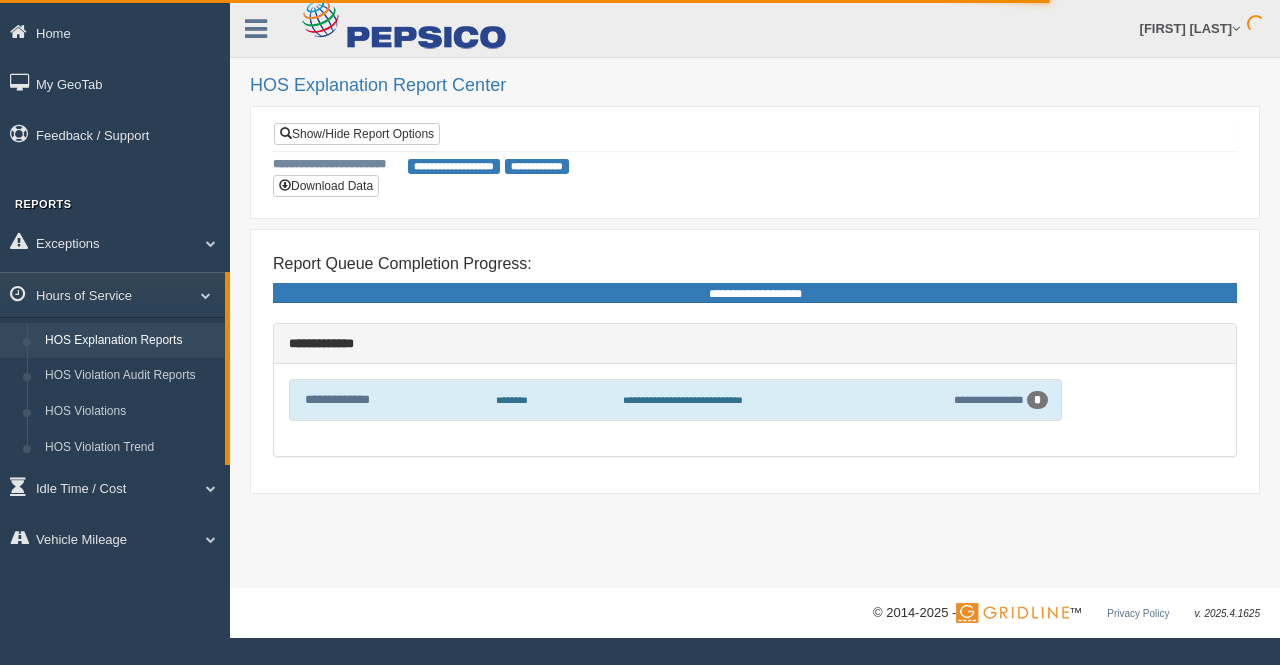 click on "**********" at bounding box center [454, 166] 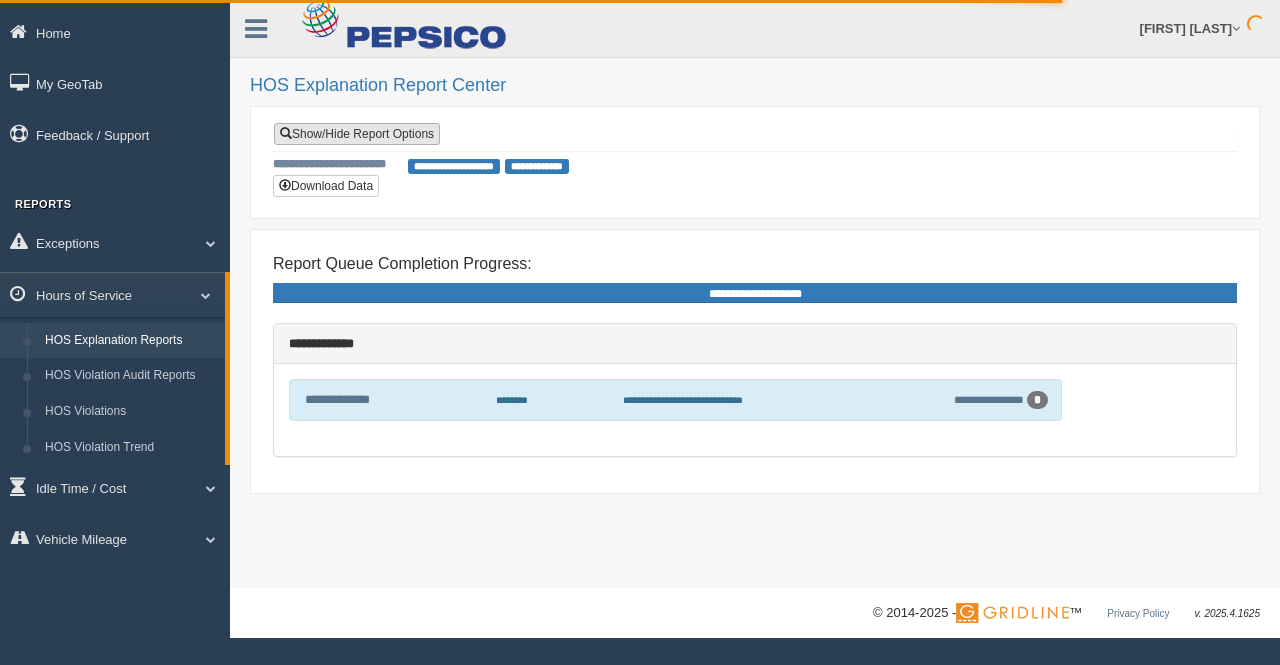 click on "Show/Hide Report Options" at bounding box center [357, 134] 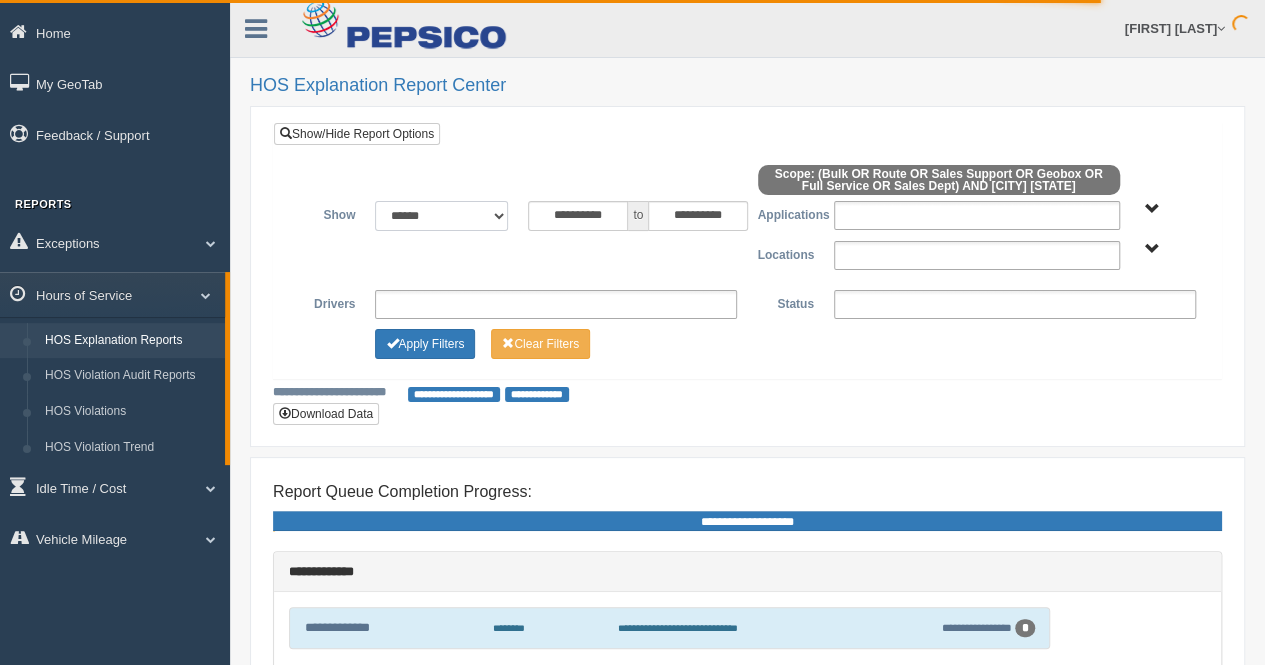 click on "**********" at bounding box center [441, 216] 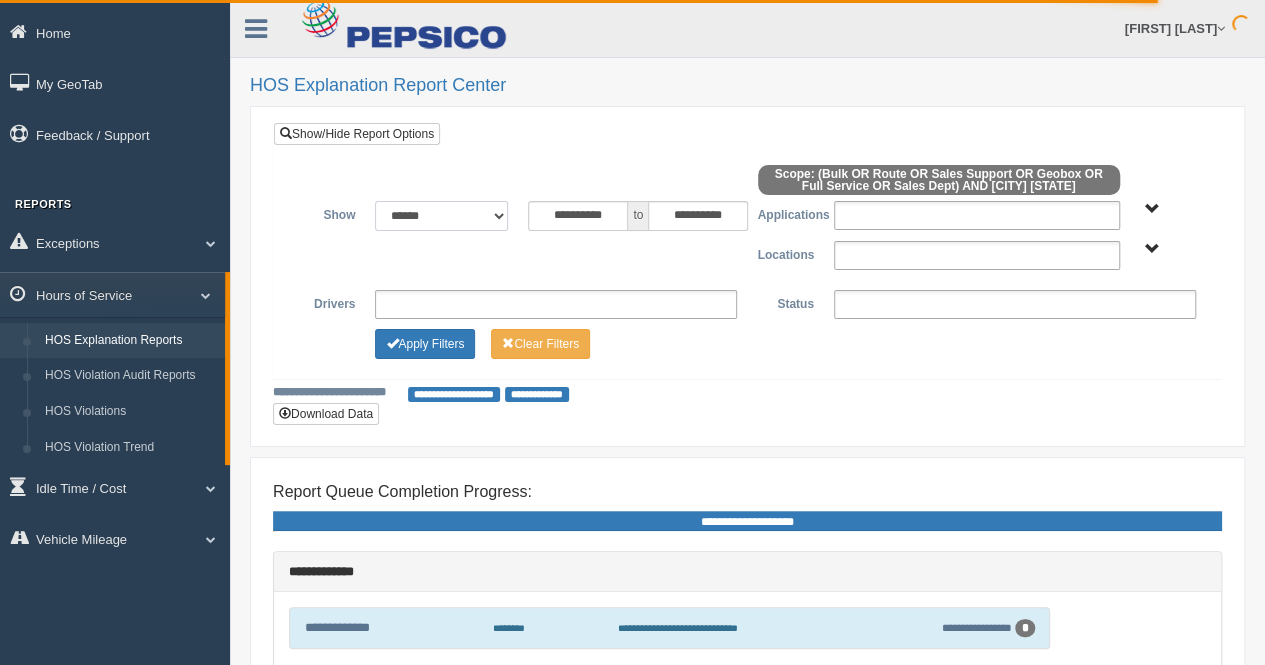 select on "**********" 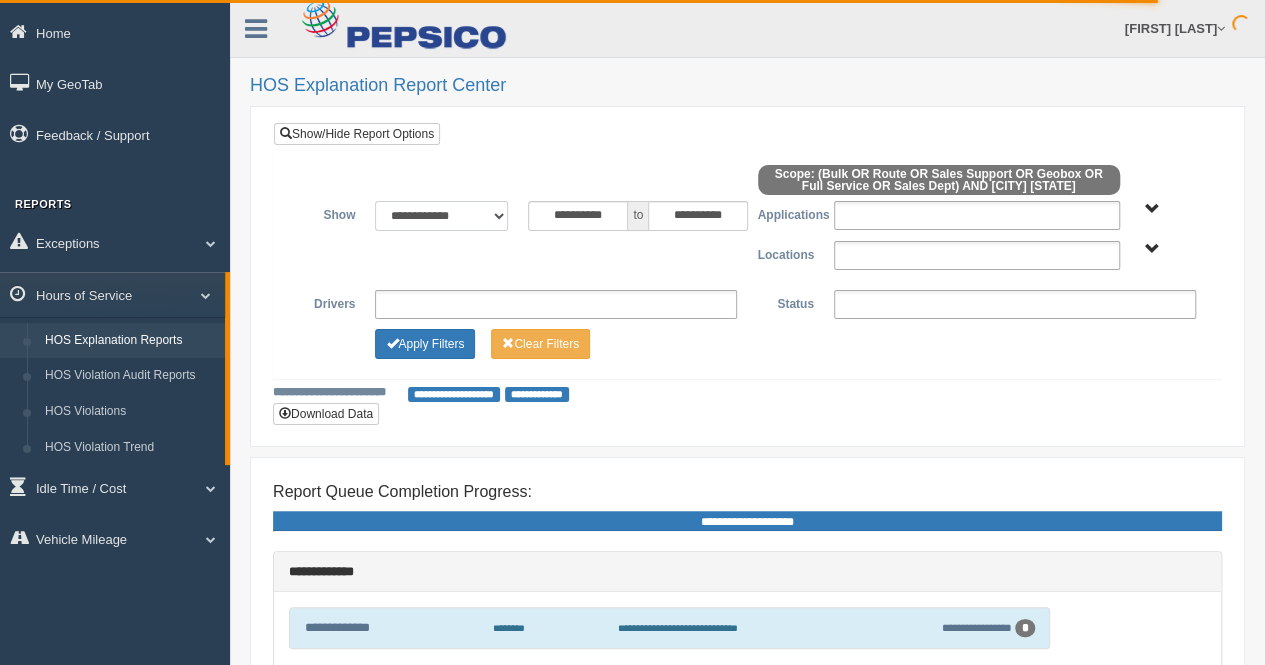 type on "**********" 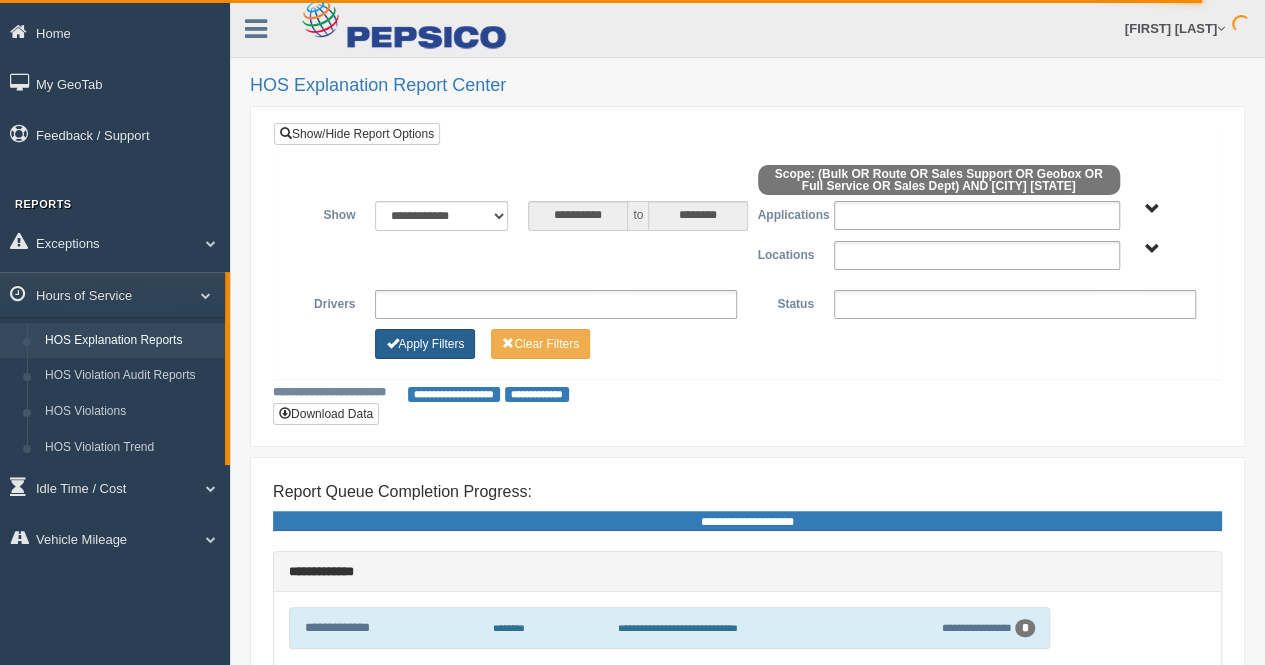click on "Apply Filters" at bounding box center [425, 344] 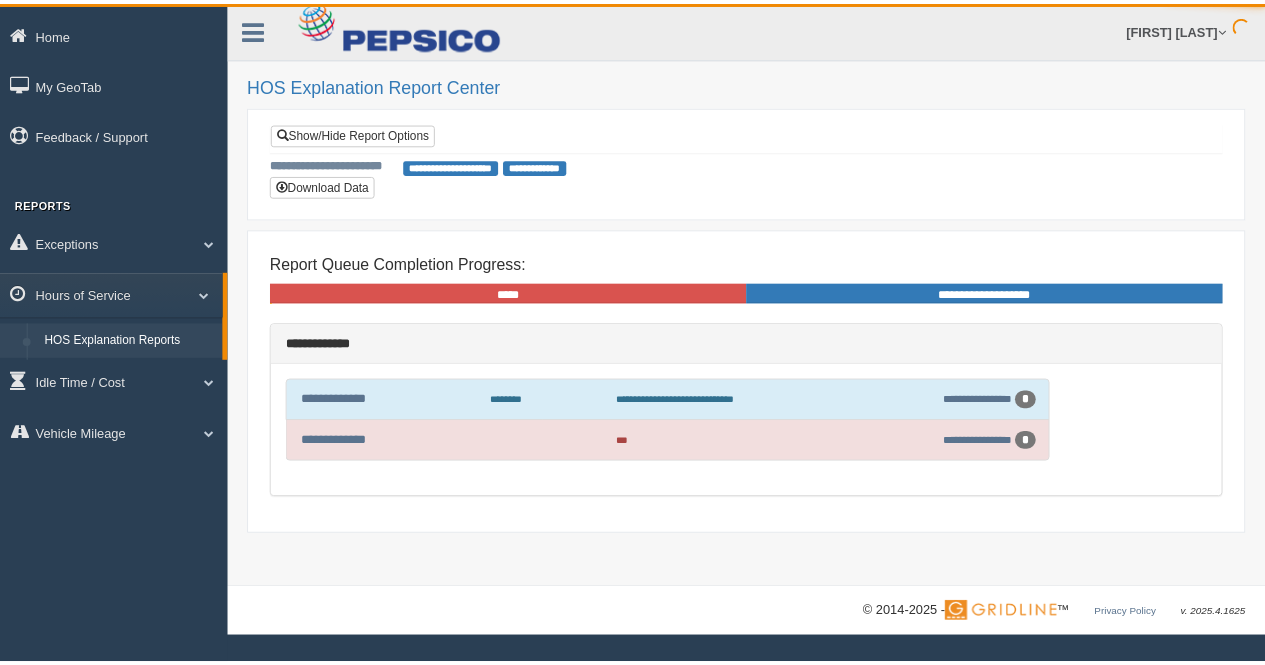 scroll, scrollTop: 0, scrollLeft: 0, axis: both 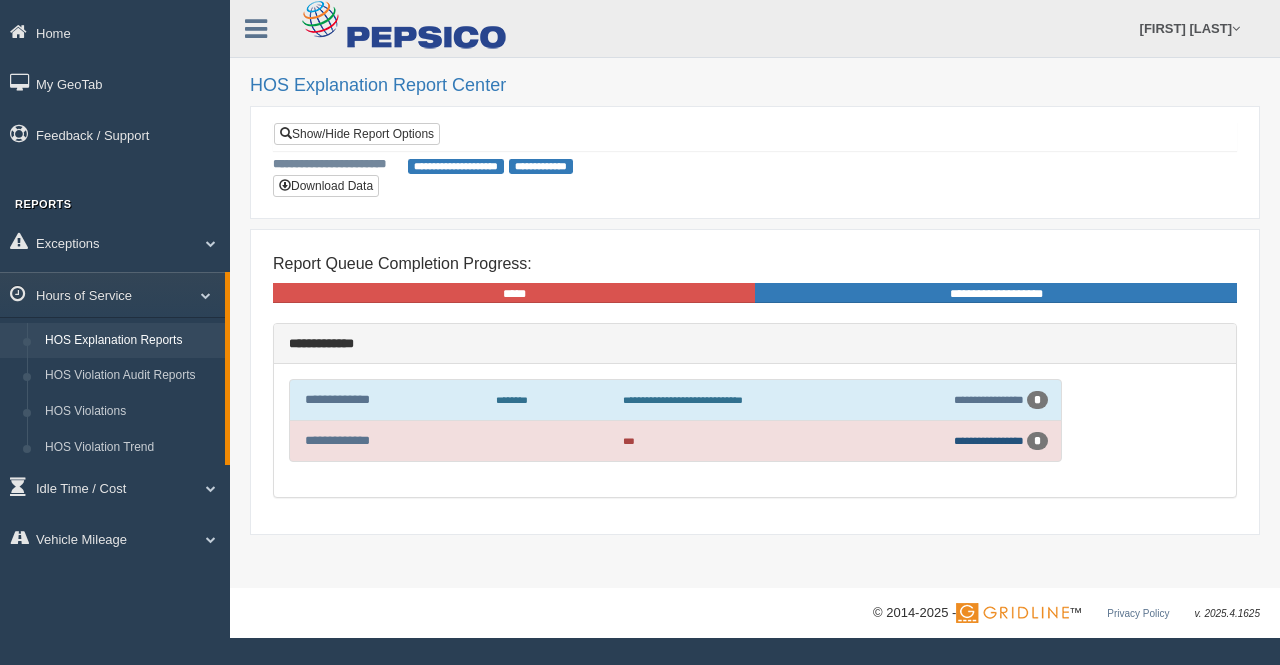 click on "**********" at bounding box center (989, 440) 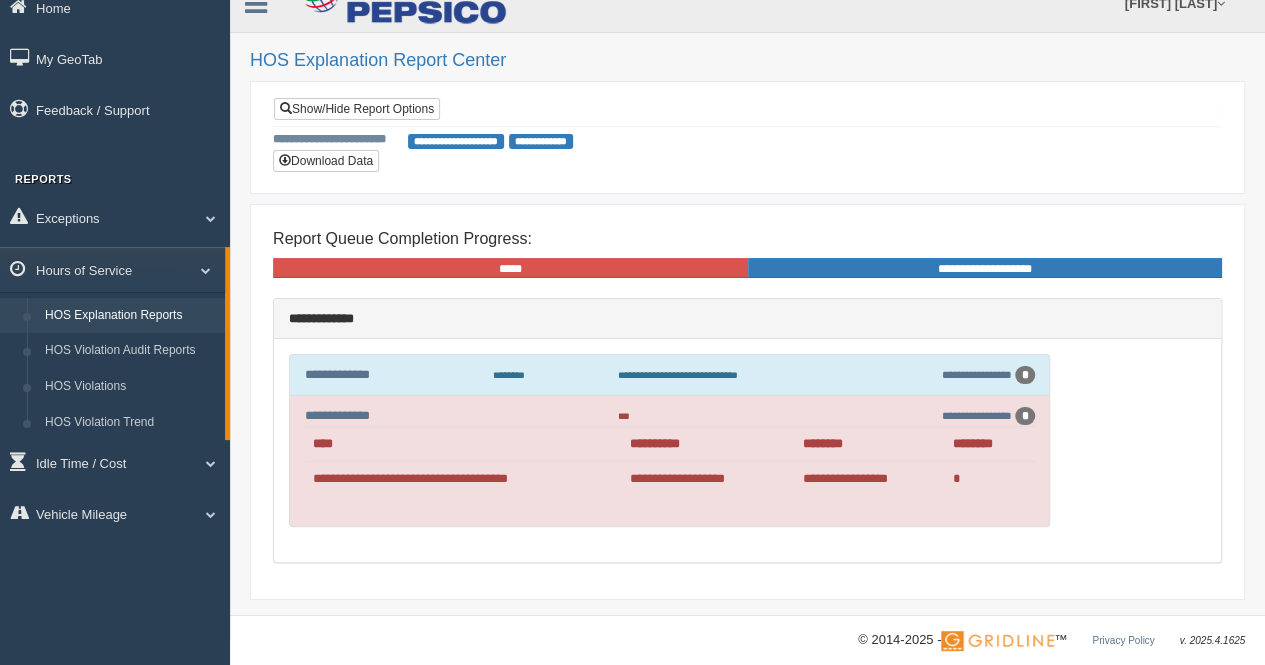 scroll, scrollTop: 39, scrollLeft: 0, axis: vertical 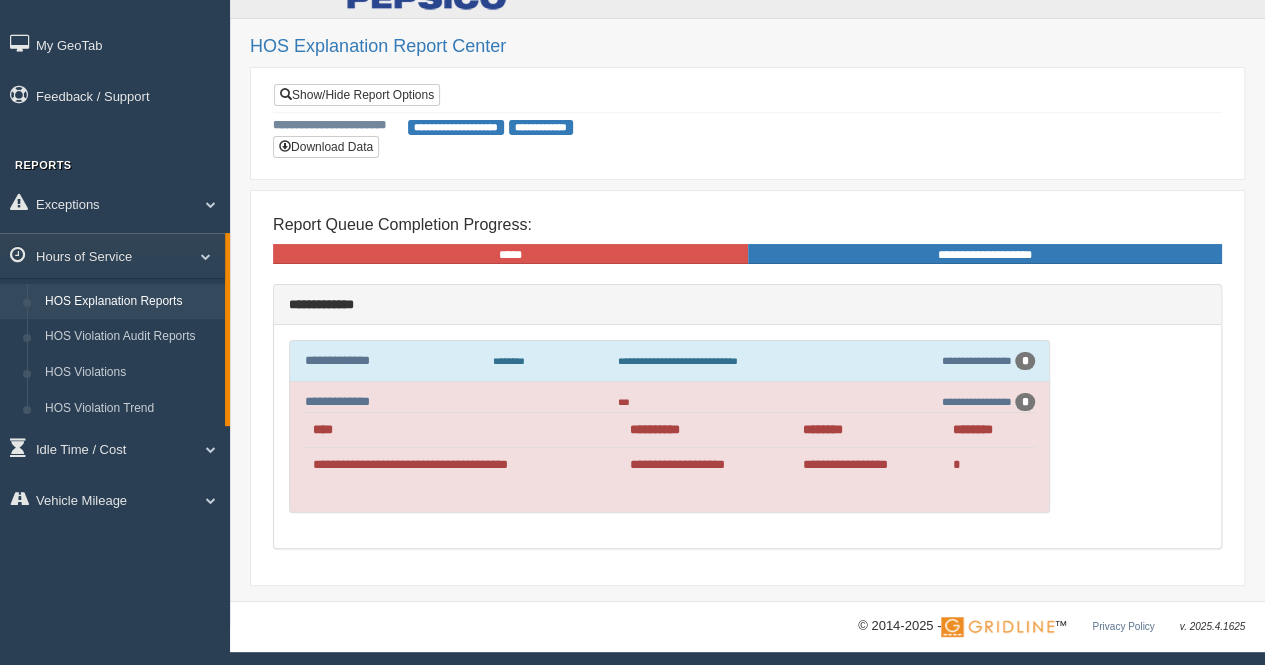 drag, startPoint x: 882, startPoint y: 244, endPoint x: 793, endPoint y: 233, distance: 89.6772 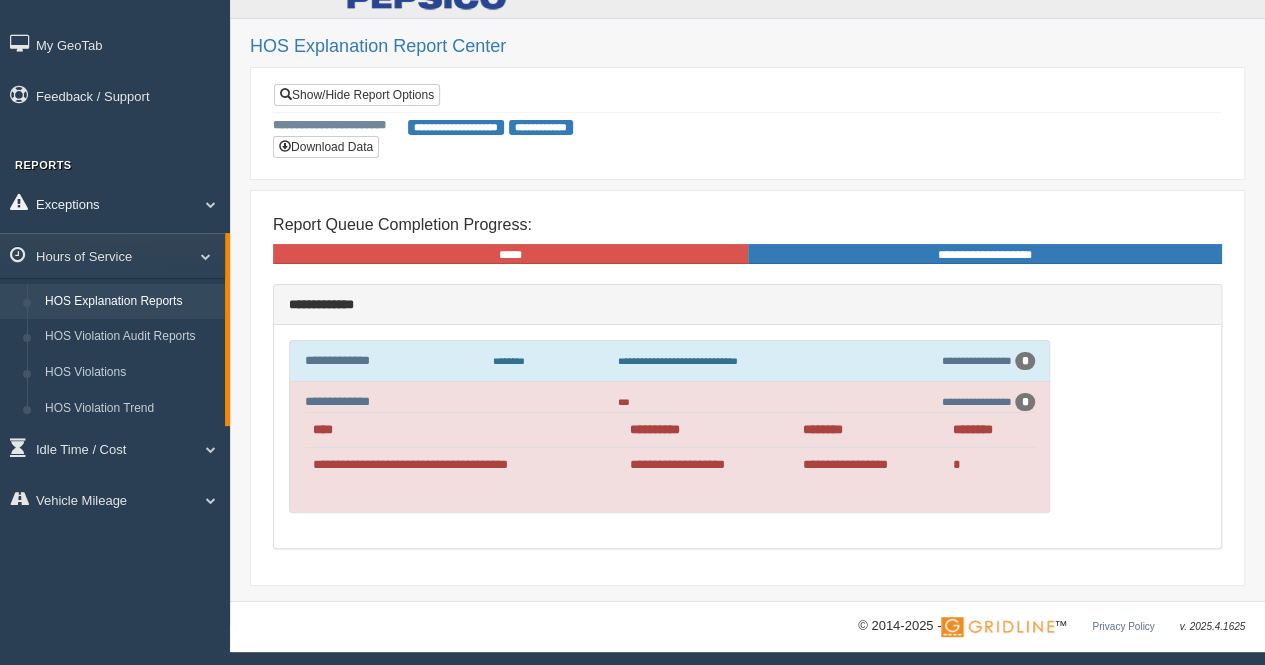 click at bounding box center (203, 204) 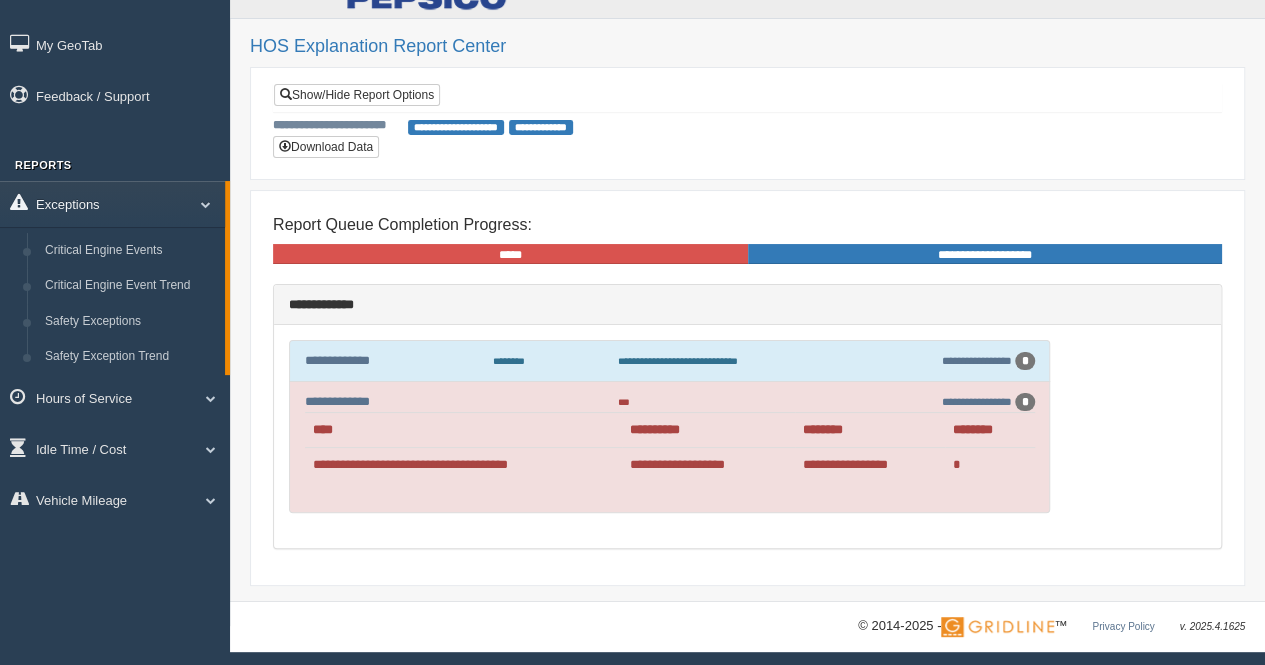 click at bounding box center (198, 204) 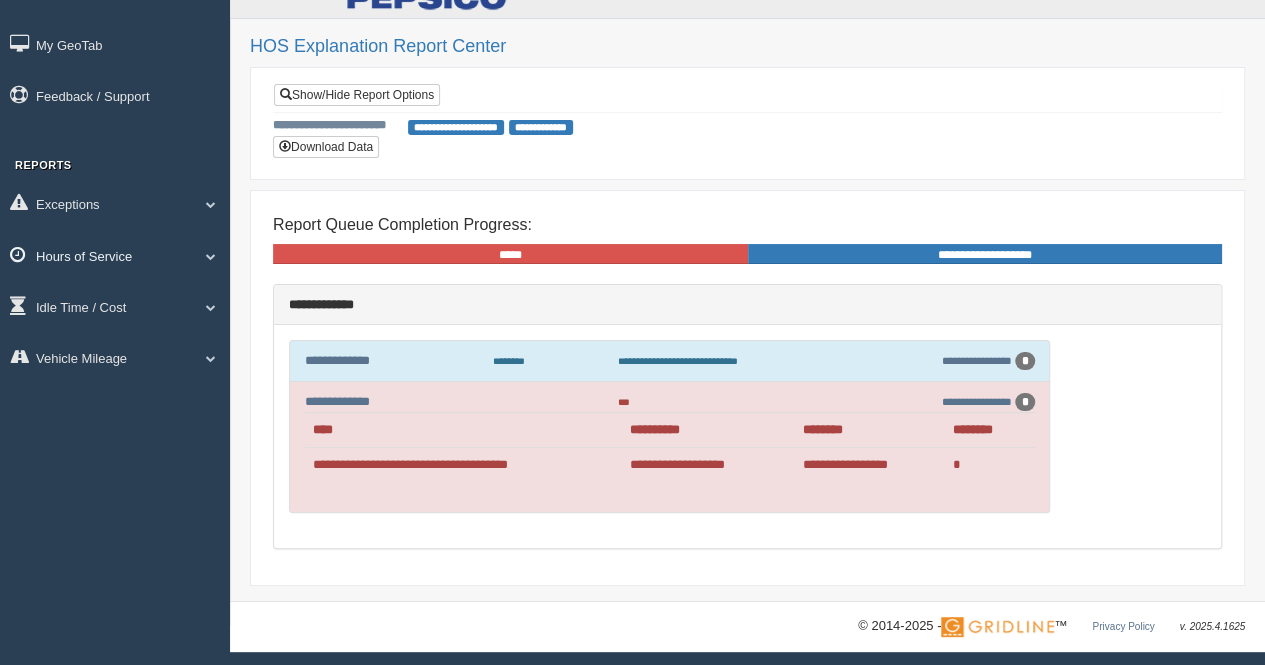 click at bounding box center (203, 256) 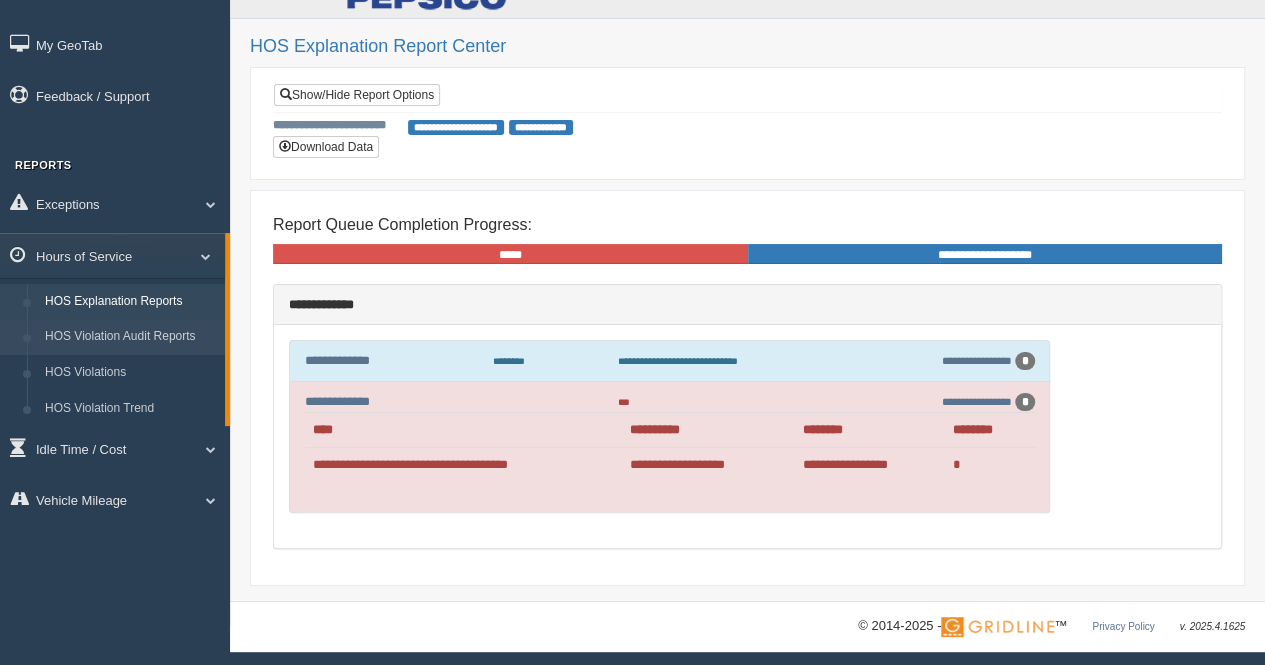 click on "HOS Violation Audit Reports" at bounding box center [130, 337] 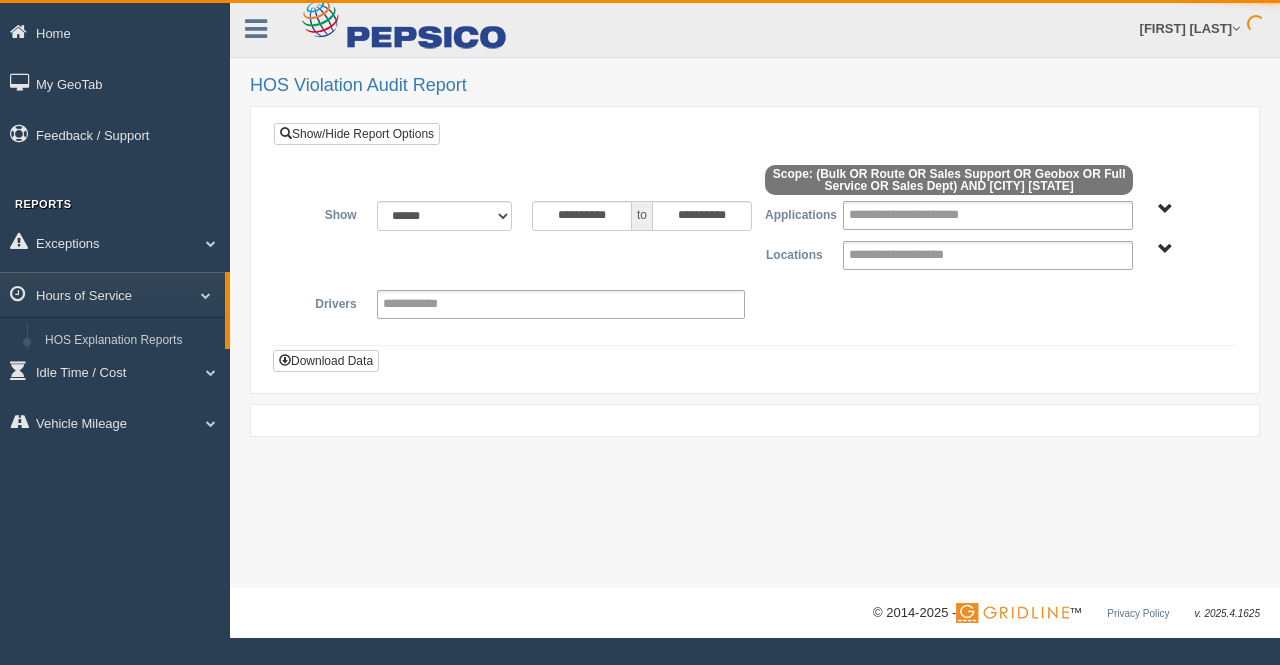 scroll, scrollTop: 0, scrollLeft: 0, axis: both 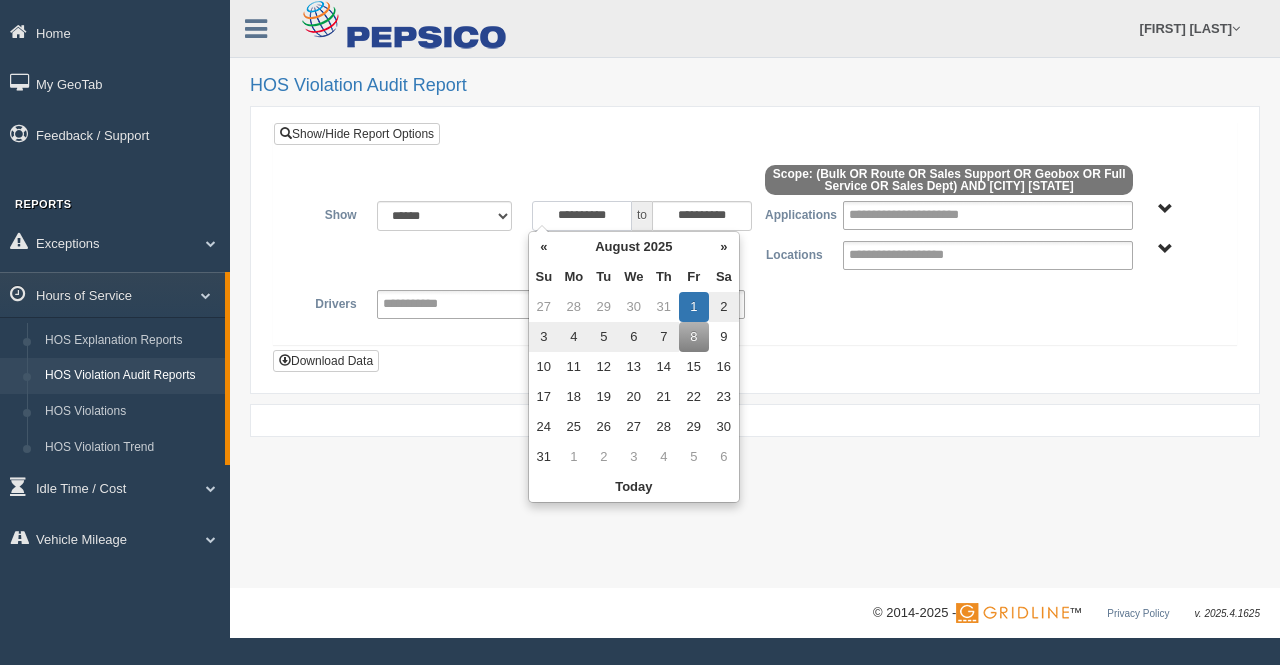 click on "**********" at bounding box center (582, 216) 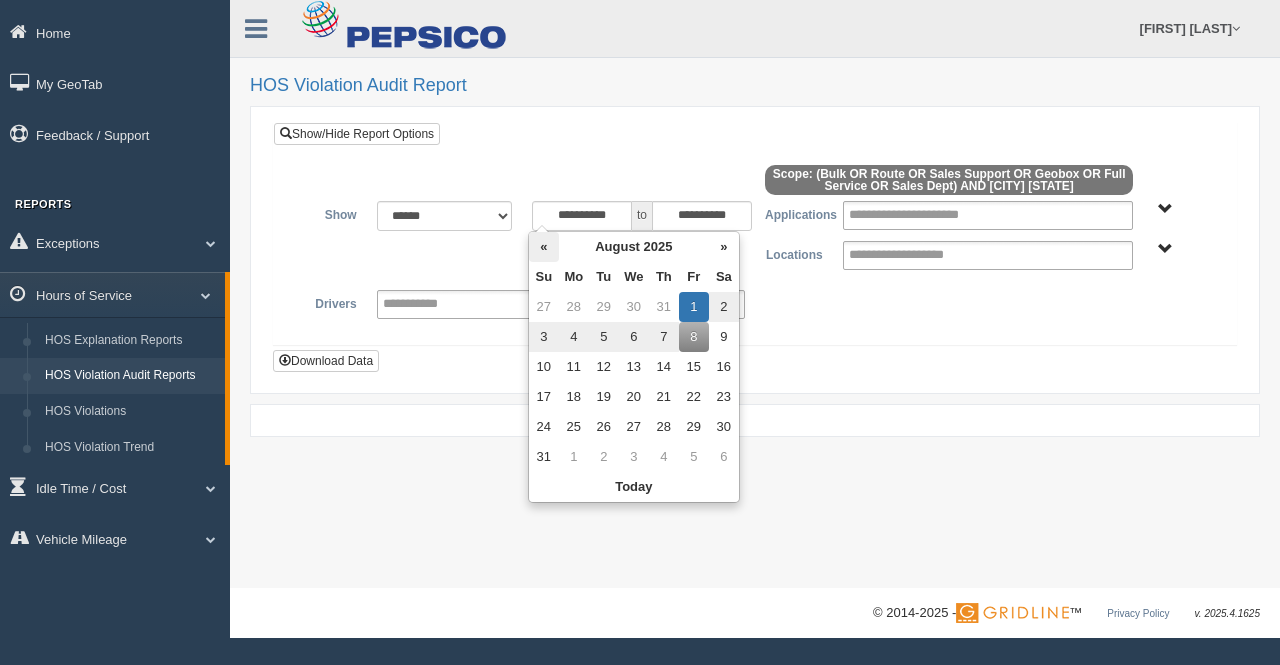 click on "«" at bounding box center (544, 247) 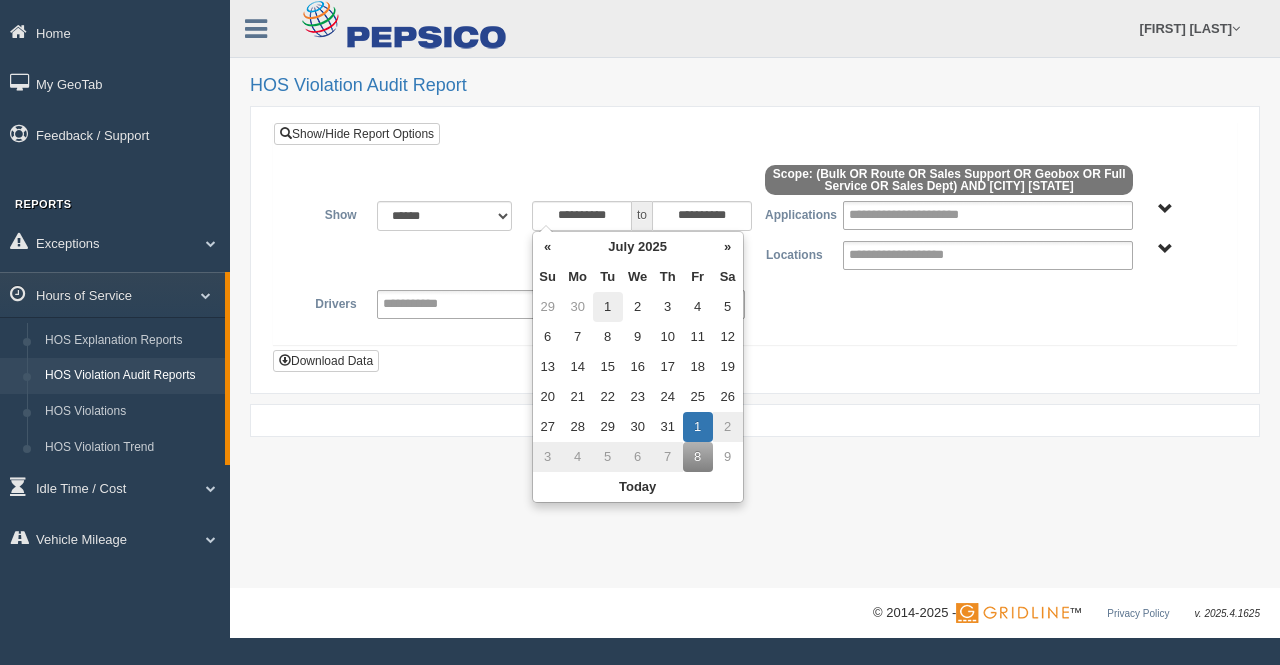 click on "1" at bounding box center (608, 307) 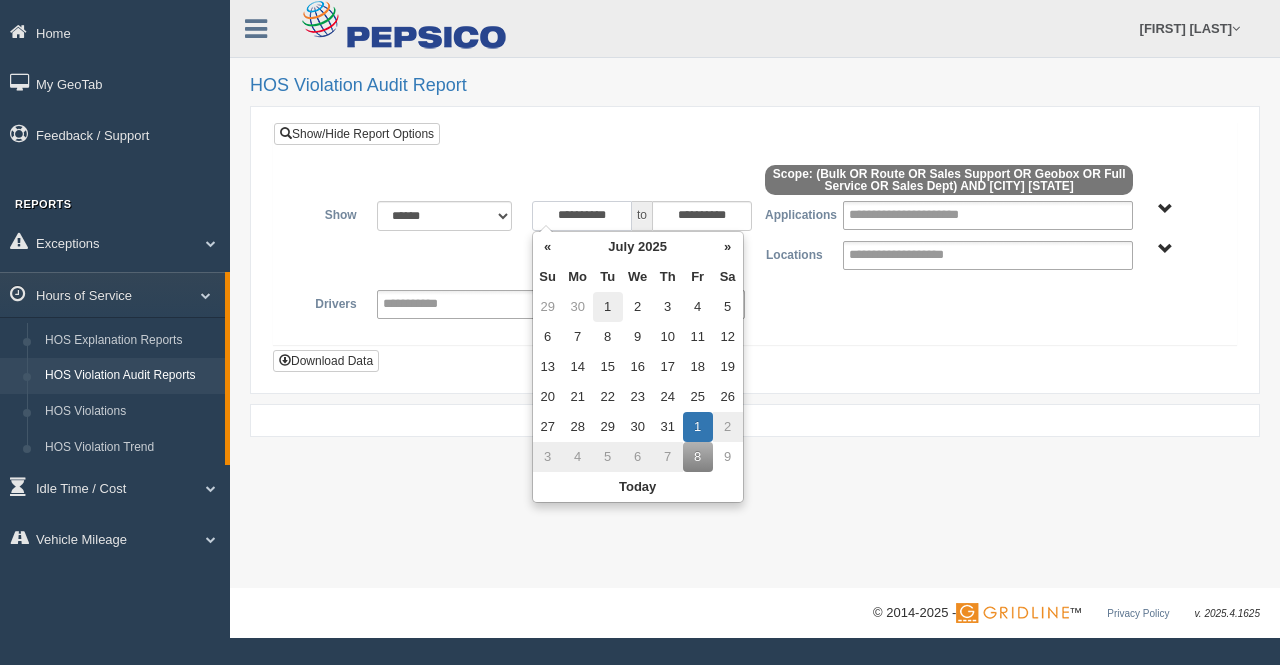 type on "**********" 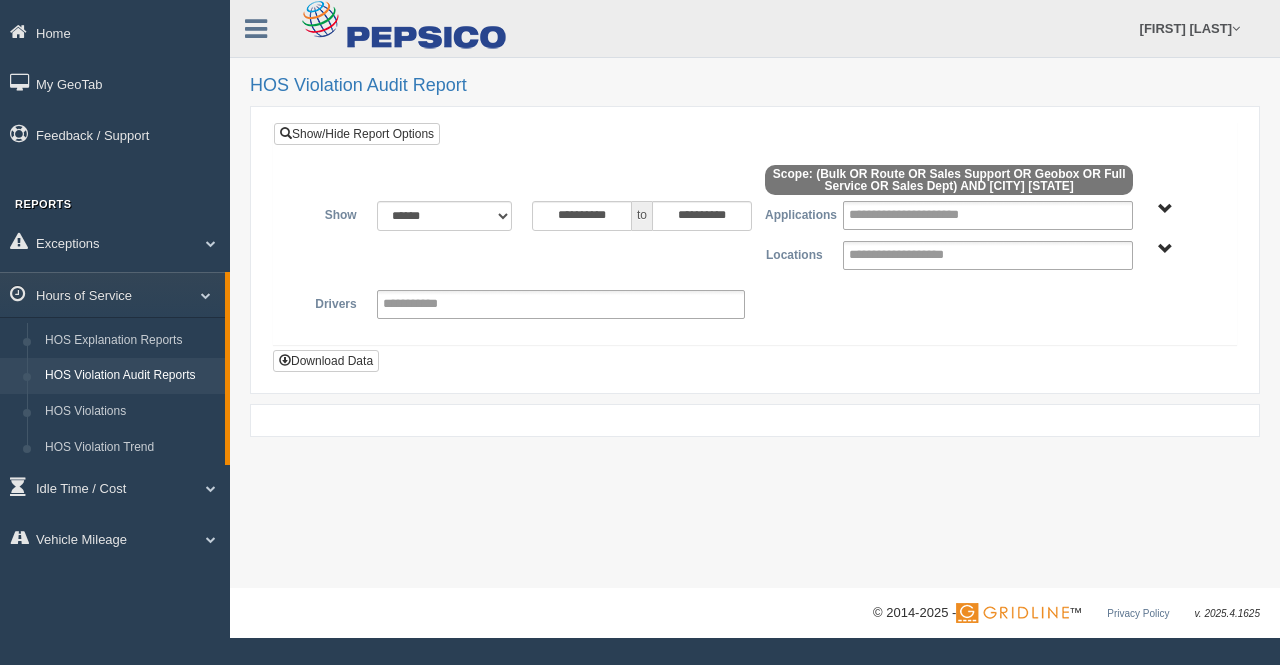 click at bounding box center (755, 423) 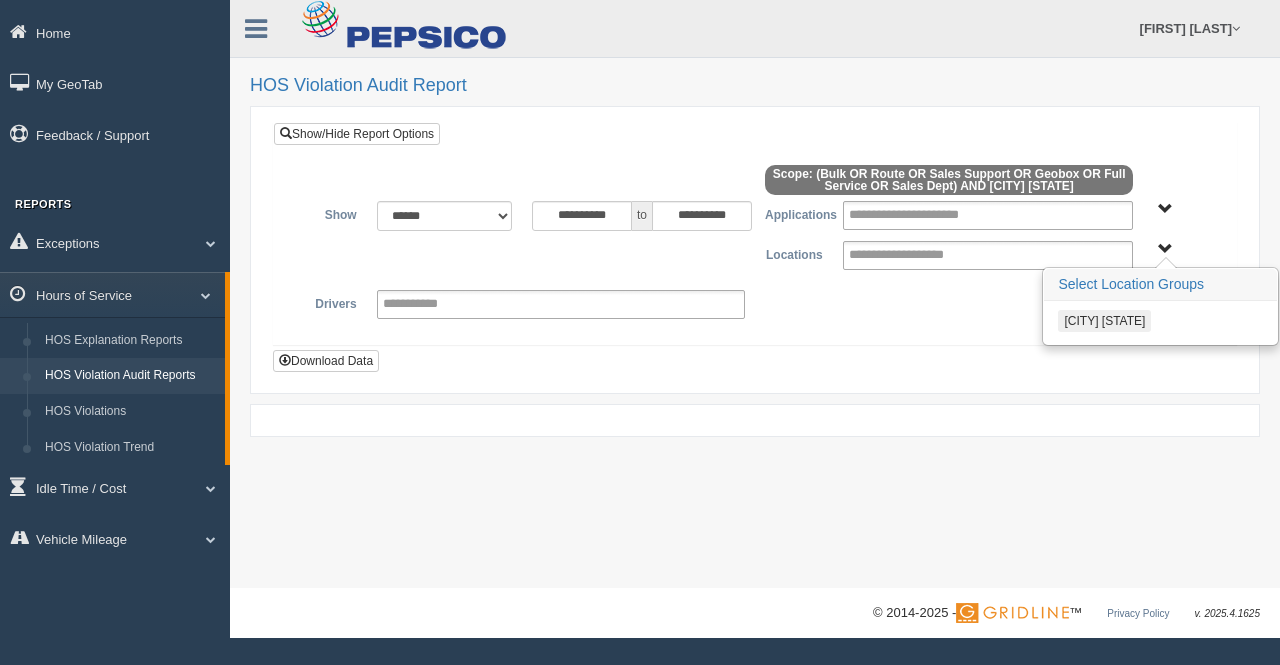 click on "[CITY] [STATE]" at bounding box center (1165, 249) 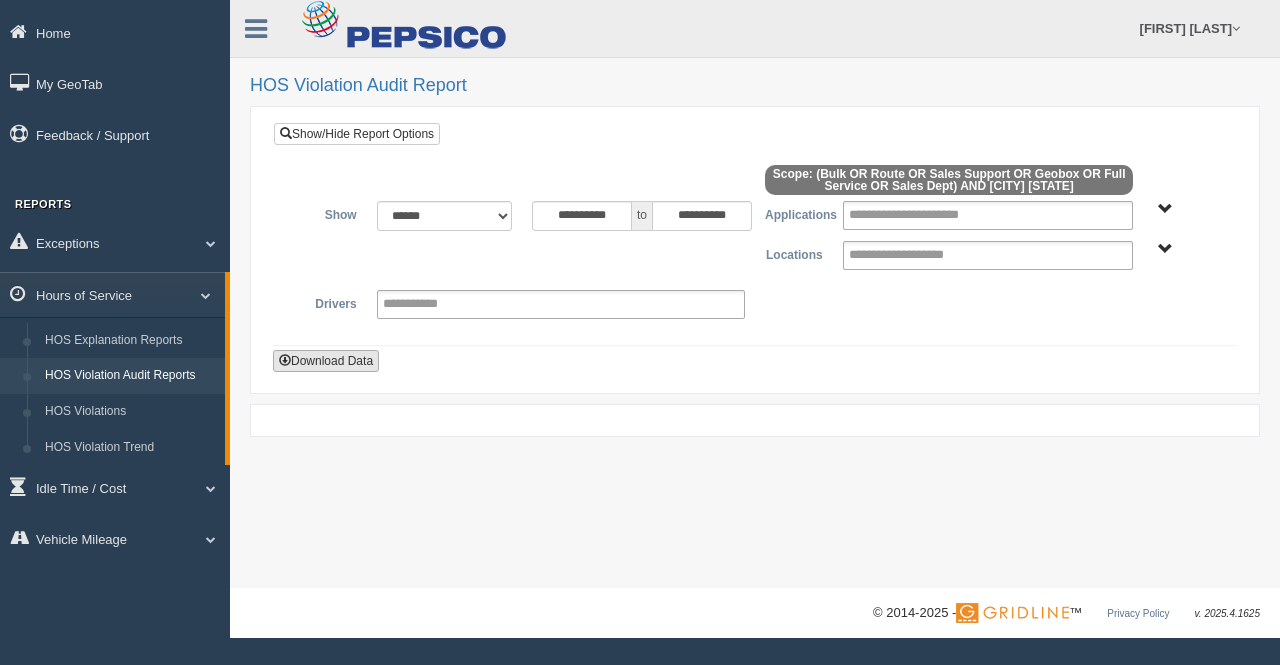 click on "Download Data" at bounding box center [326, 361] 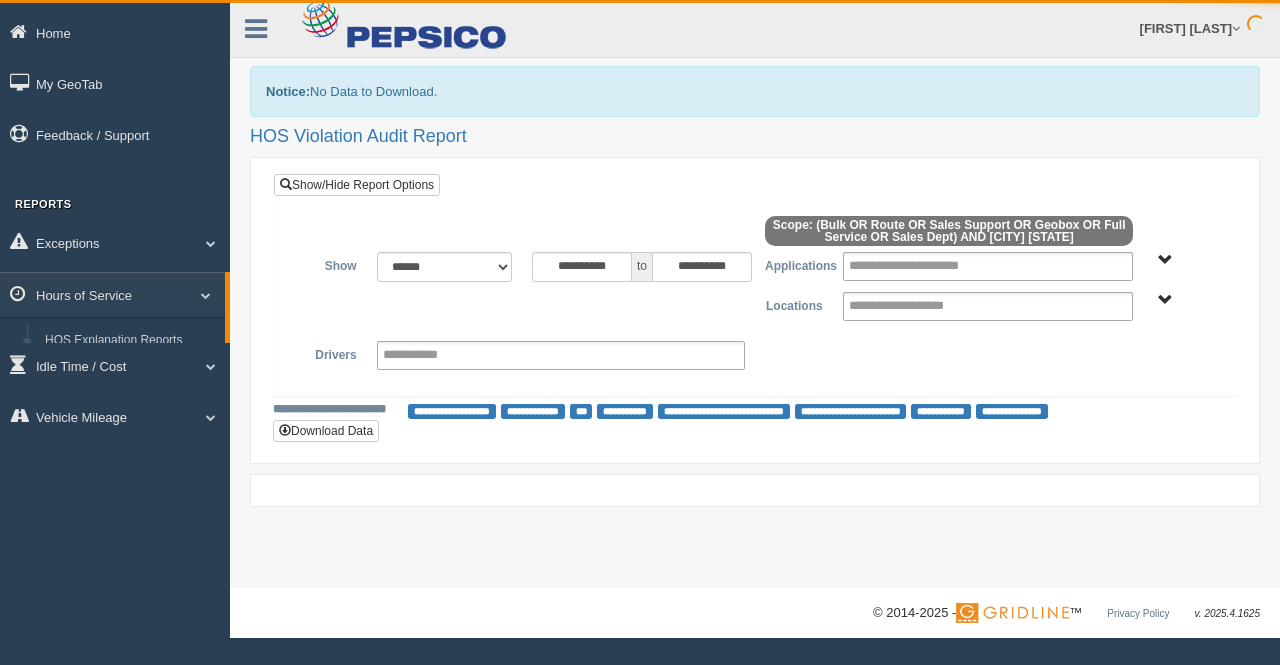 scroll, scrollTop: 0, scrollLeft: 0, axis: both 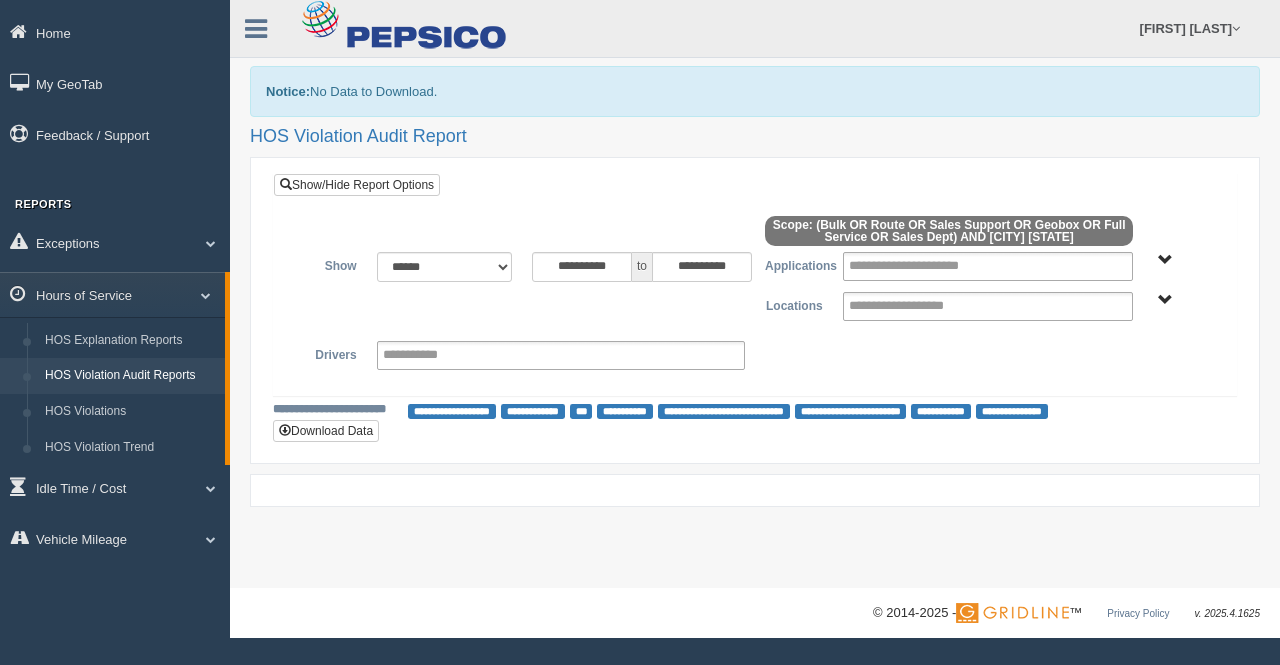 click on "Bulk Full Service Geobox Route Sales Dept Sales Support" at bounding box center (1165, 260) 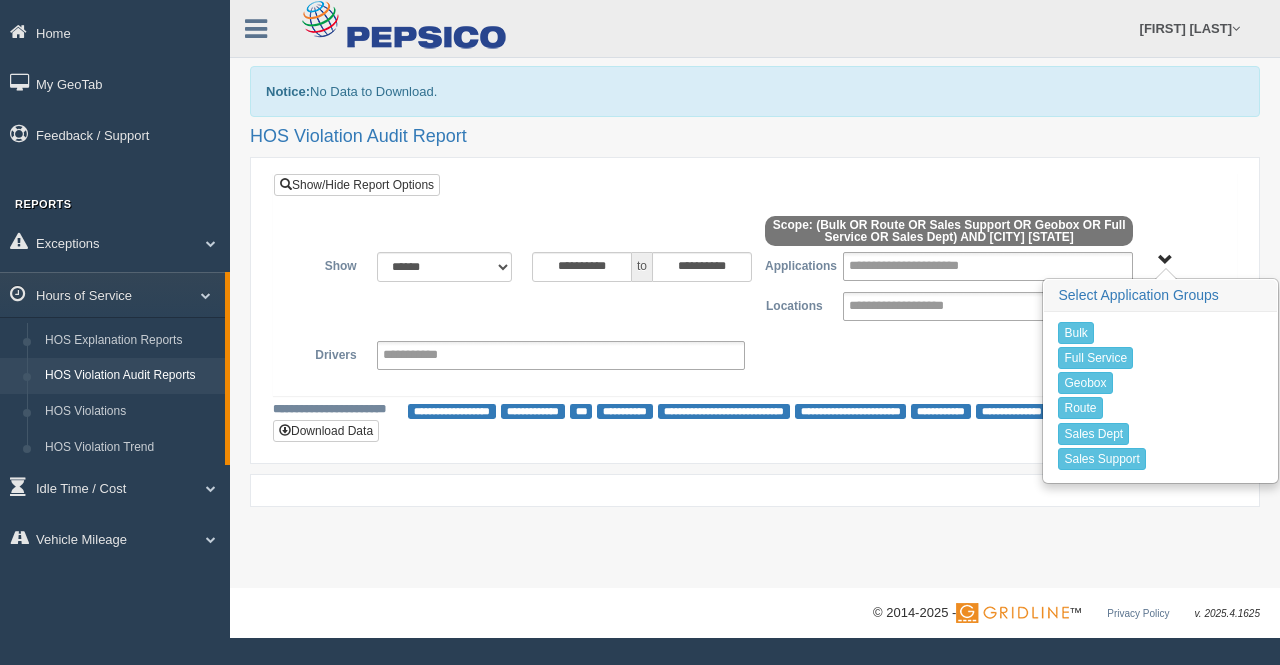 click on "Bulk Full Service Geobox Route Sales Dept Sales Support" at bounding box center [1165, 260] 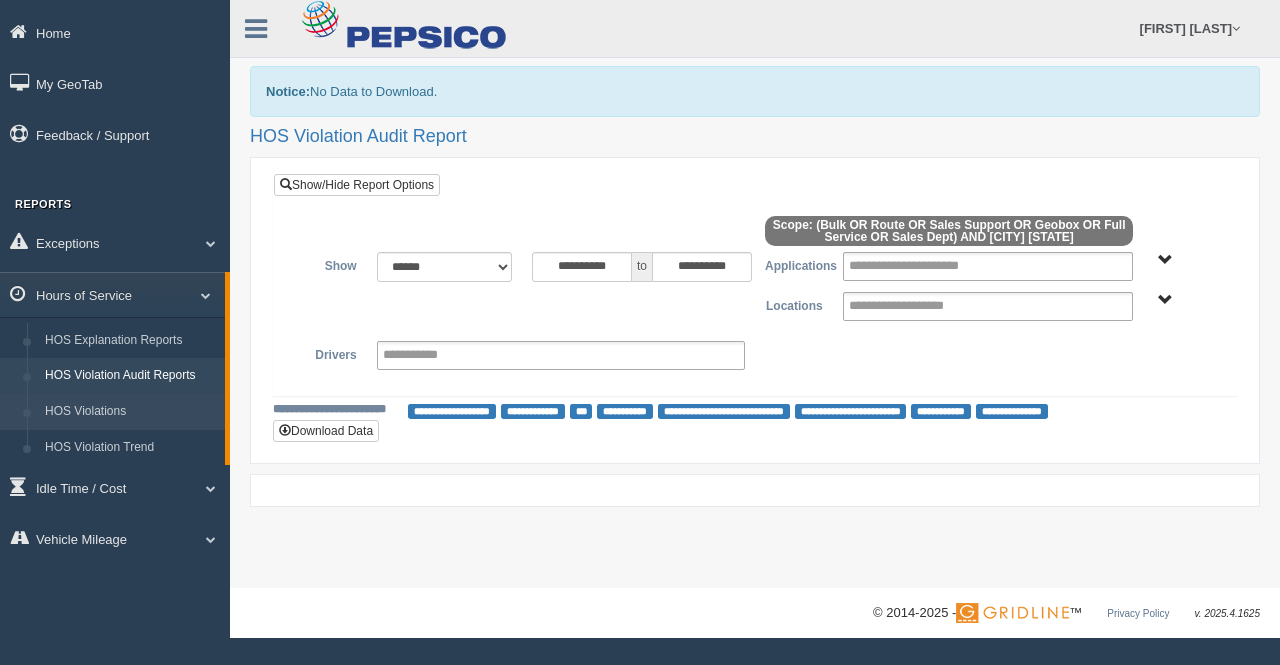 click on "HOS Violations" at bounding box center [130, 412] 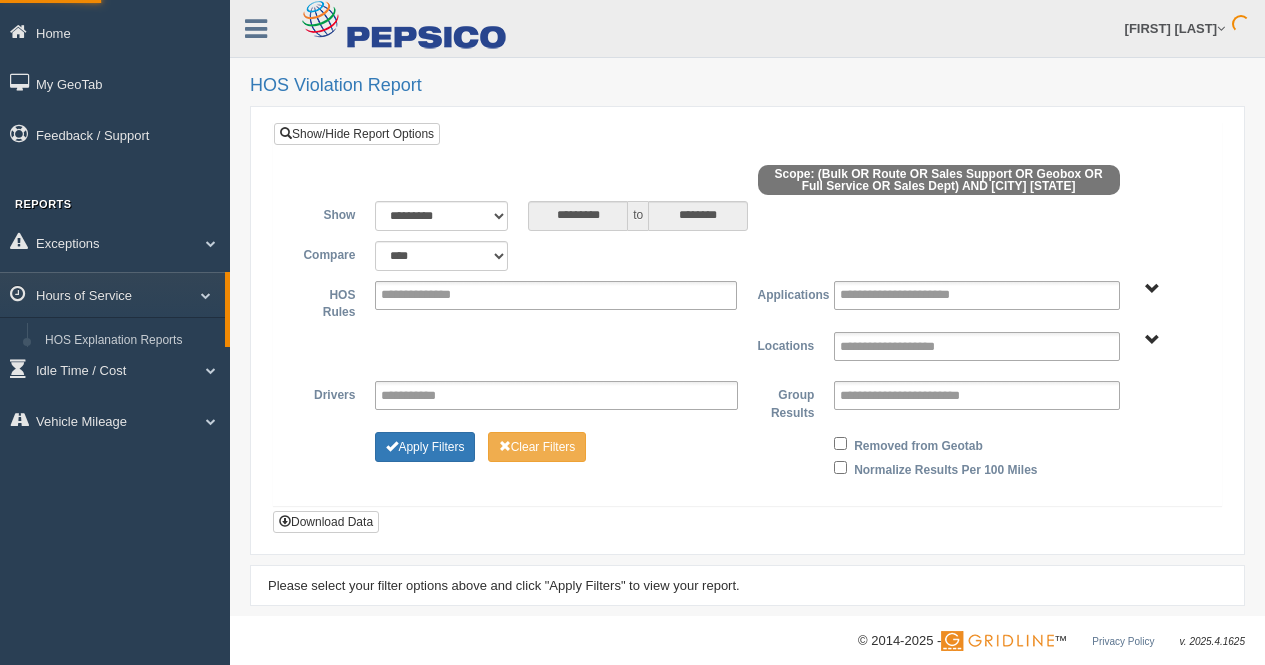 scroll, scrollTop: 0, scrollLeft: 0, axis: both 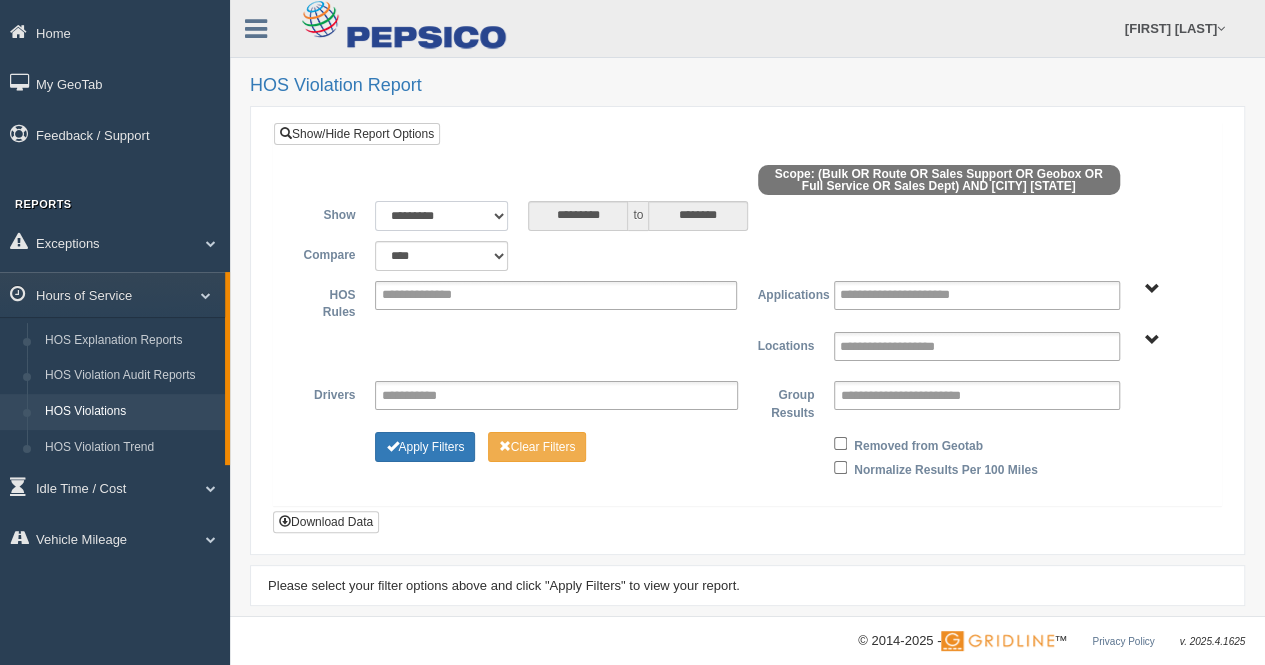click on "**********" at bounding box center (441, 216) 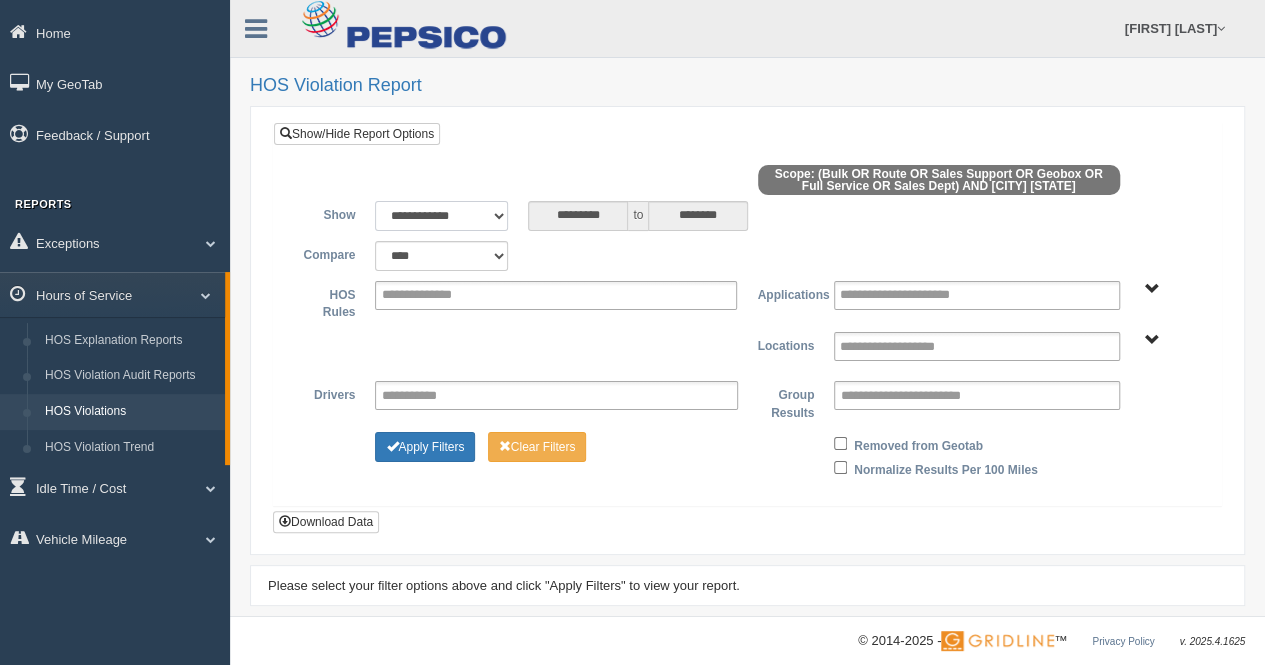 type on "**********" 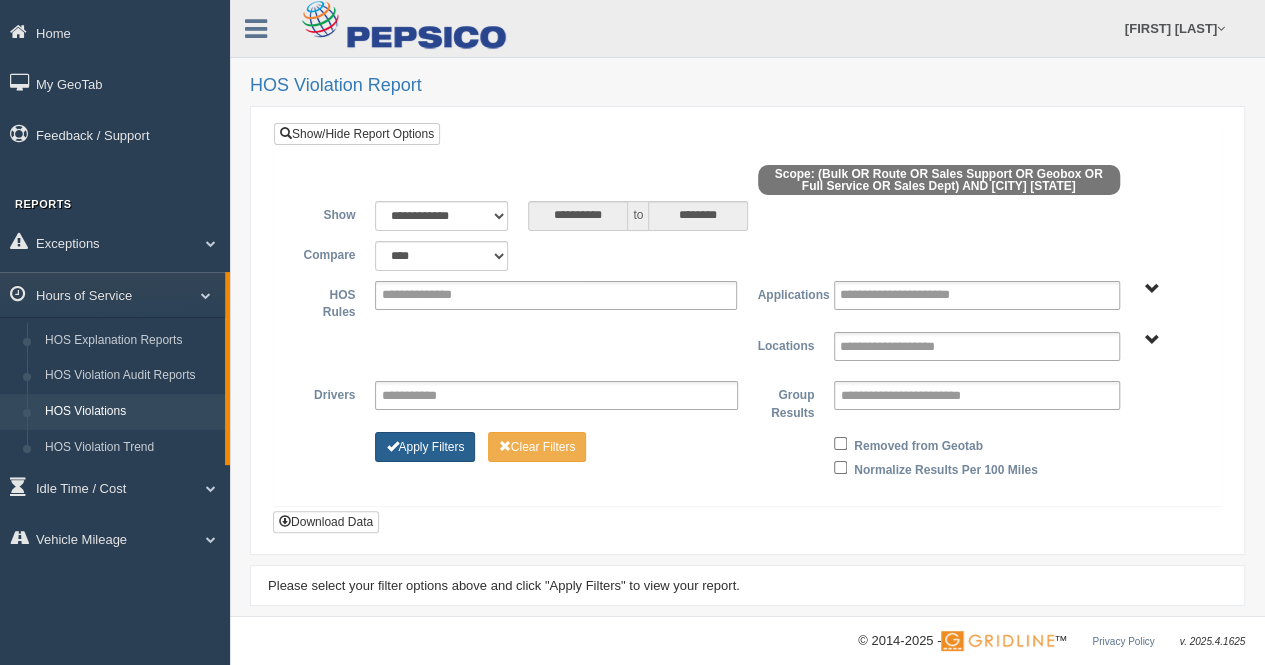 click on "Apply Filters" at bounding box center (425, 447) 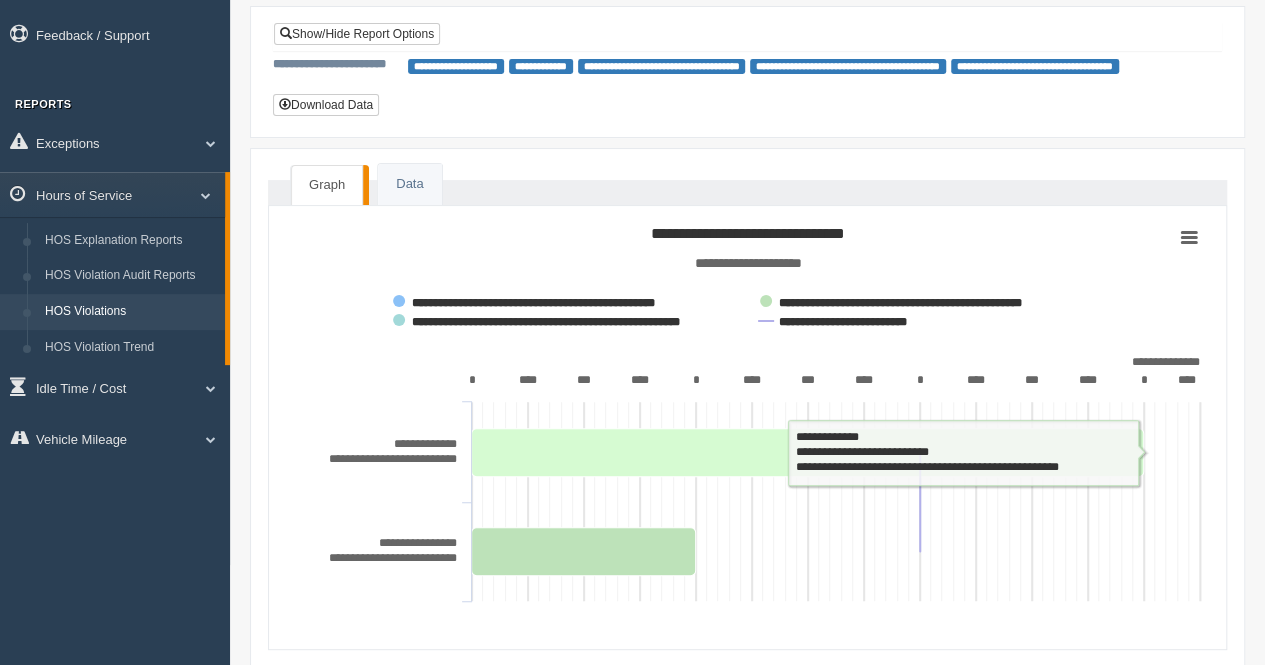 scroll, scrollTop: 182, scrollLeft: 0, axis: vertical 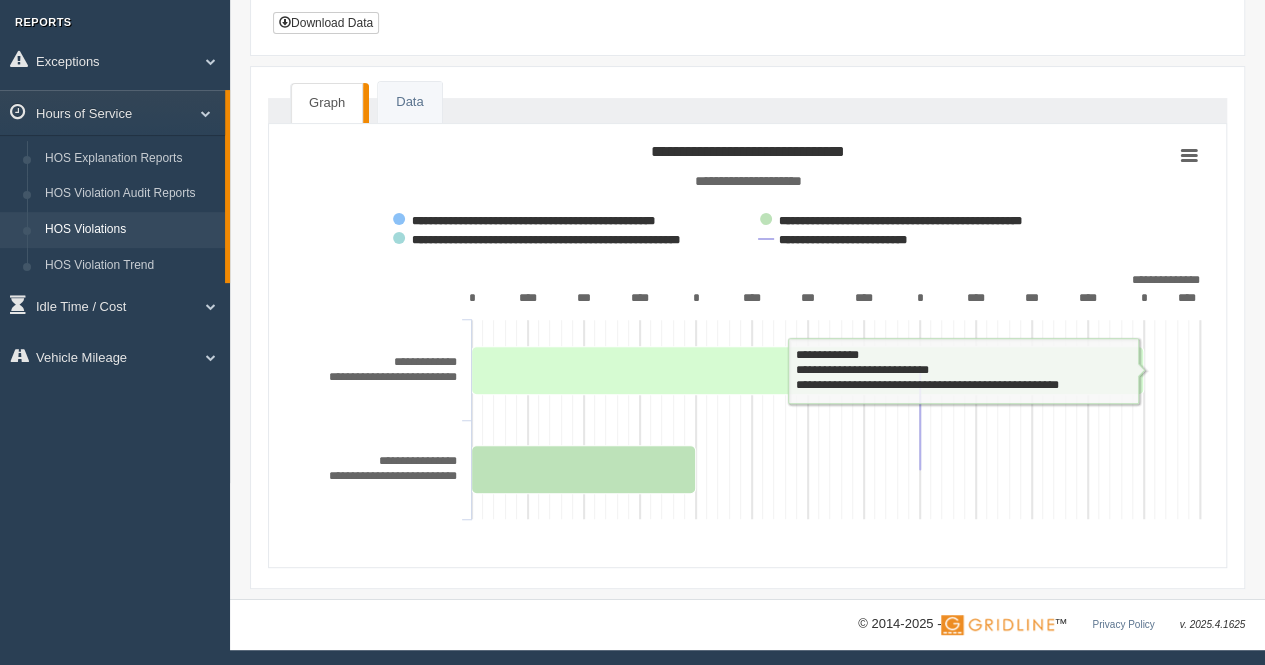 click 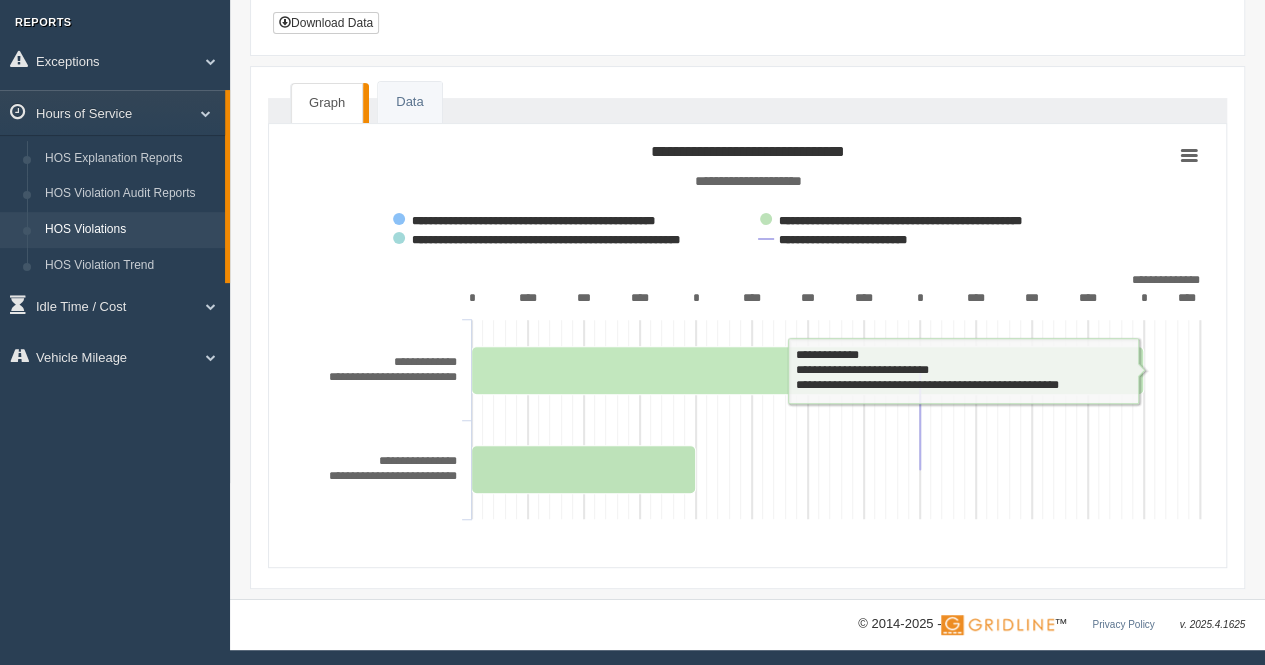 click on "**********" 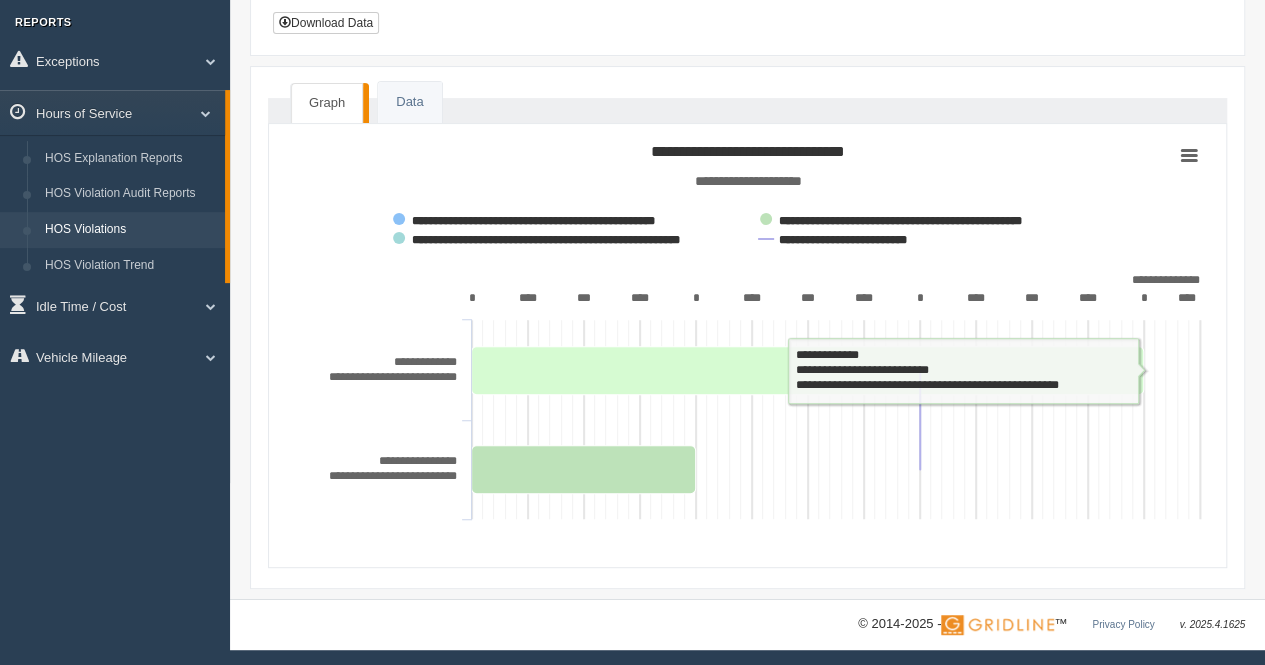click 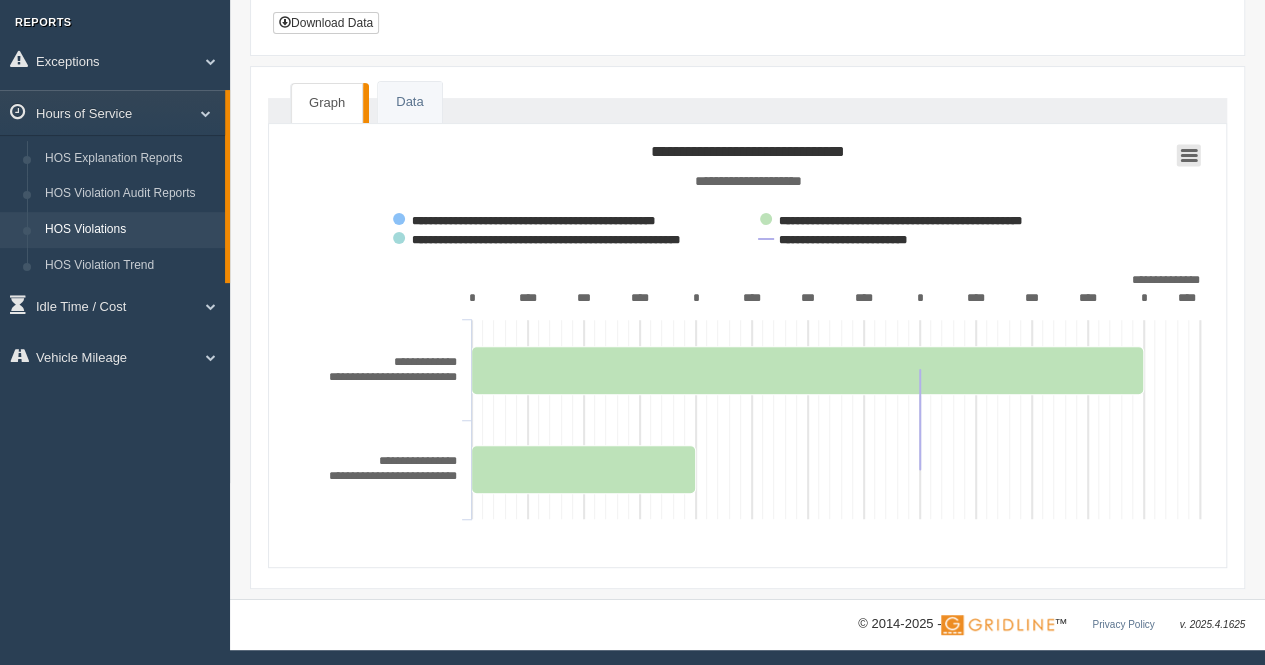 click 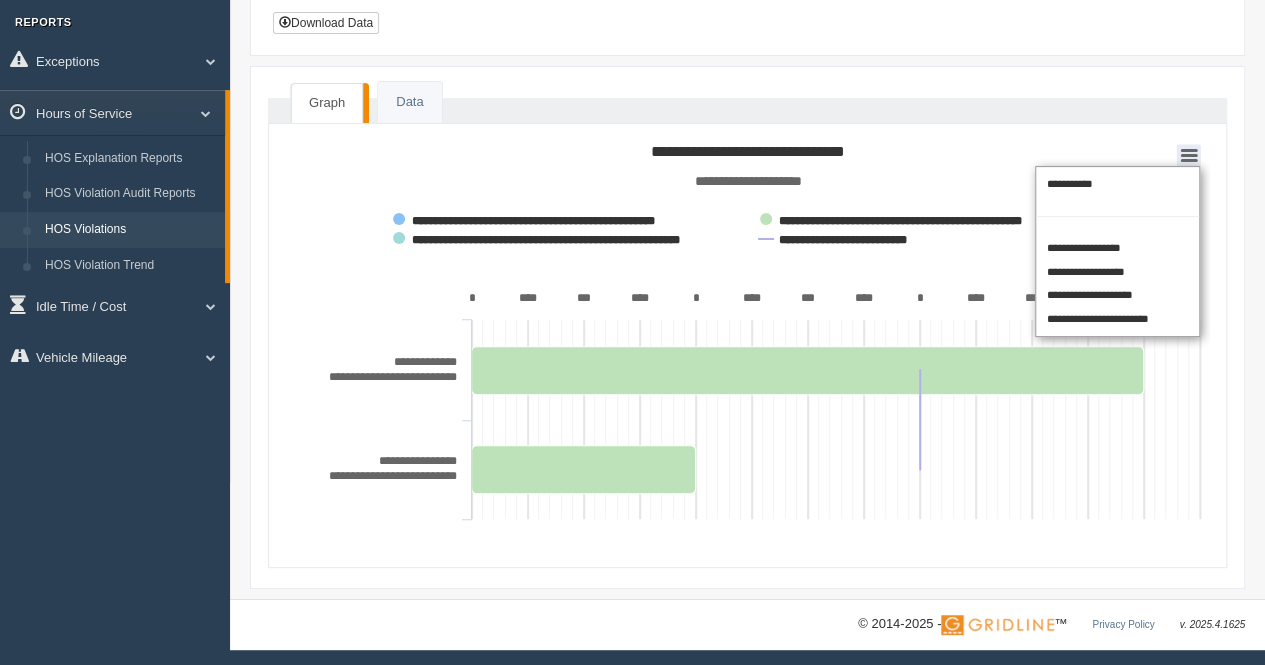 drag, startPoint x: 849, startPoint y: 159, endPoint x: 432, endPoint y: 139, distance: 417.47934 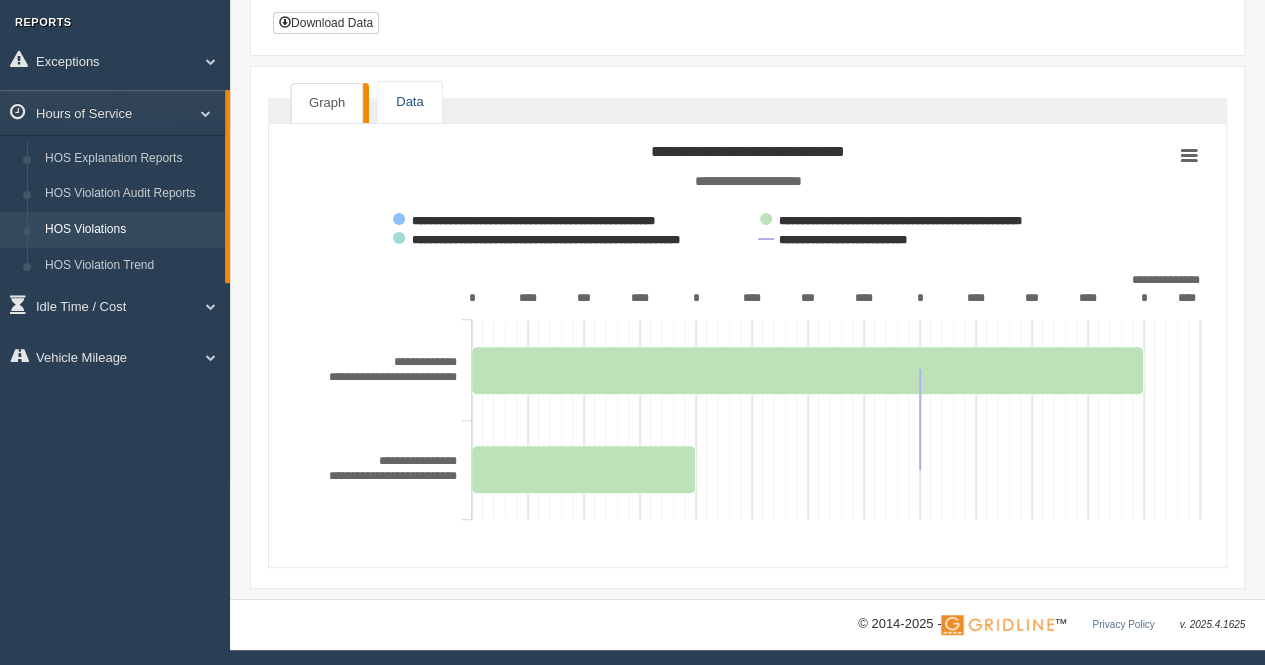 click on "Data" at bounding box center (409, 102) 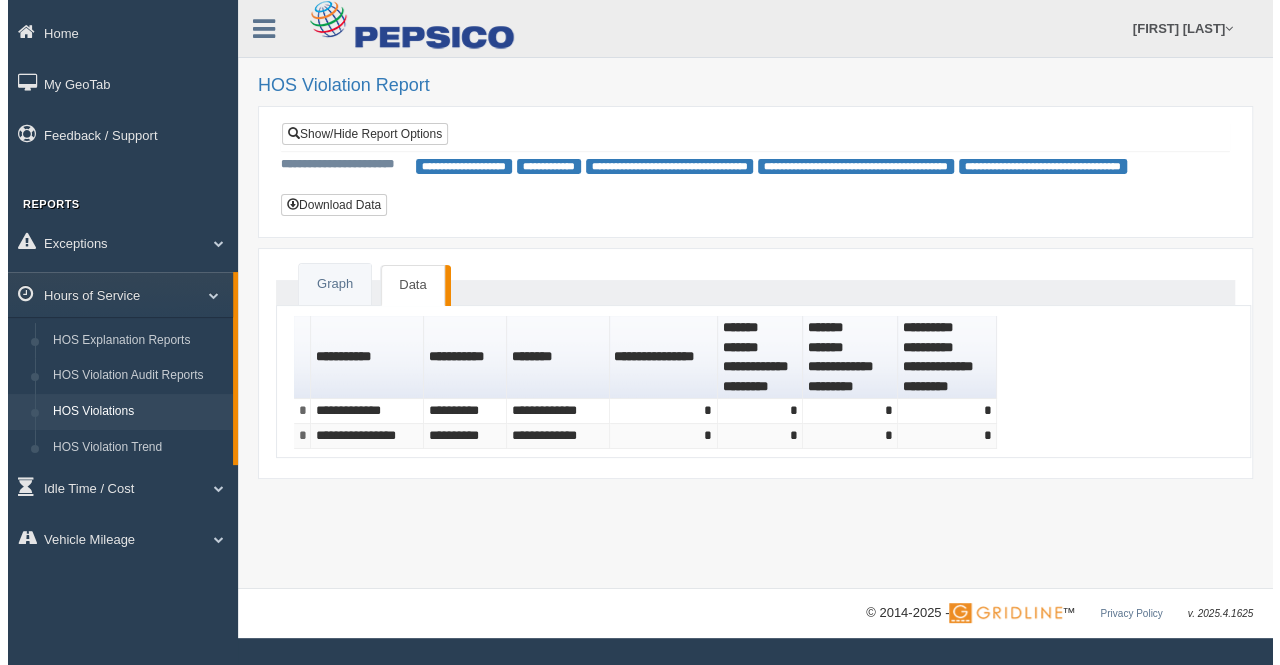 scroll, scrollTop: 0, scrollLeft: 0, axis: both 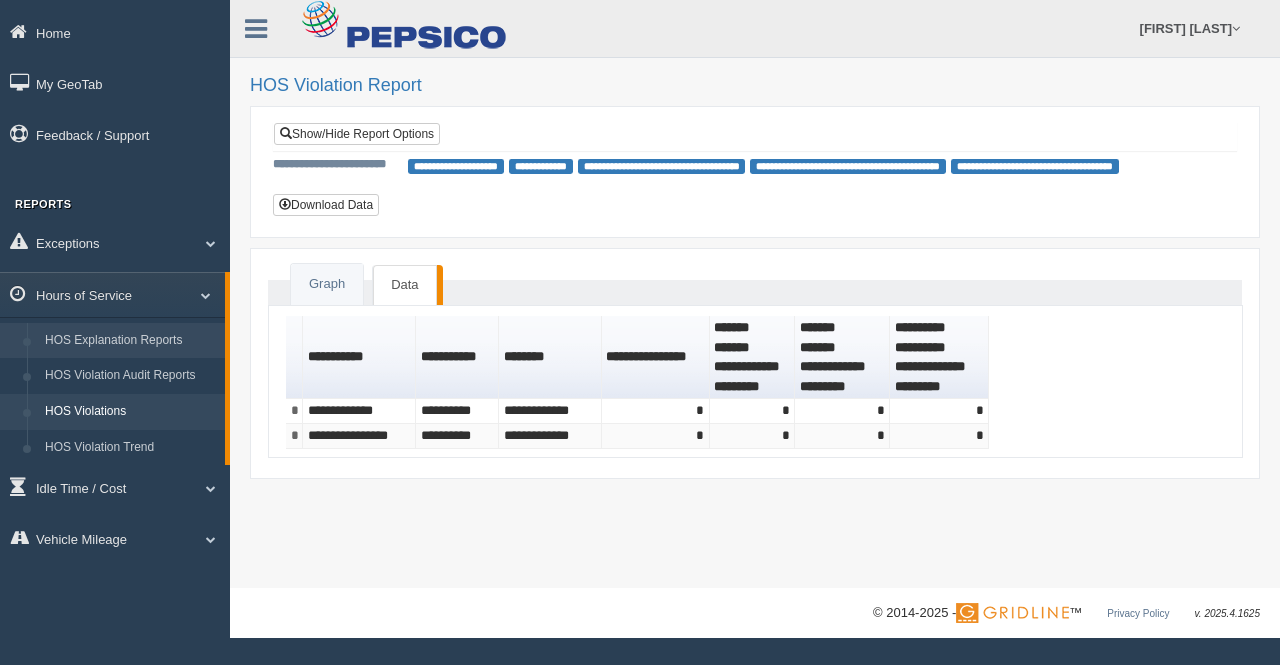 click on "HOS Explanation Reports" at bounding box center [130, 341] 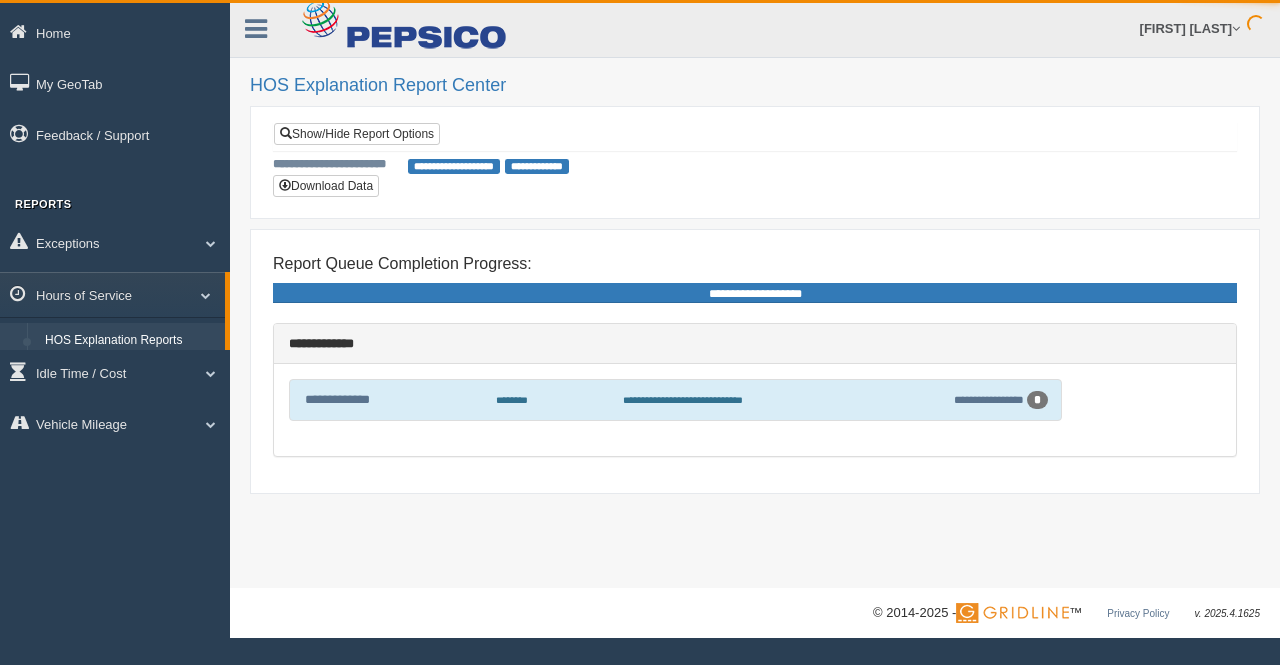 scroll, scrollTop: 0, scrollLeft: 0, axis: both 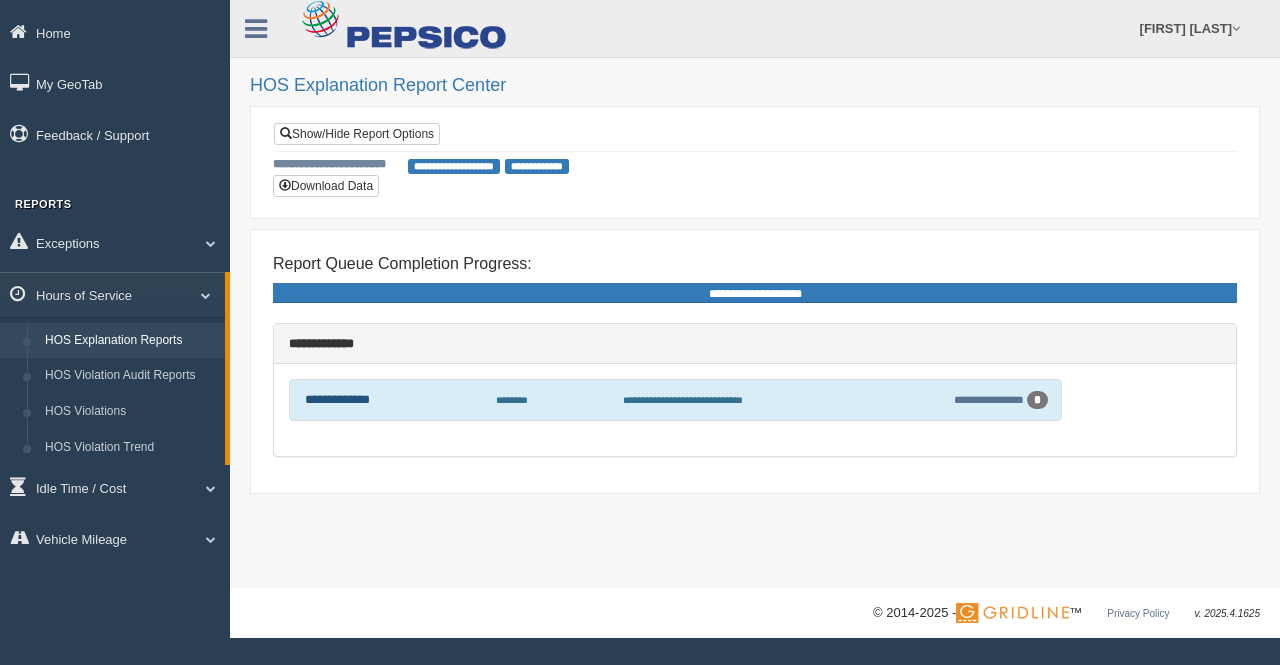 click on "**********" at bounding box center [337, 399] 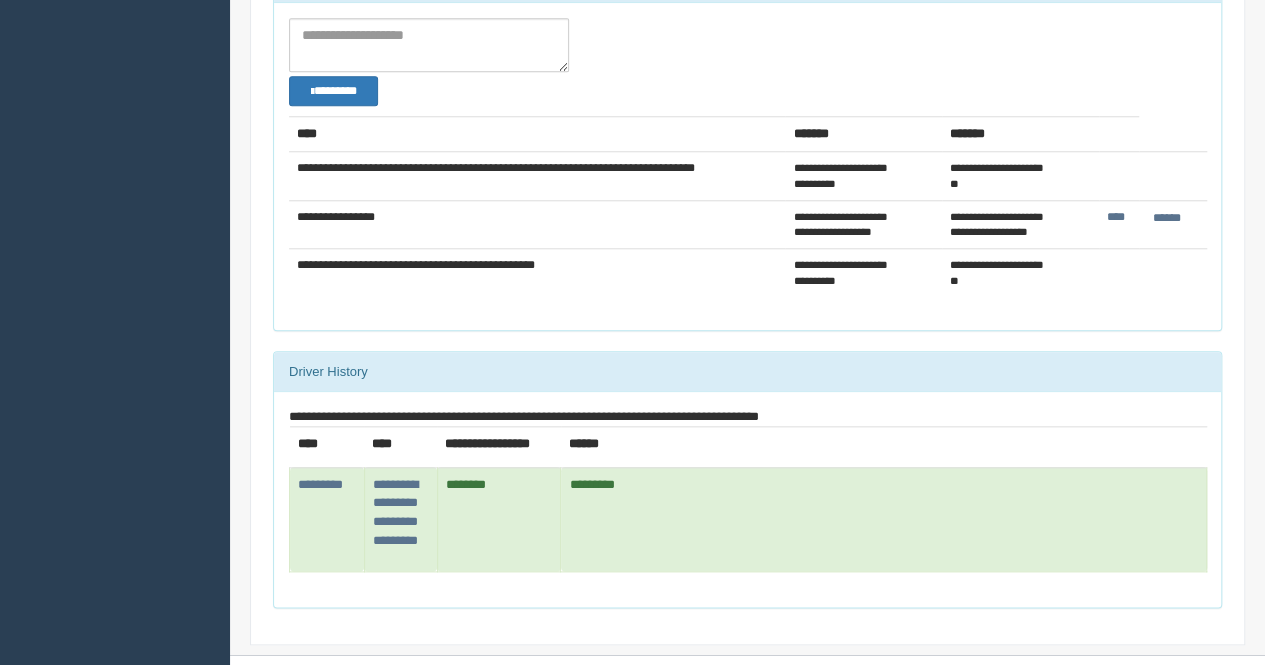 scroll, scrollTop: 934, scrollLeft: 0, axis: vertical 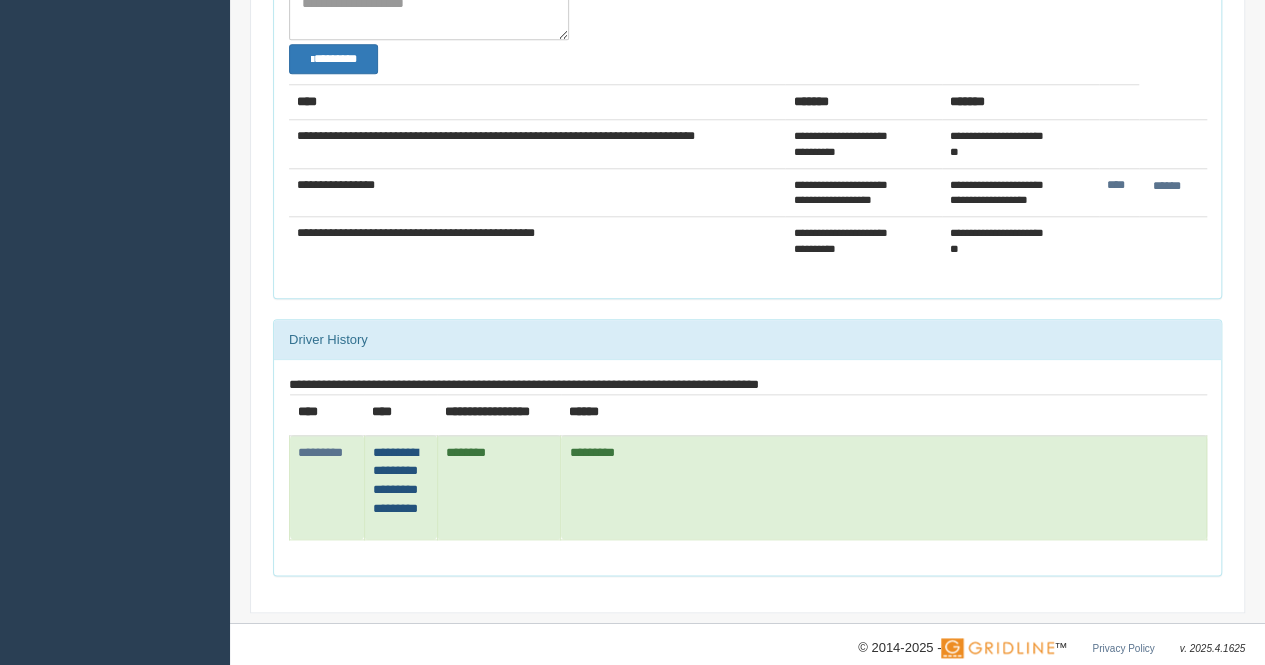 click on "**********" at bounding box center [395, 480] 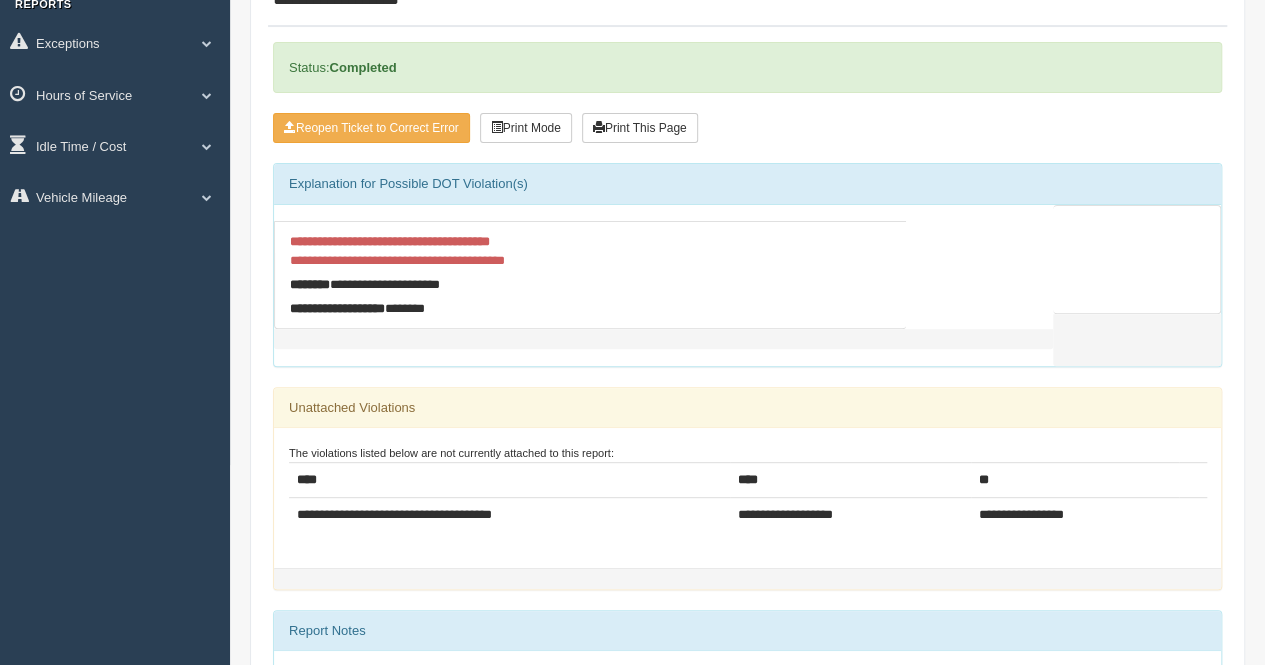 scroll, scrollTop: 100, scrollLeft: 0, axis: vertical 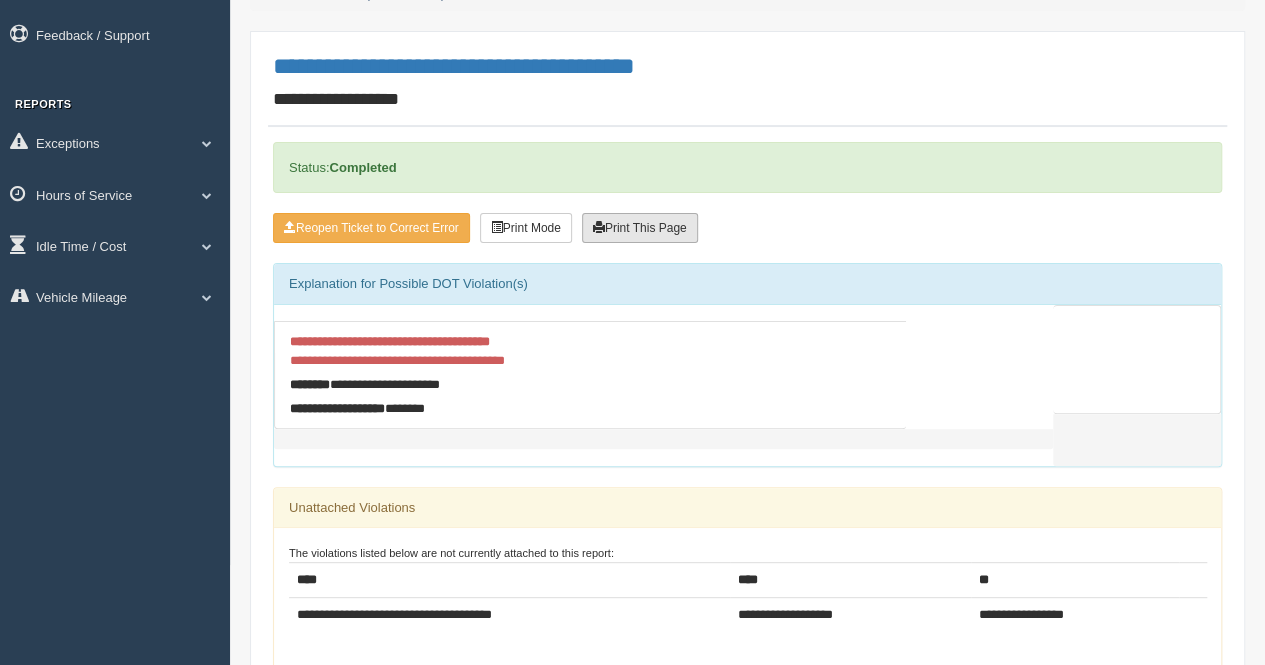 click on "Print This Page" at bounding box center (640, 228) 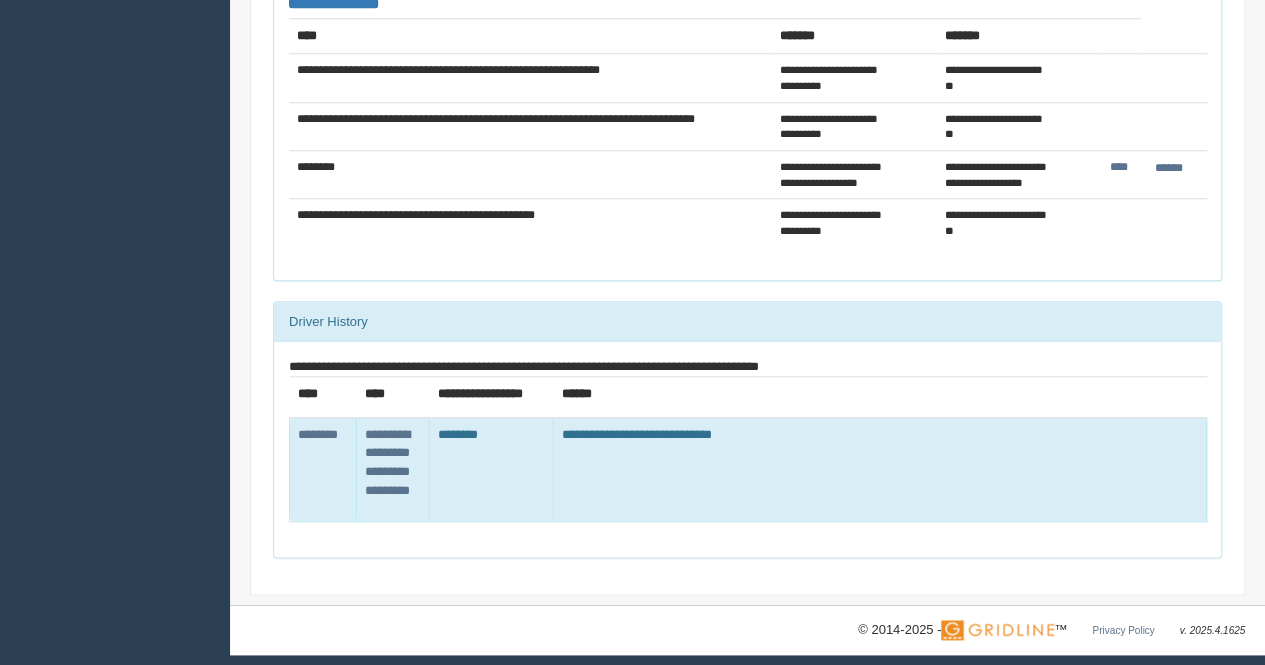 scroll, scrollTop: 947, scrollLeft: 0, axis: vertical 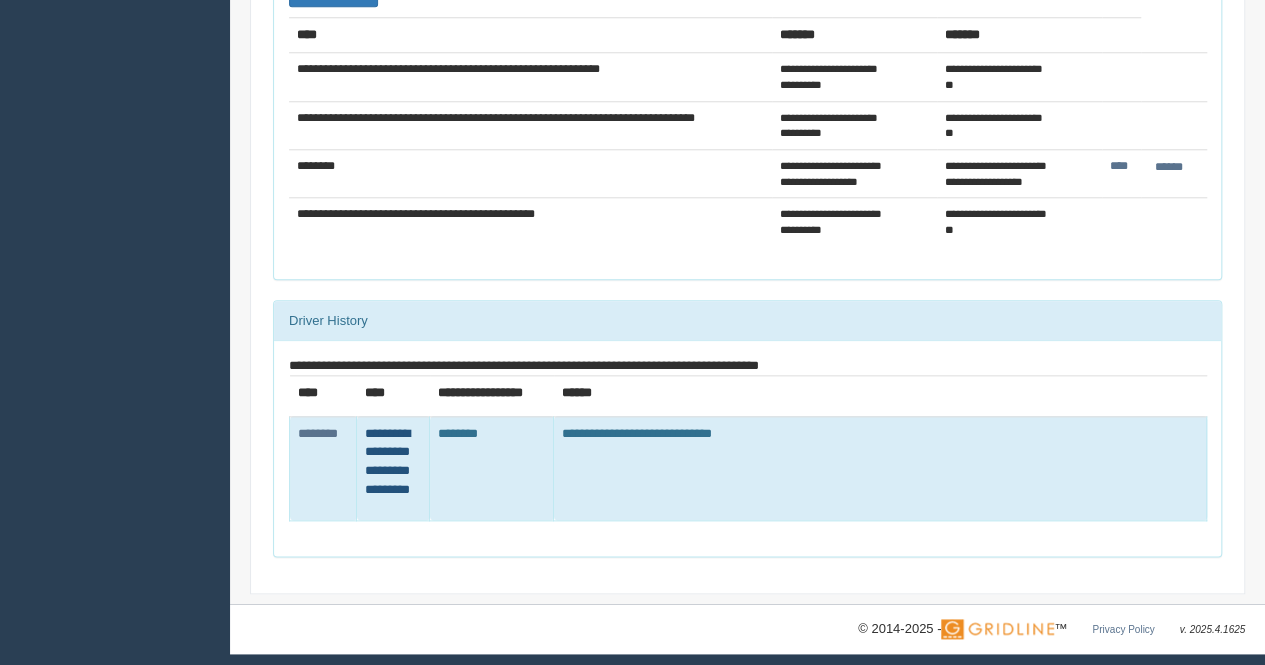 click on "**********" at bounding box center (387, 461) 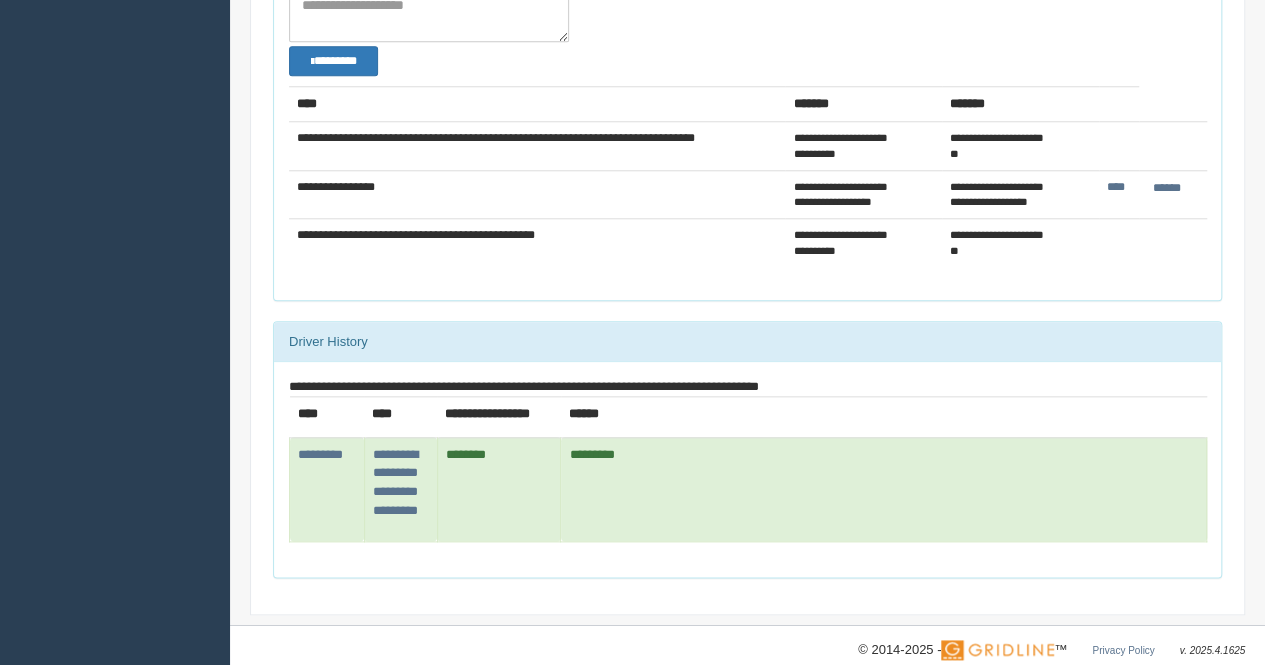 scroll, scrollTop: 934, scrollLeft: 0, axis: vertical 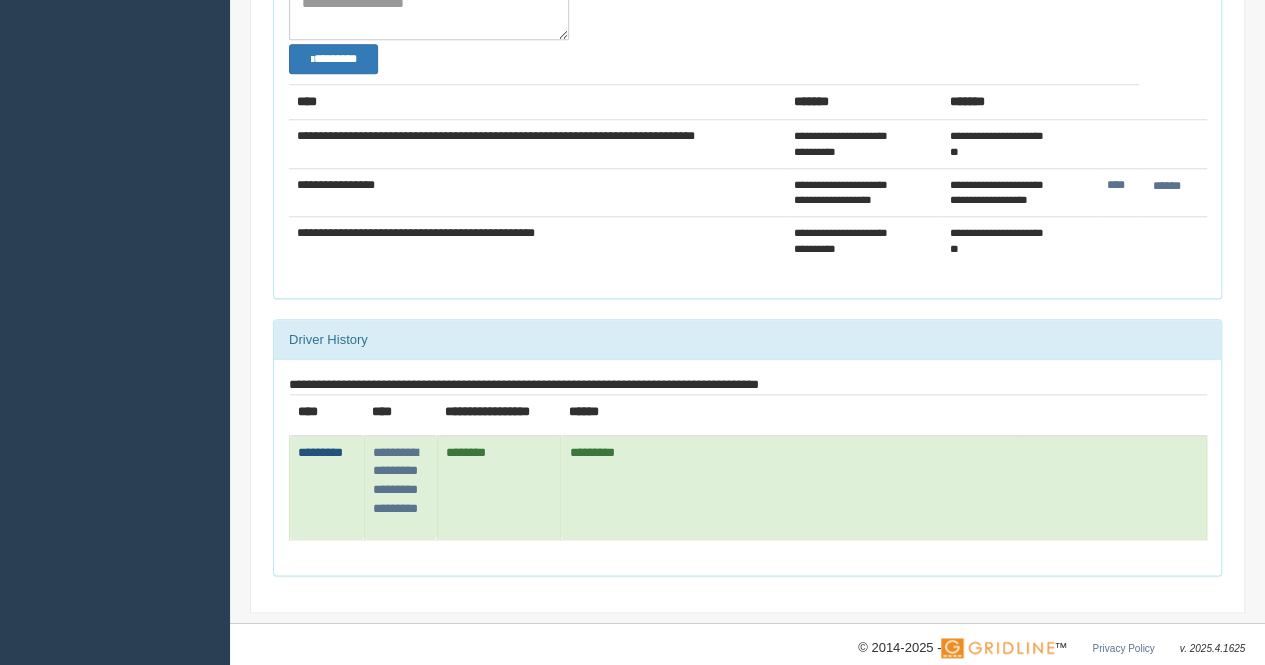 click on "*********" at bounding box center [320, 452] 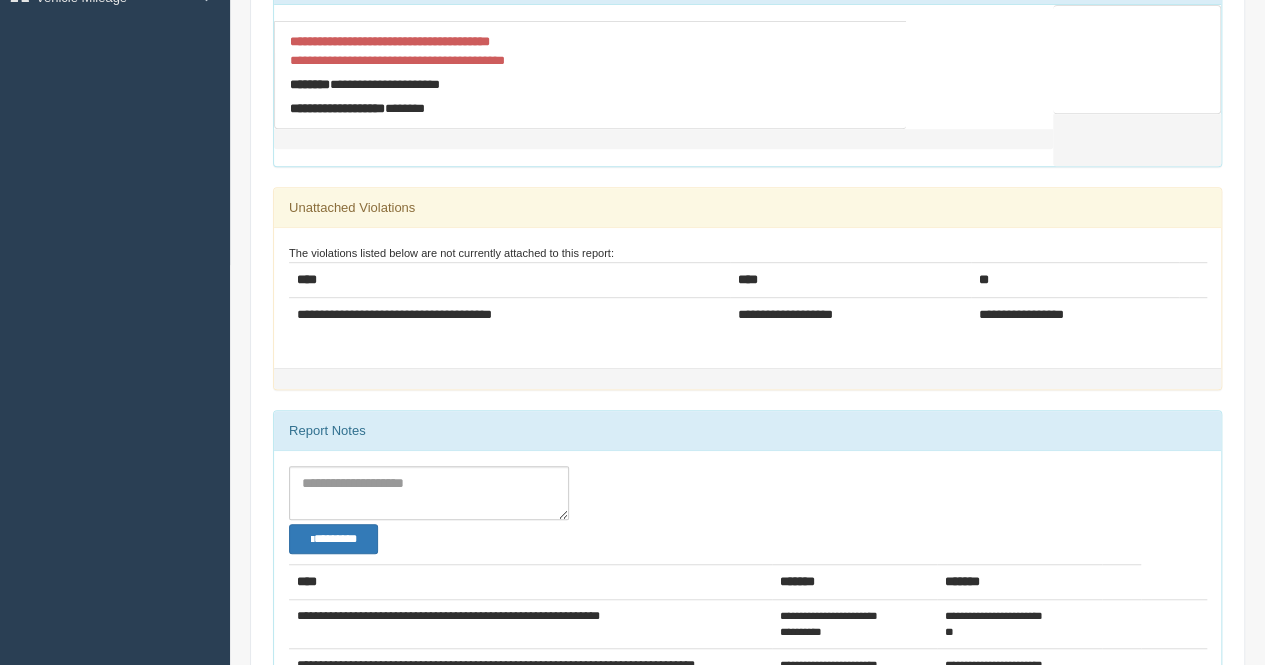 scroll, scrollTop: 600, scrollLeft: 0, axis: vertical 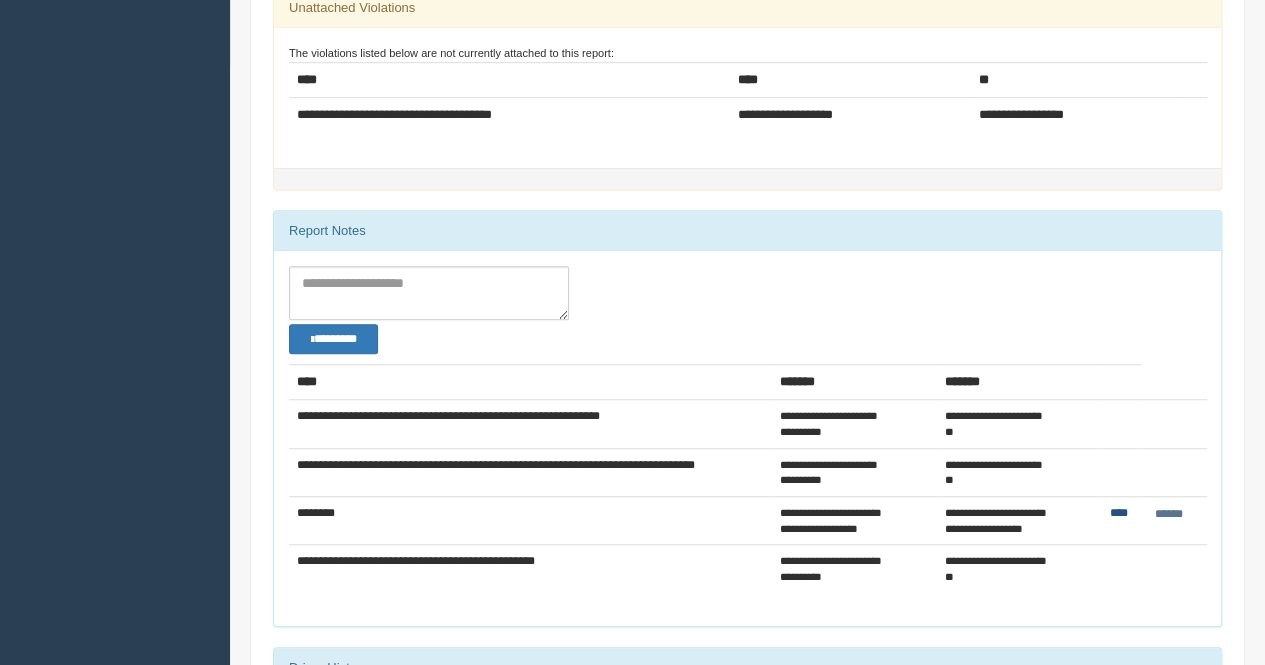 drag, startPoint x: 1125, startPoint y: 503, endPoint x: 1113, endPoint y: 500, distance: 12.369317 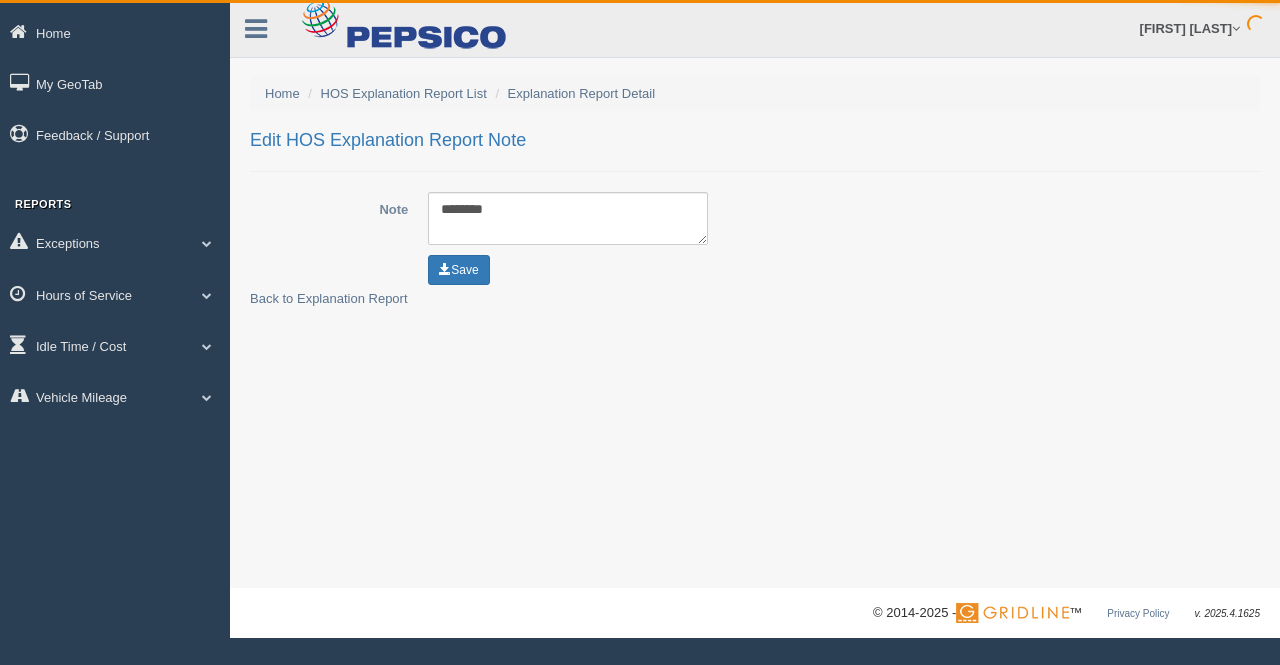 scroll, scrollTop: 0, scrollLeft: 0, axis: both 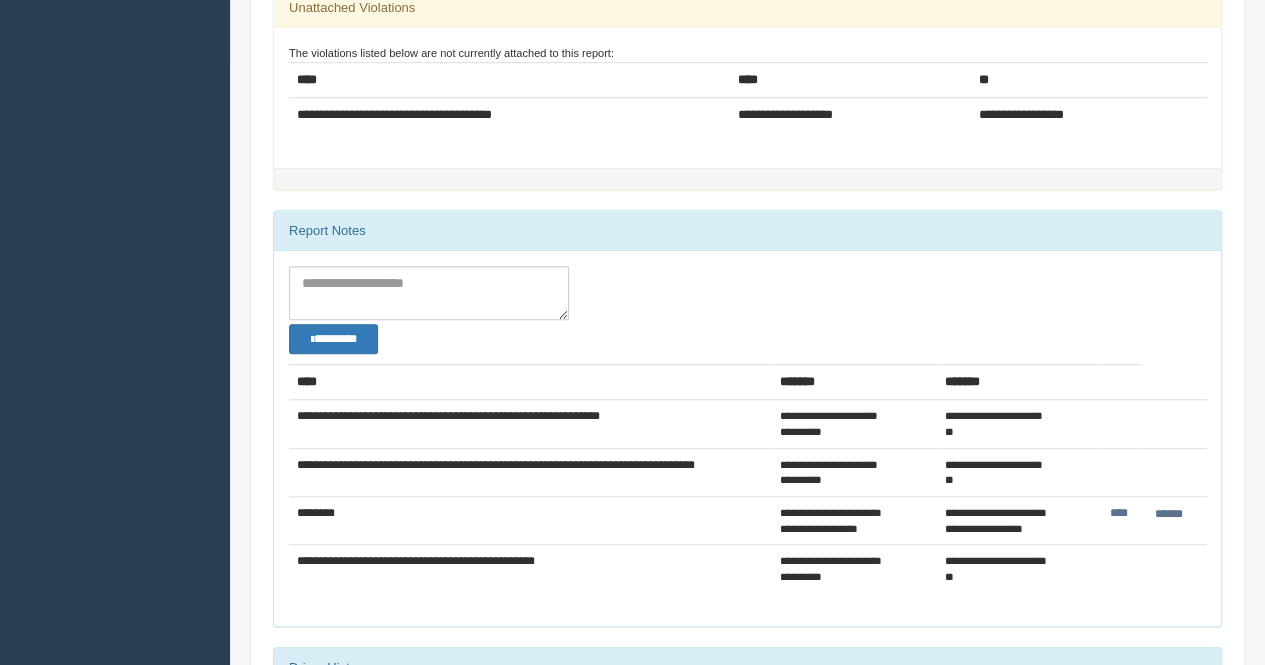 click on "******" at bounding box center [1169, 514] 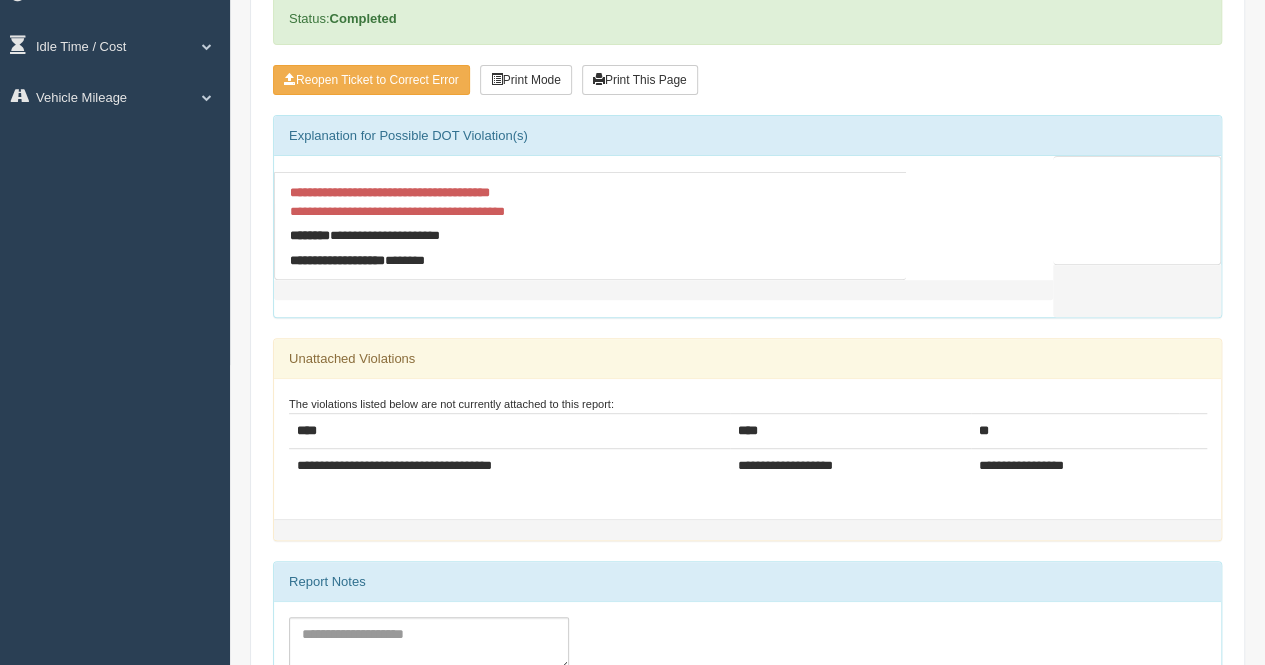 scroll, scrollTop: 300, scrollLeft: 0, axis: vertical 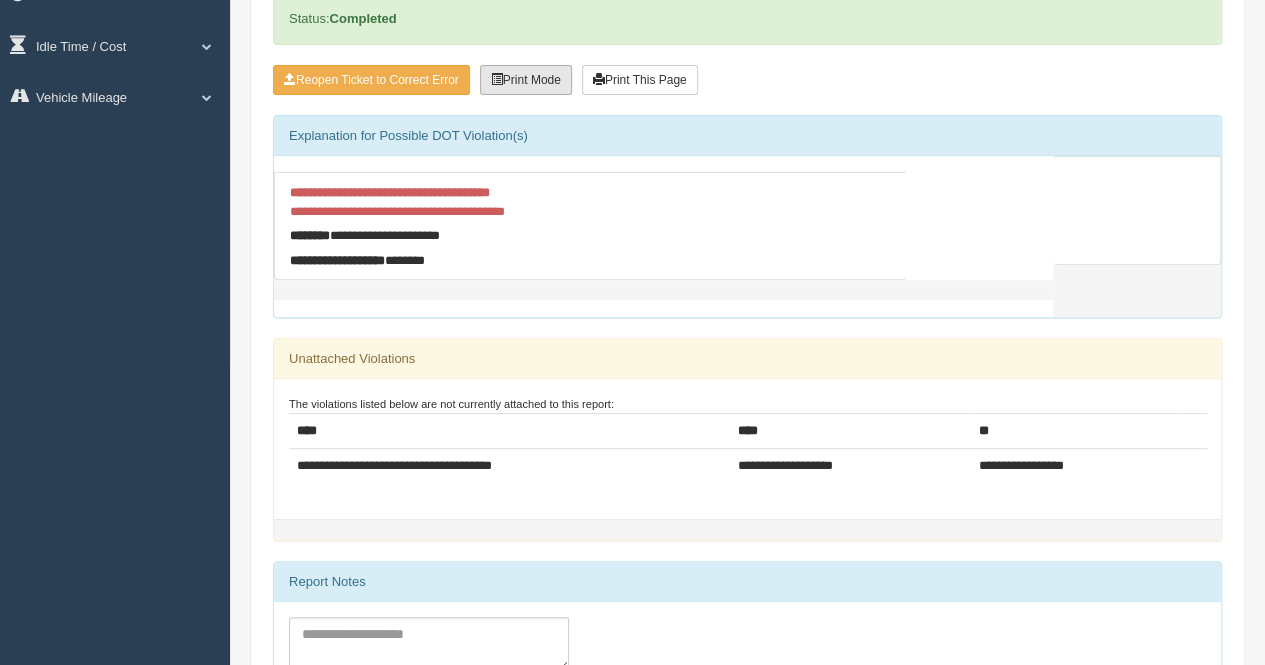 click on "Print Mode" at bounding box center [526, 80] 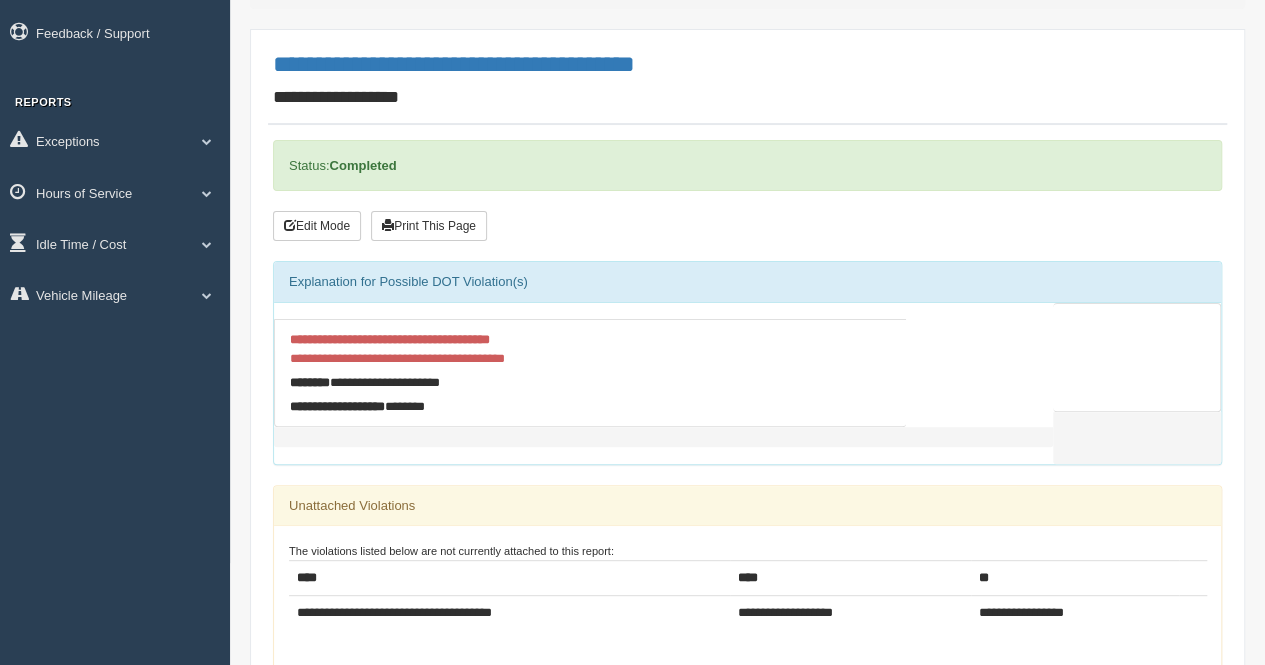scroll, scrollTop: 100, scrollLeft: 0, axis: vertical 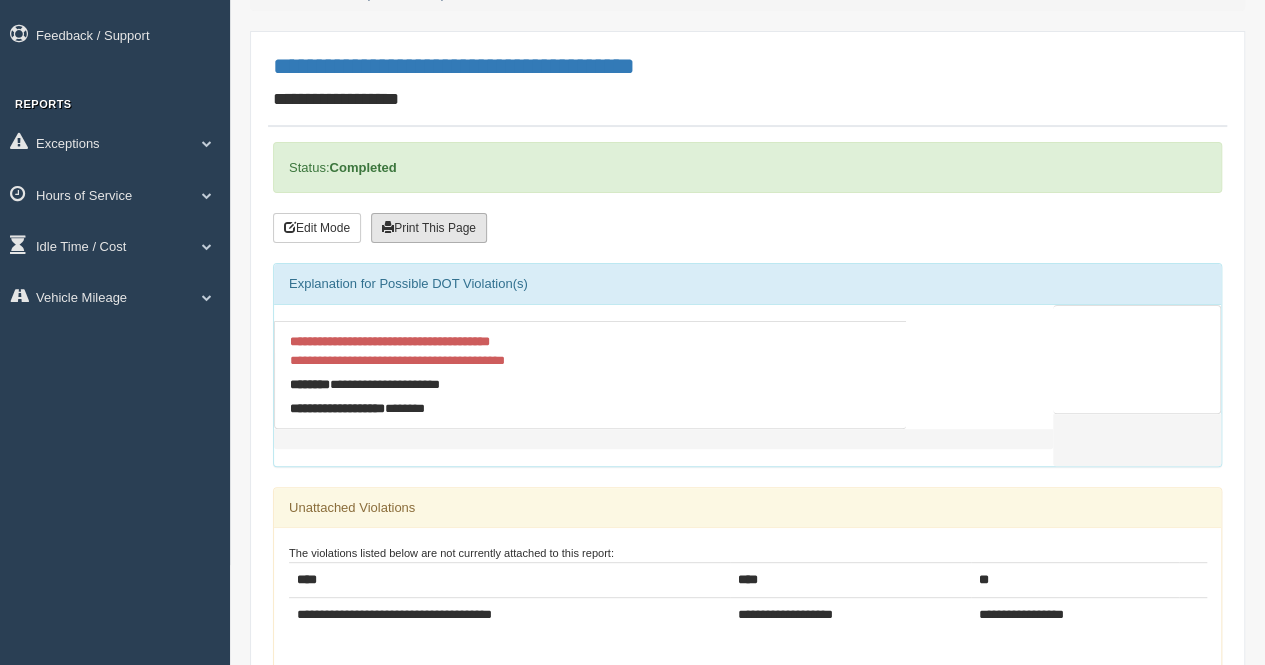 click on "Print This Page" at bounding box center (429, 228) 